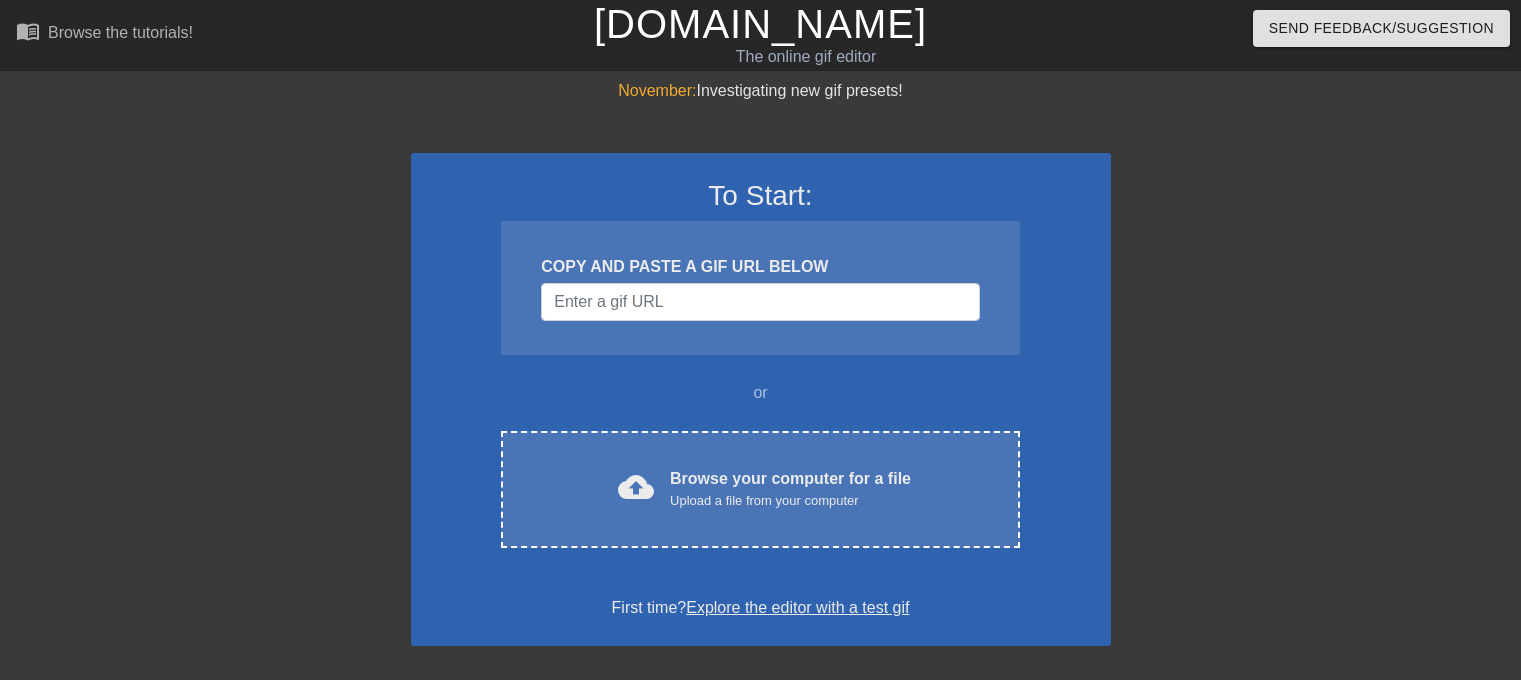 scroll, scrollTop: 0, scrollLeft: 0, axis: both 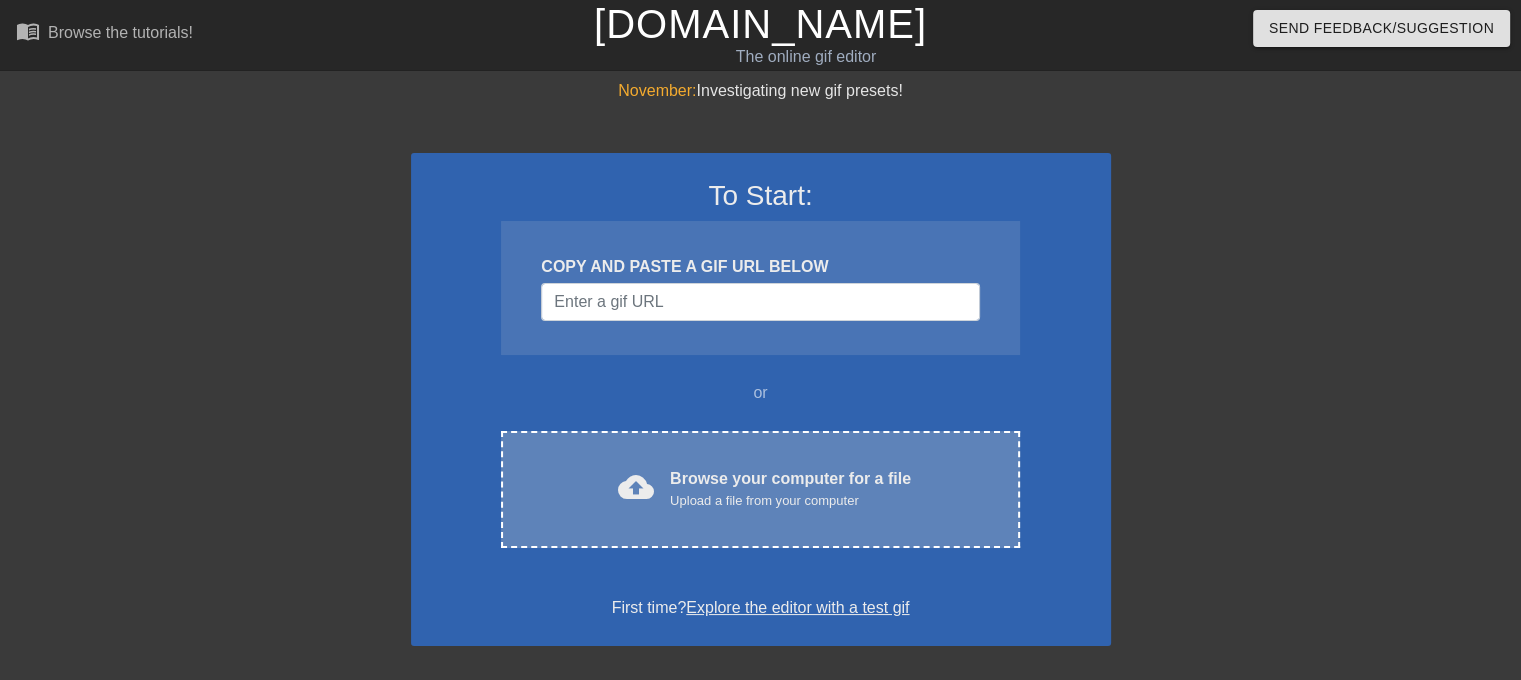 click on "Browse your computer for a file Upload a file from your computer" at bounding box center [790, 489] 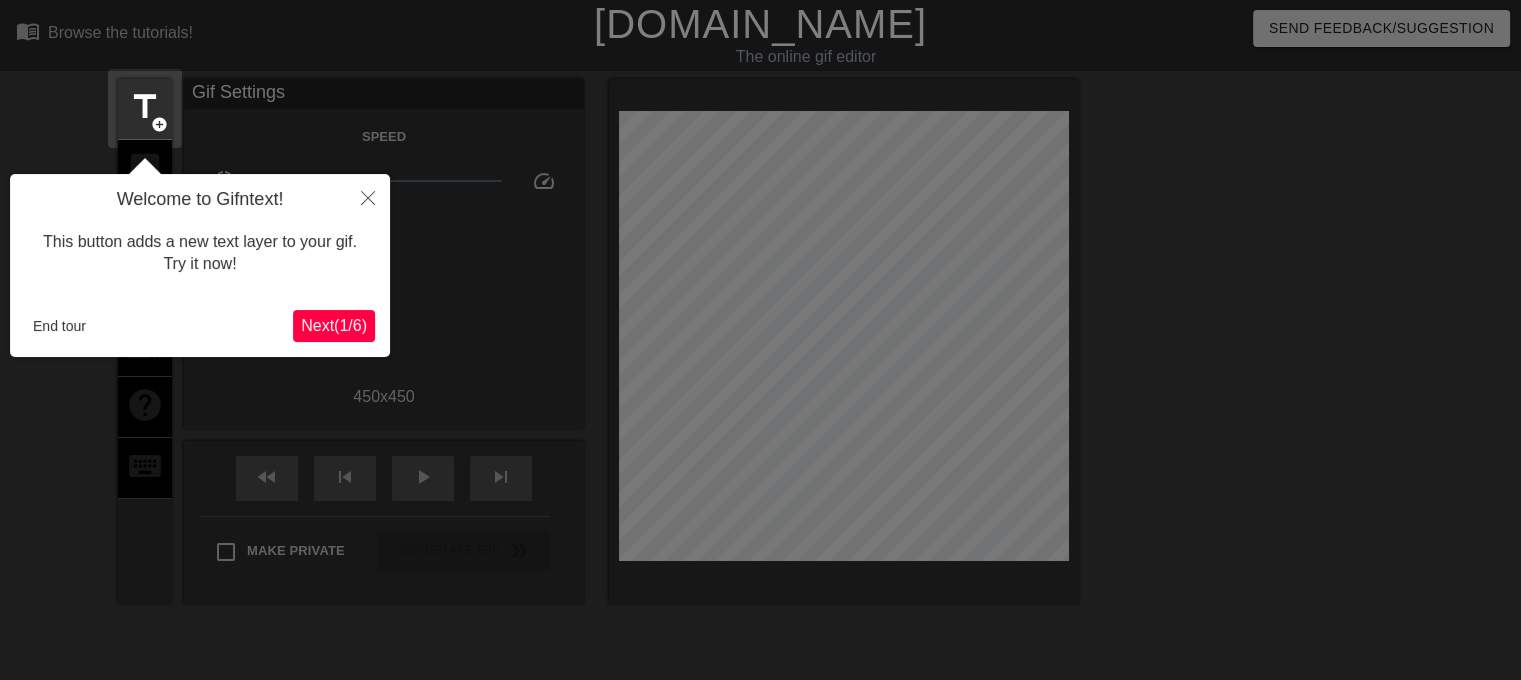 scroll, scrollTop: 48, scrollLeft: 0, axis: vertical 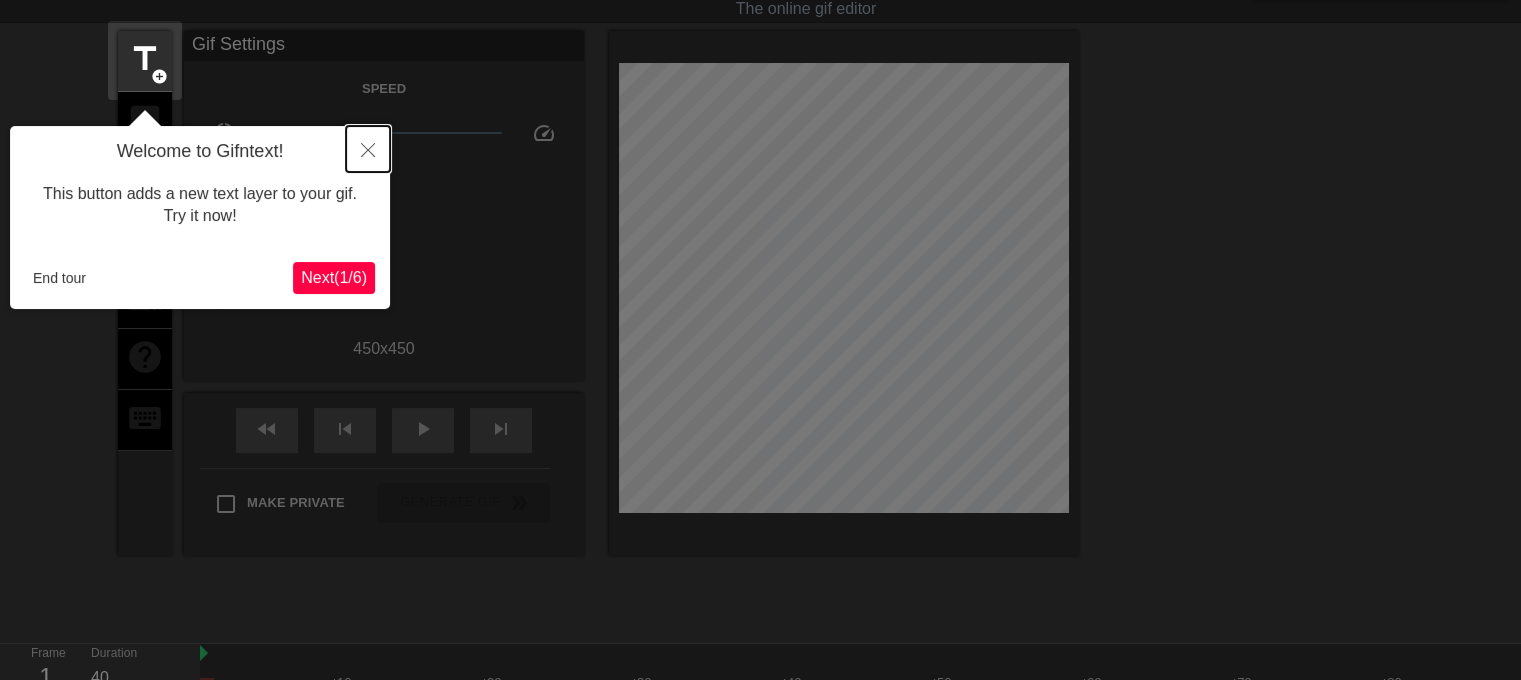 click at bounding box center [368, 149] 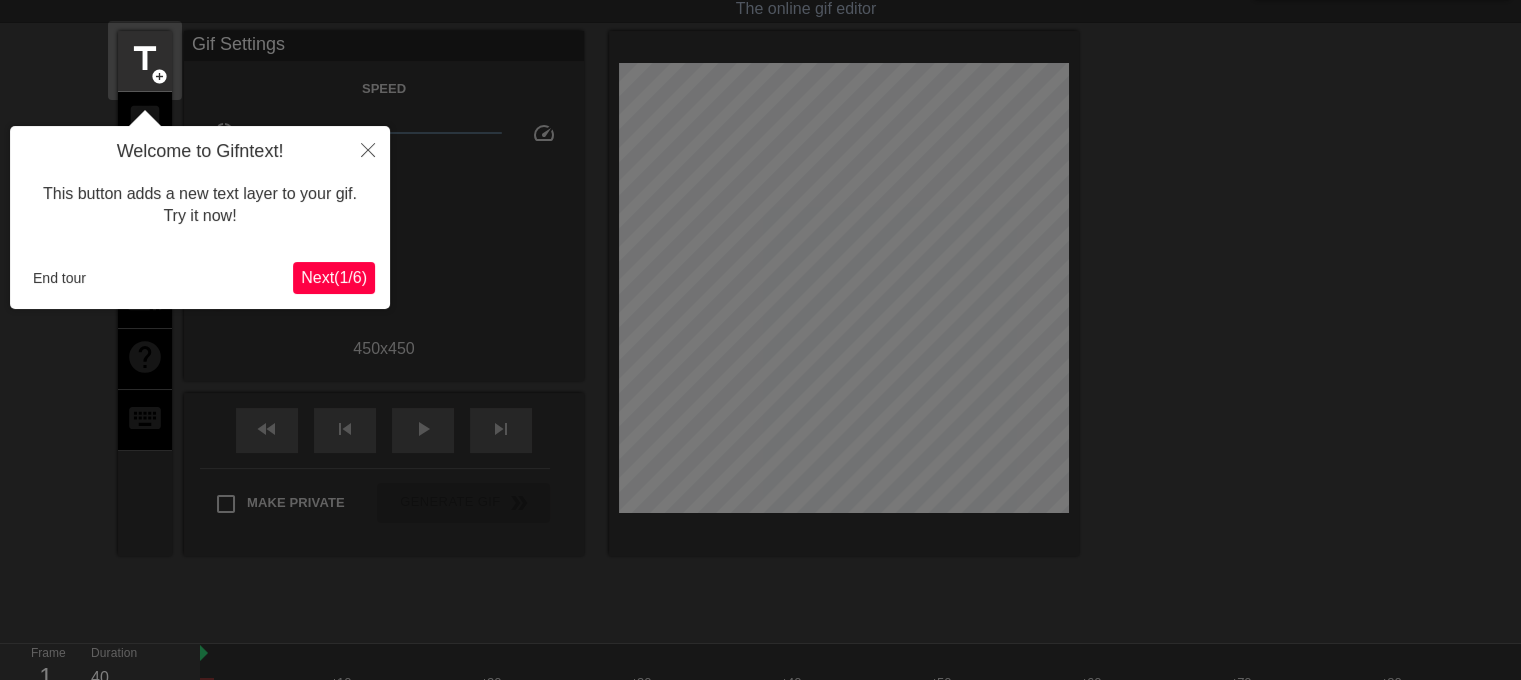 scroll, scrollTop: 0, scrollLeft: 0, axis: both 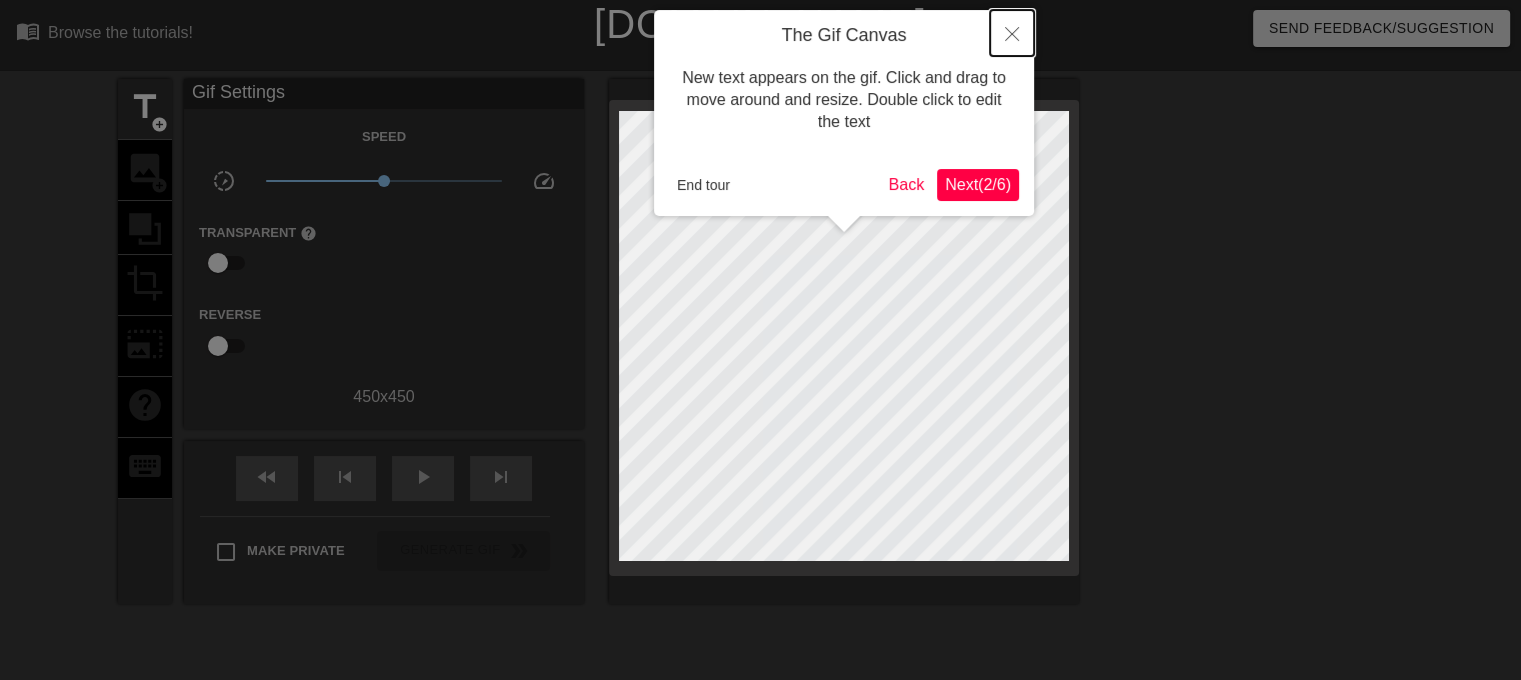click 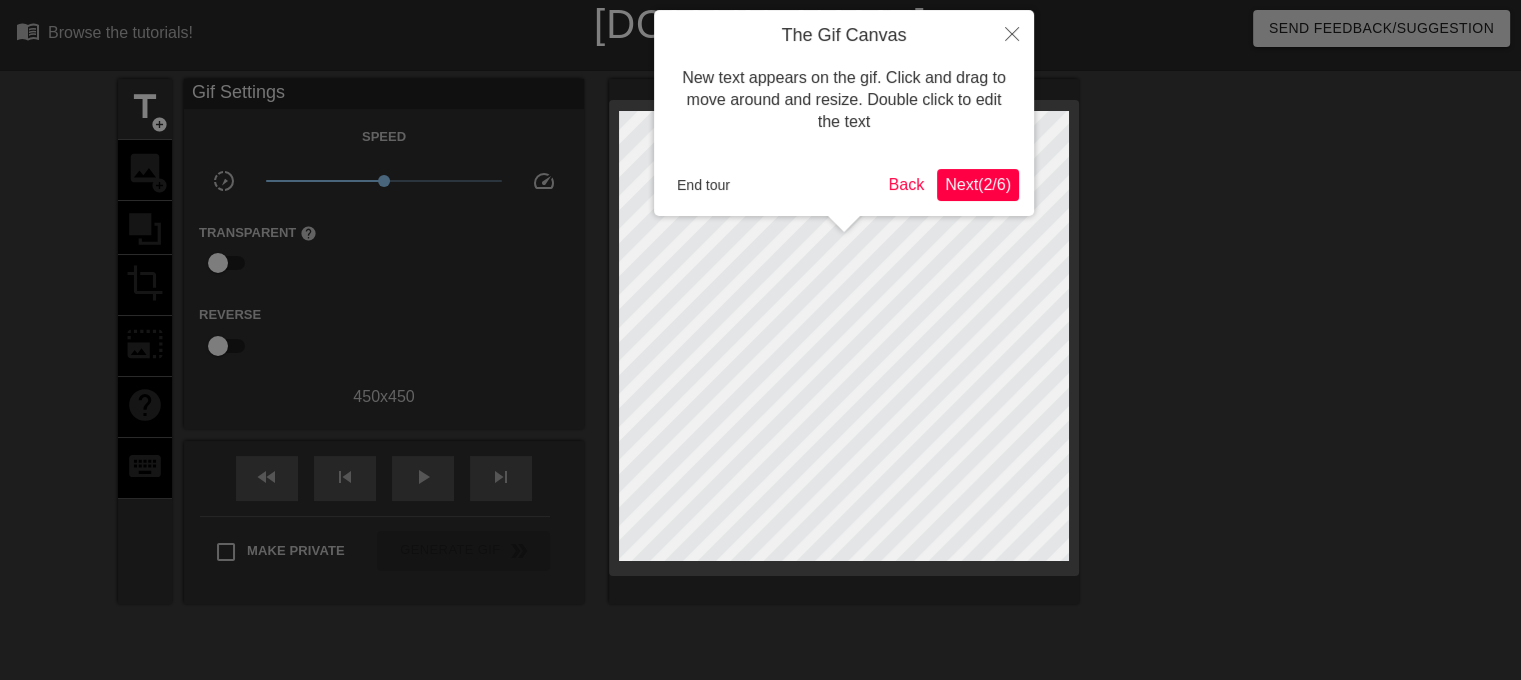 scroll, scrollTop: 48, scrollLeft: 0, axis: vertical 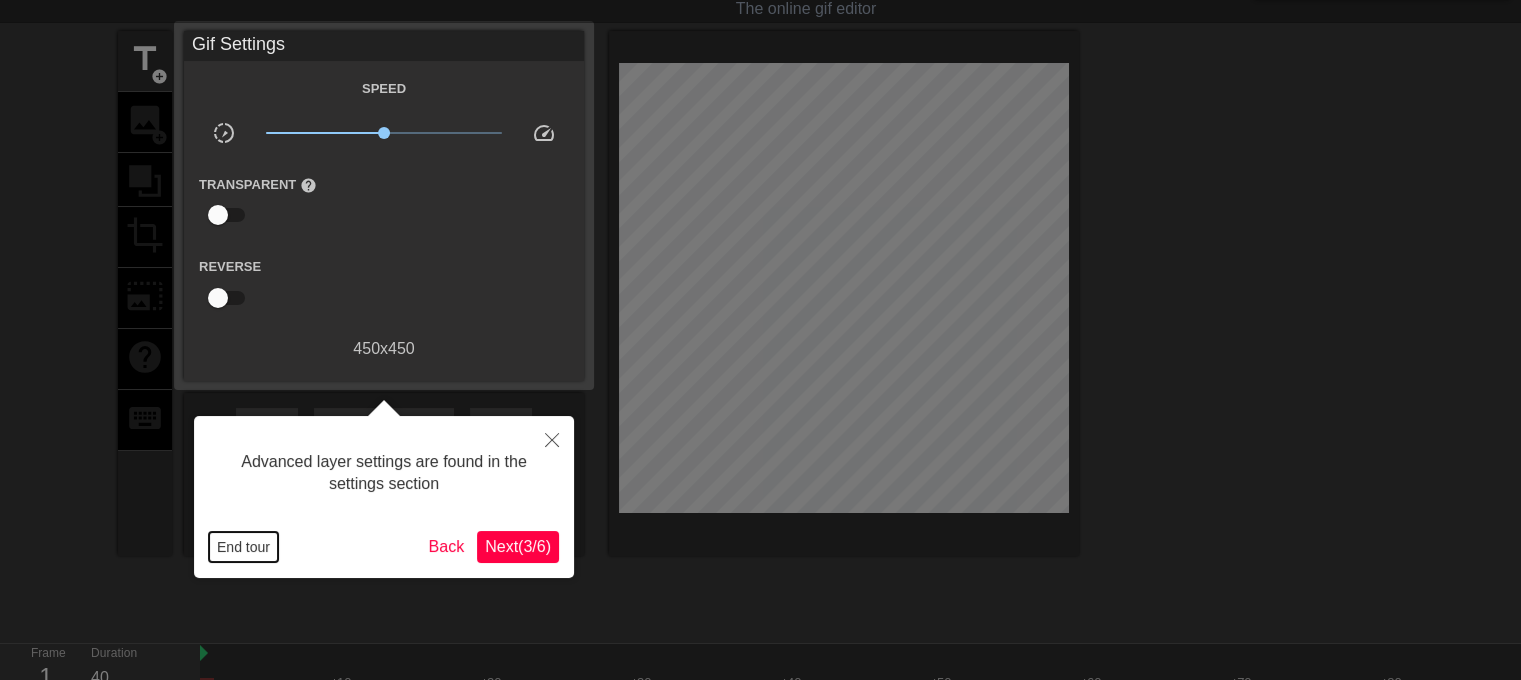 click on "End tour" at bounding box center (243, 547) 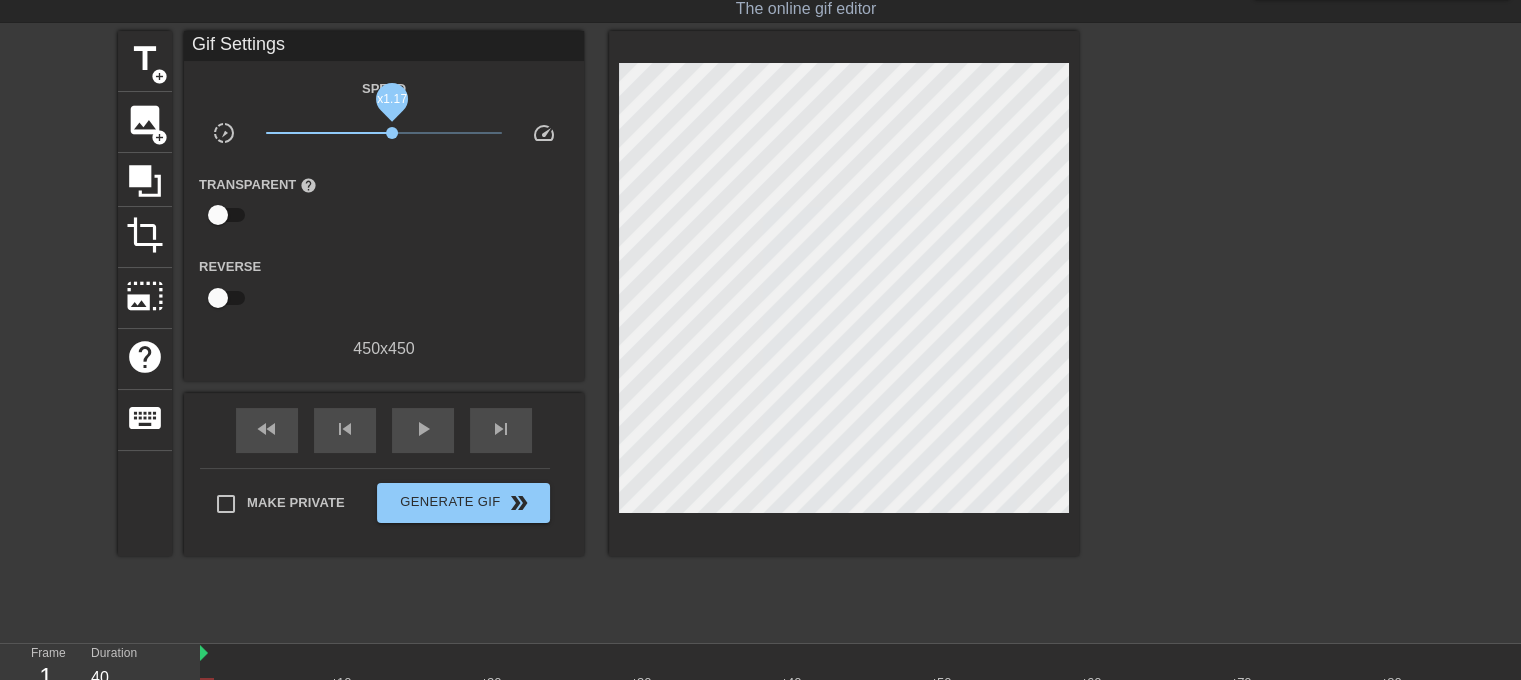 drag, startPoint x: 392, startPoint y: 136, endPoint x: 405, endPoint y: 133, distance: 13.341664 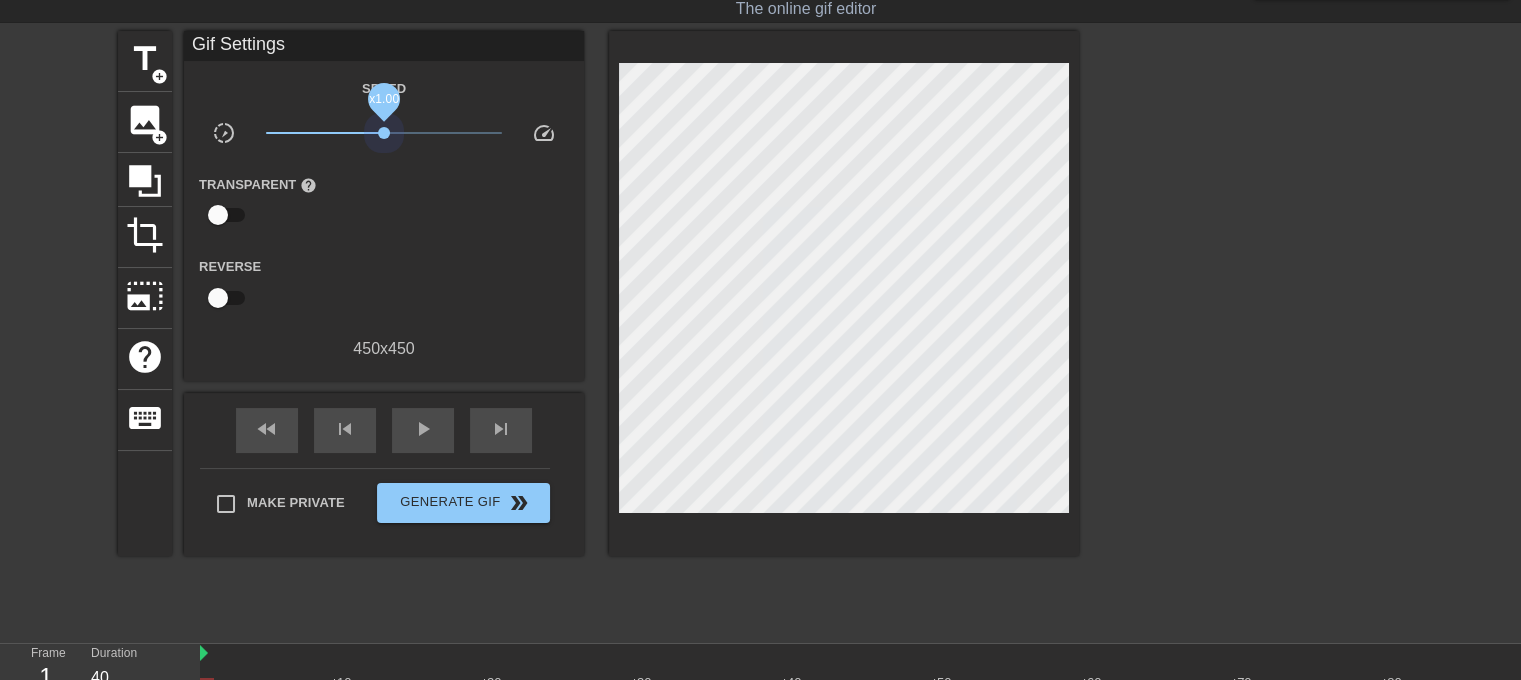 drag, startPoint x: 398, startPoint y: 134, endPoint x: 384, endPoint y: 141, distance: 15.652476 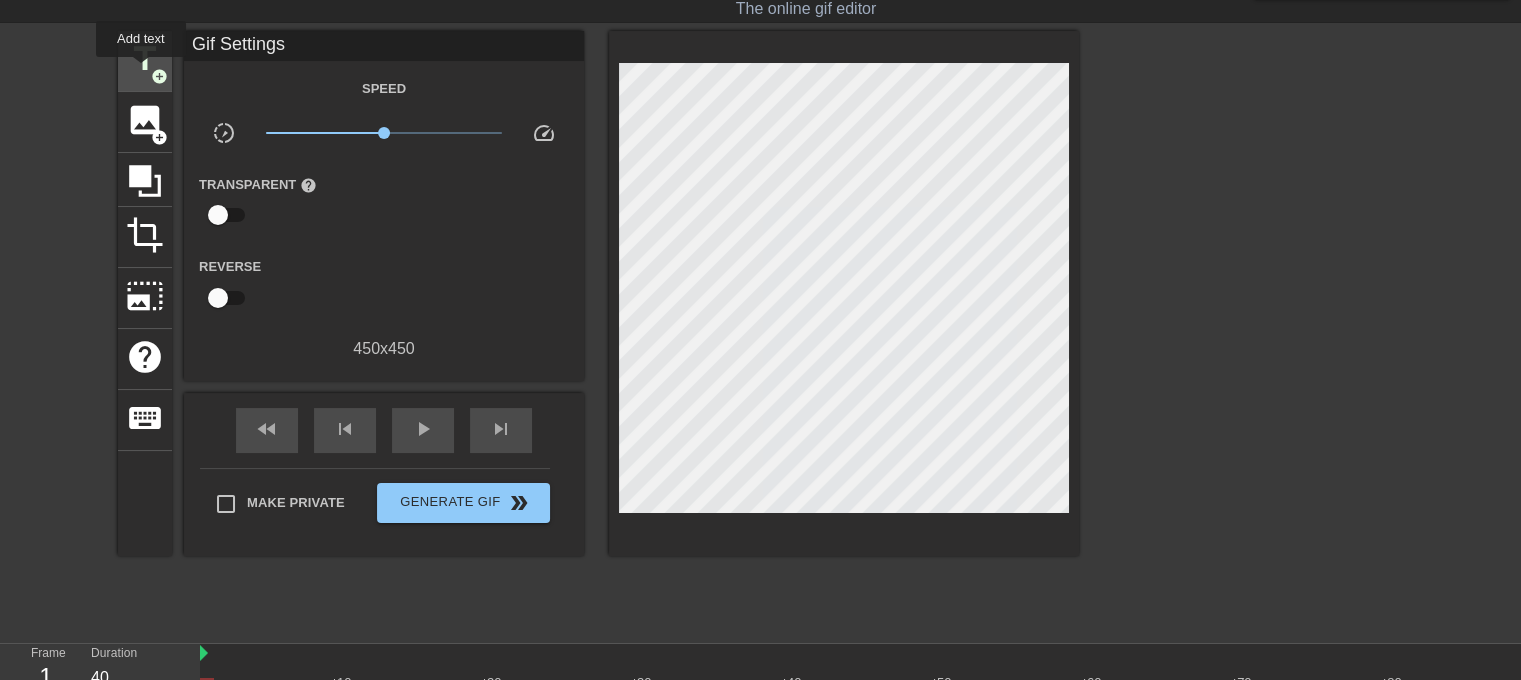 click on "title" at bounding box center [145, 59] 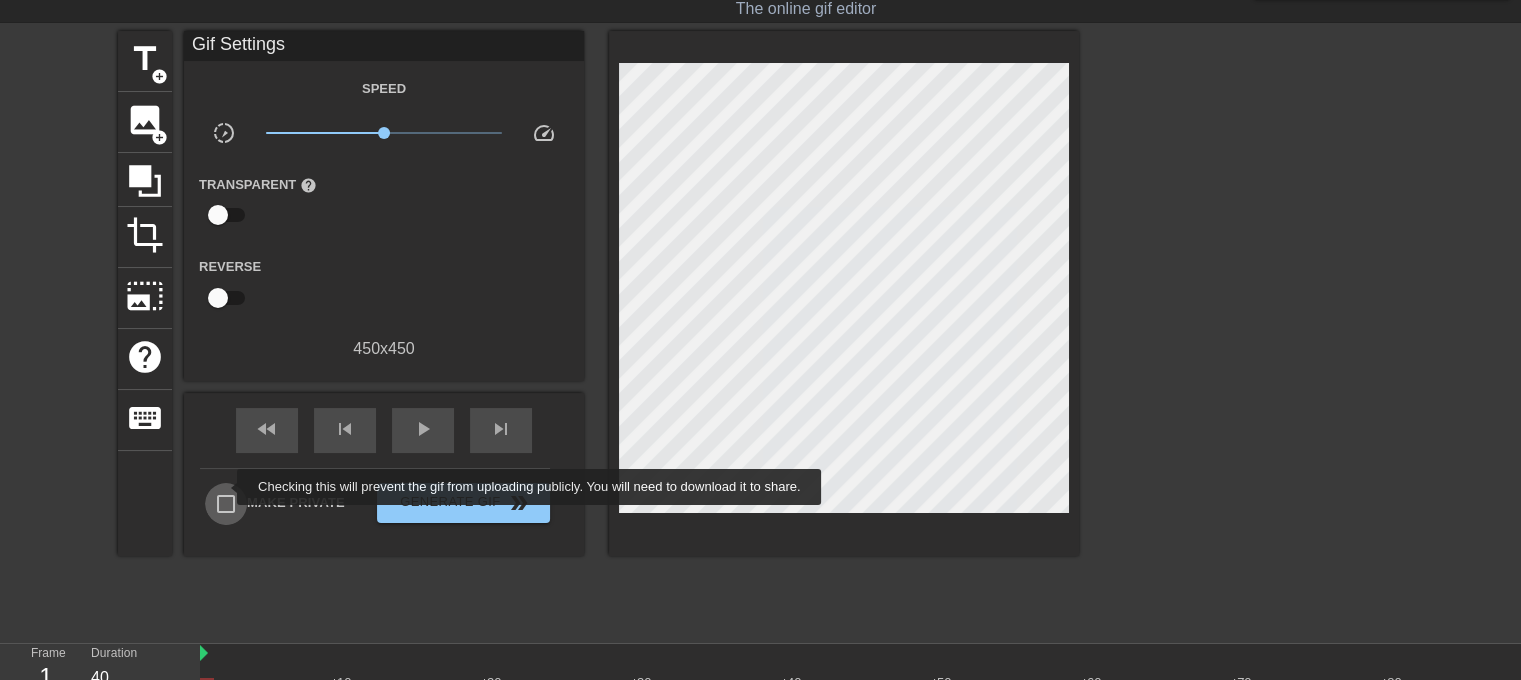 click on "Make Private" at bounding box center (226, 504) 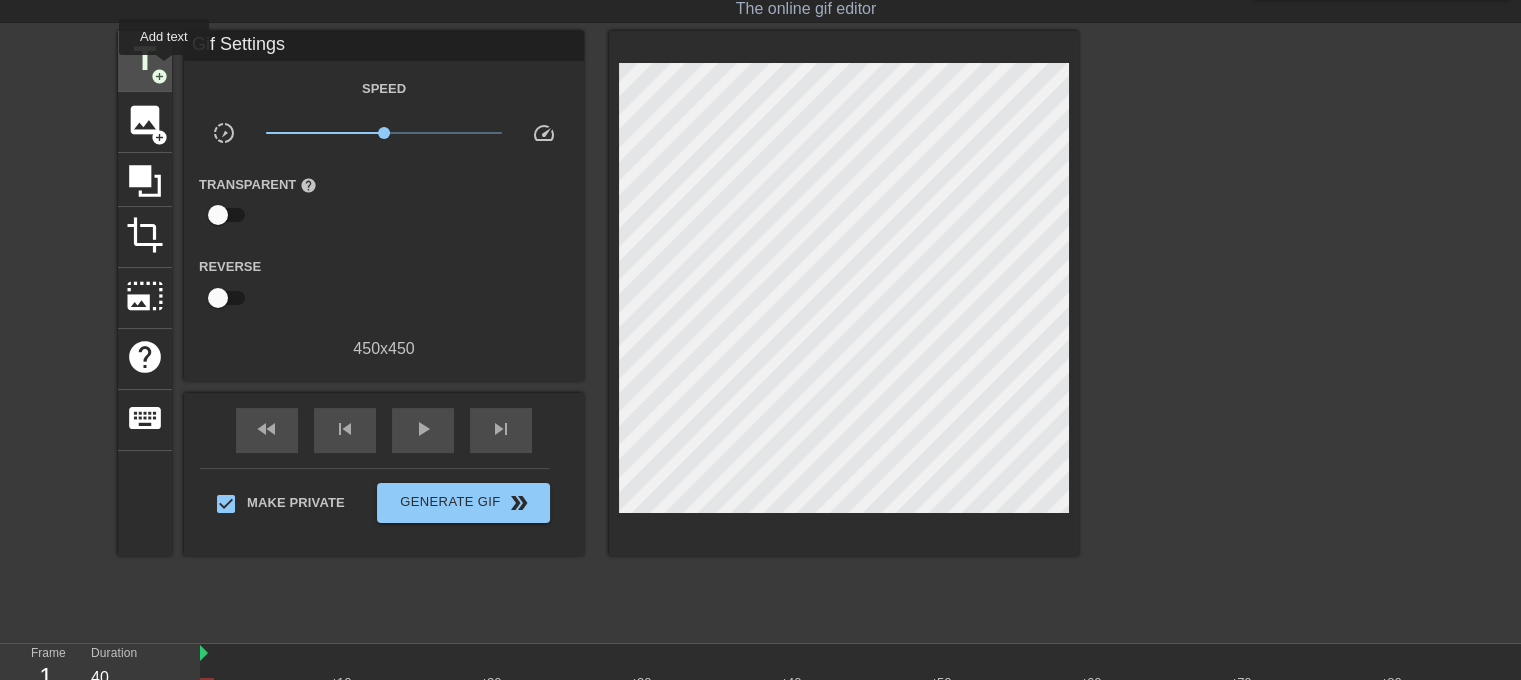 click on "add_circle" at bounding box center (159, 76) 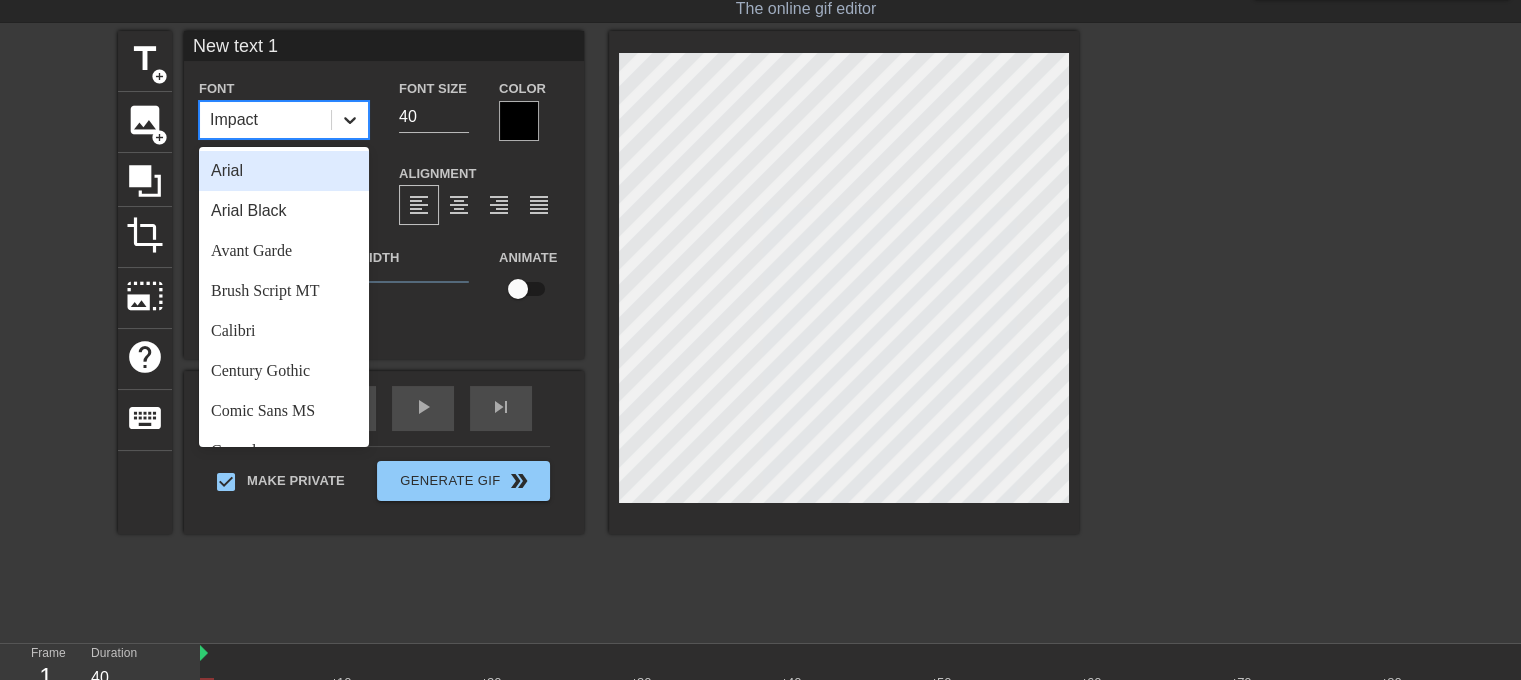 click at bounding box center (350, 120) 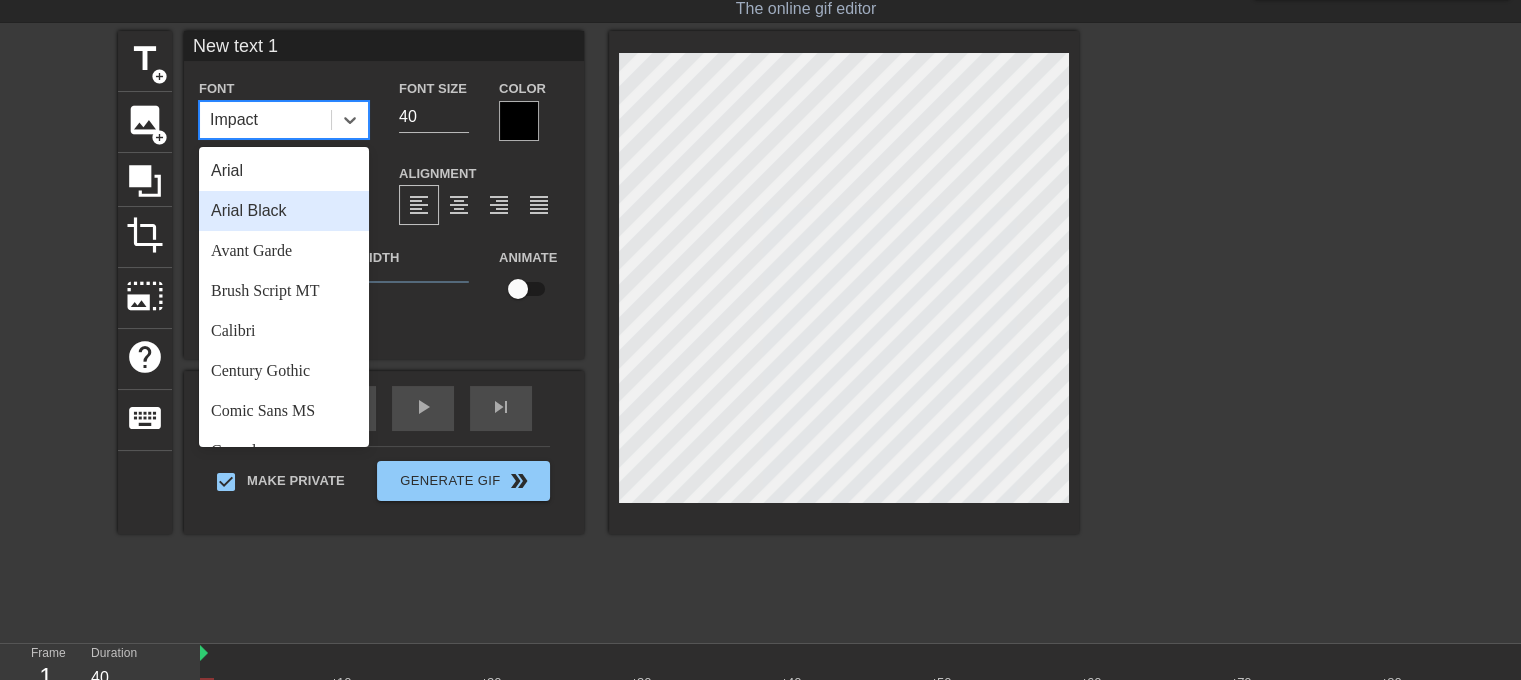 click on "Arial Black" at bounding box center [284, 211] 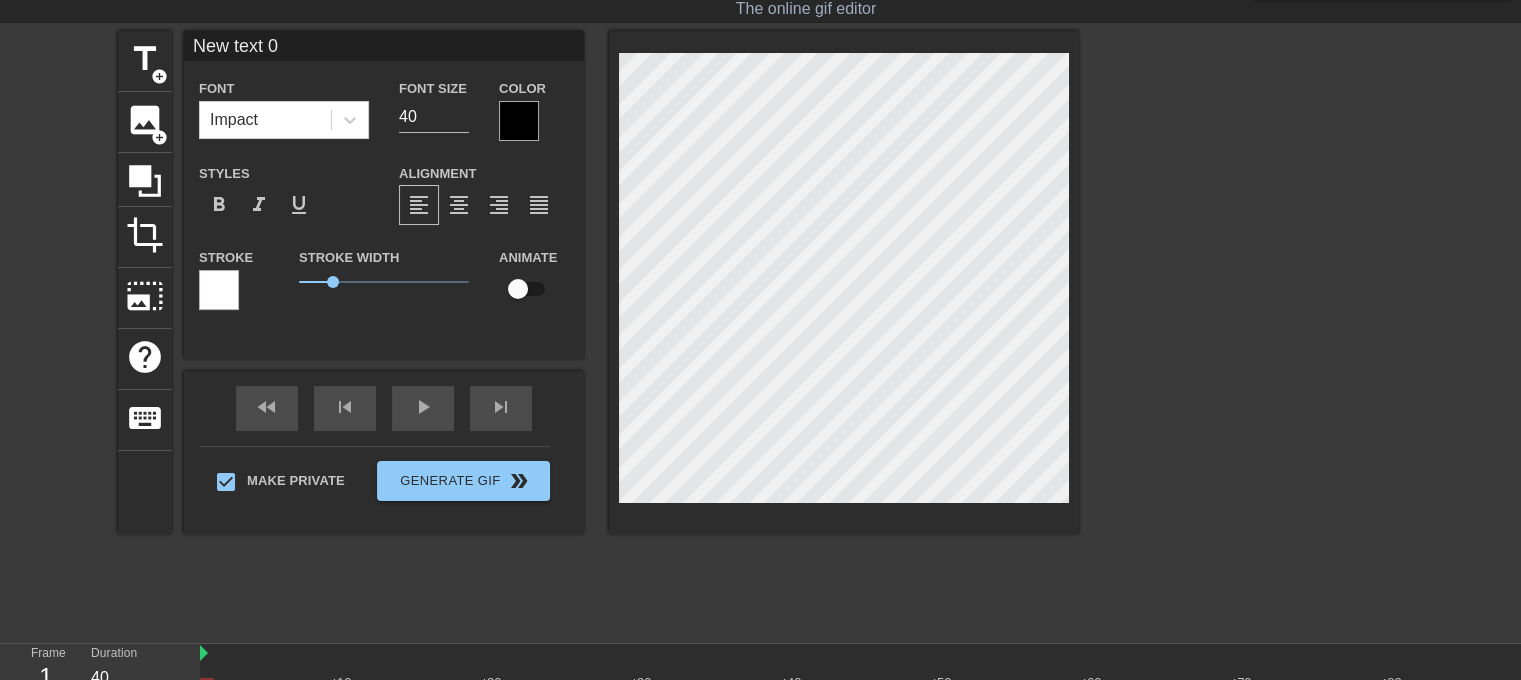 type on "New text 1" 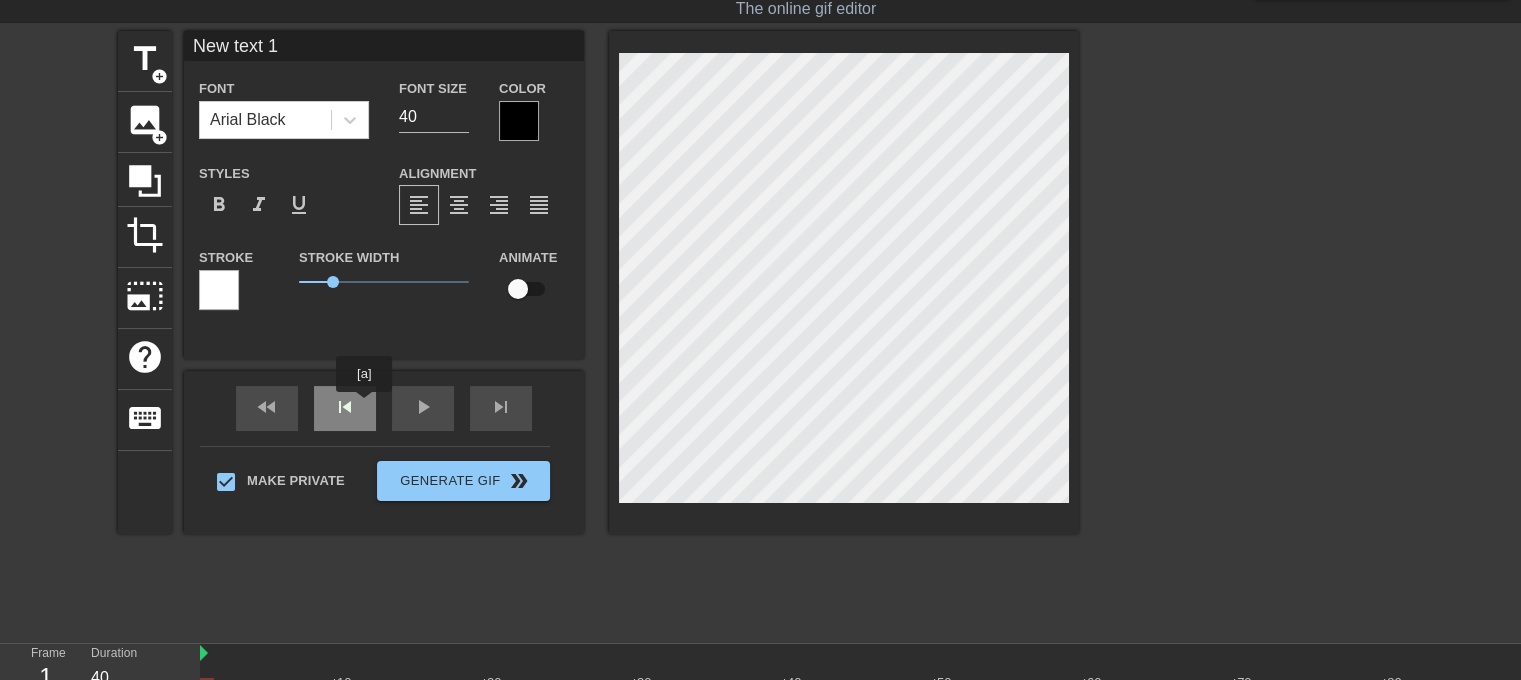 click on "skip_previous" at bounding box center (345, 408) 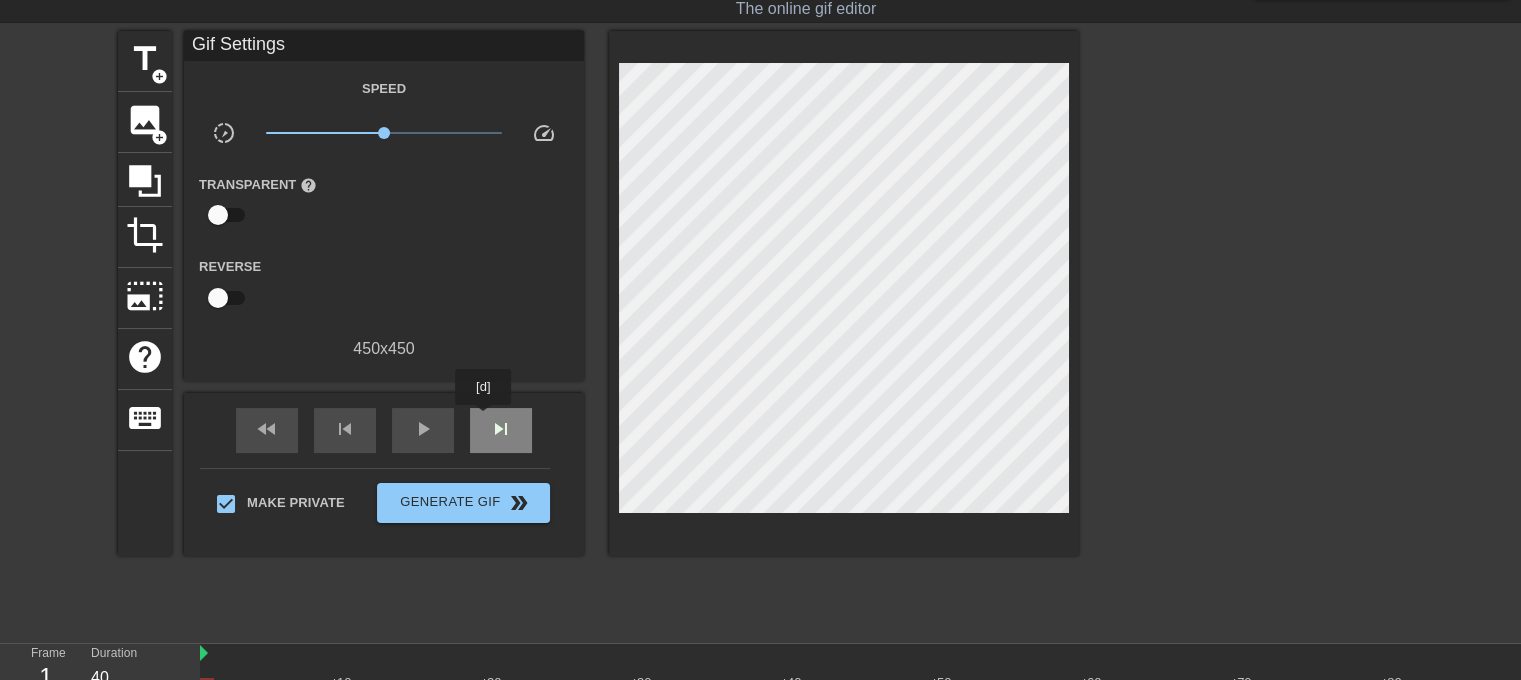 click on "skip_next" at bounding box center [501, 430] 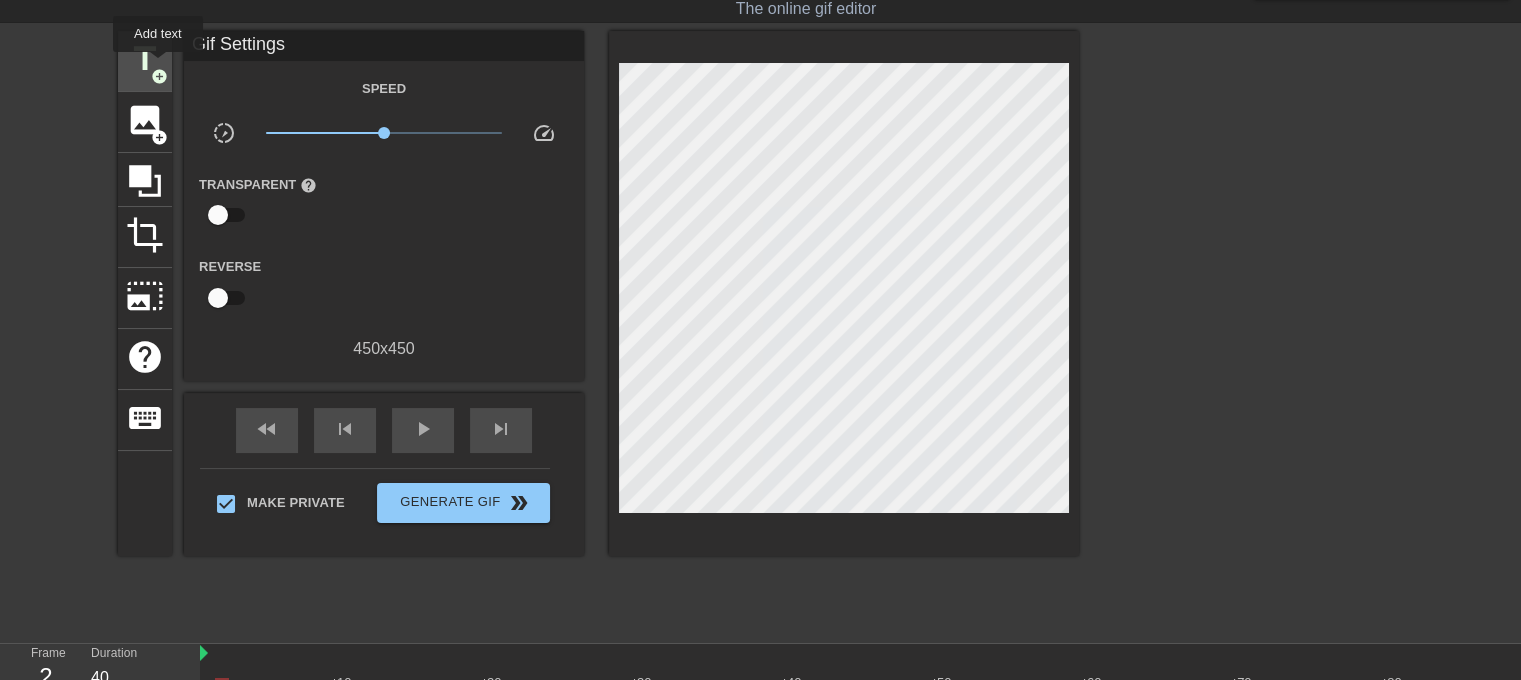 click on "add_circle" at bounding box center (159, 76) 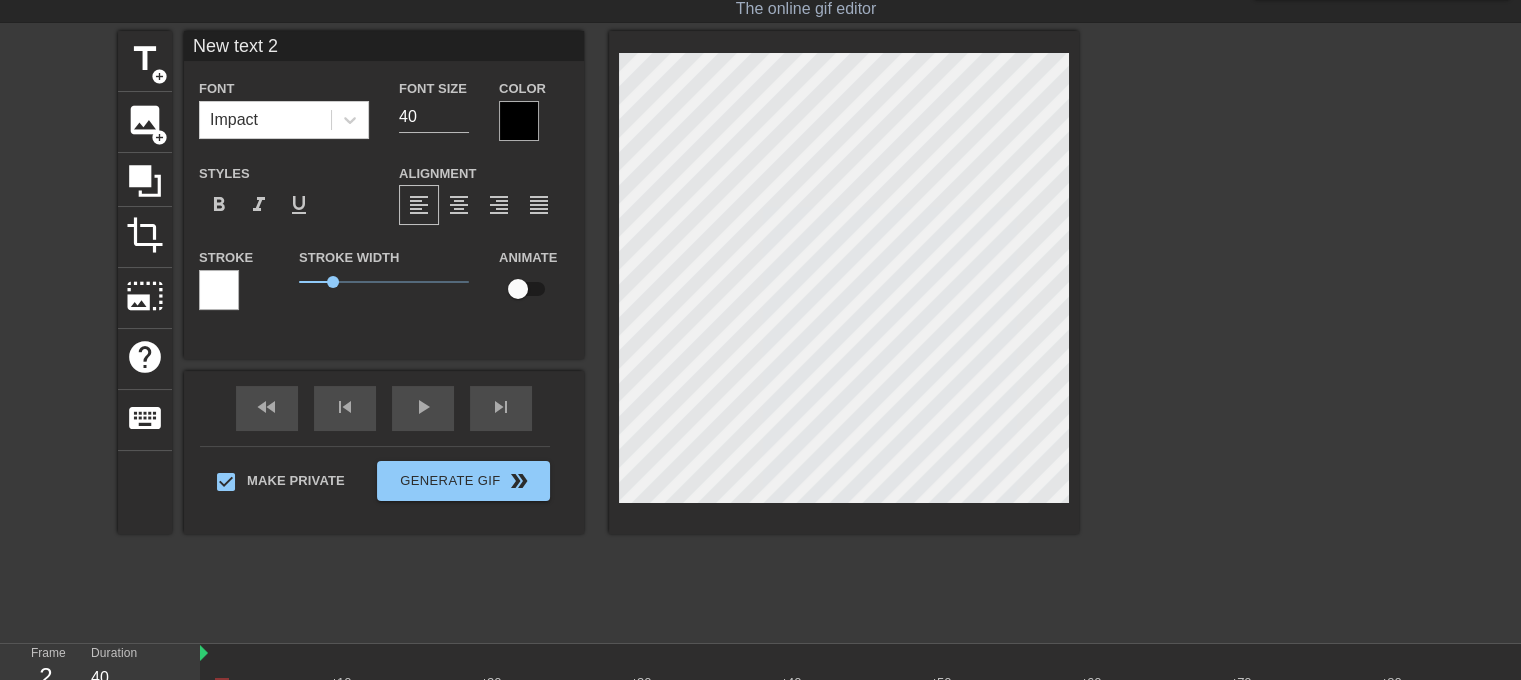 type on "New text 1" 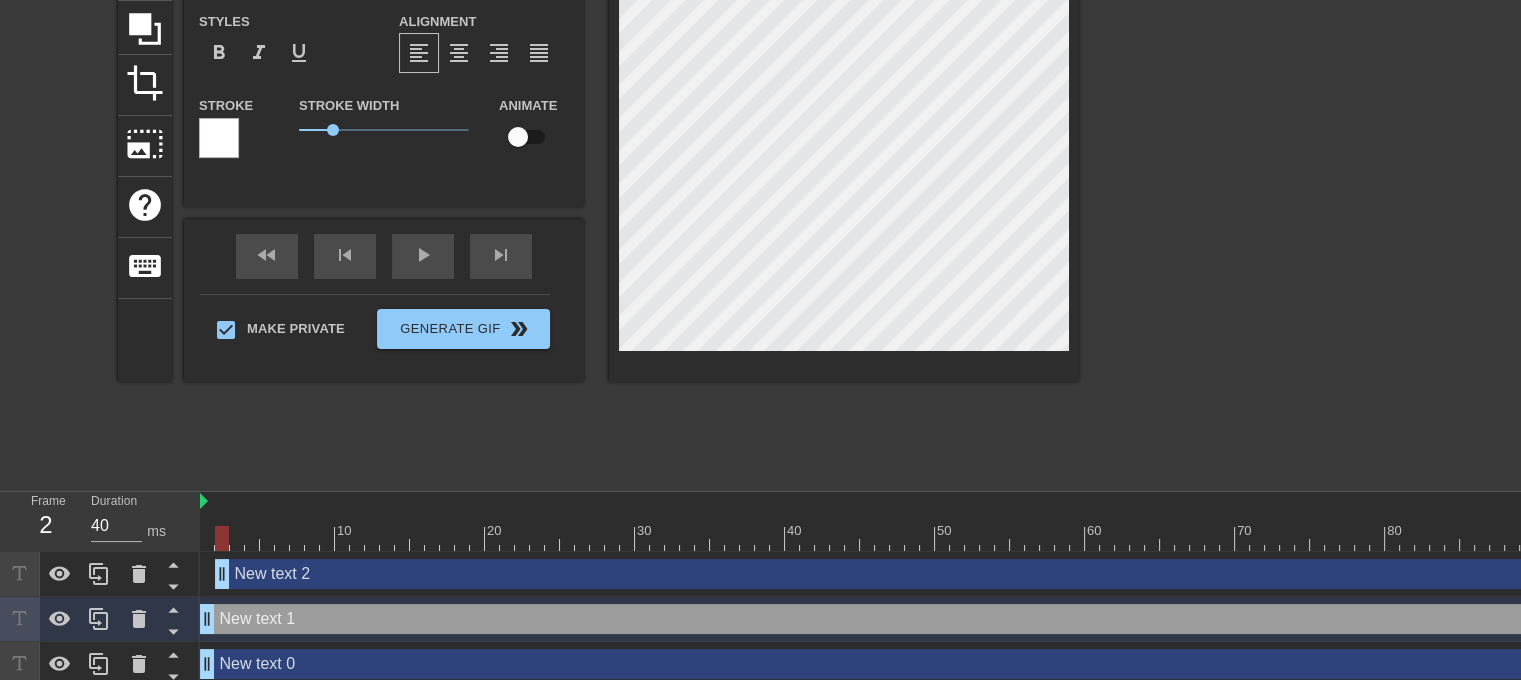 scroll, scrollTop: 222, scrollLeft: 0, axis: vertical 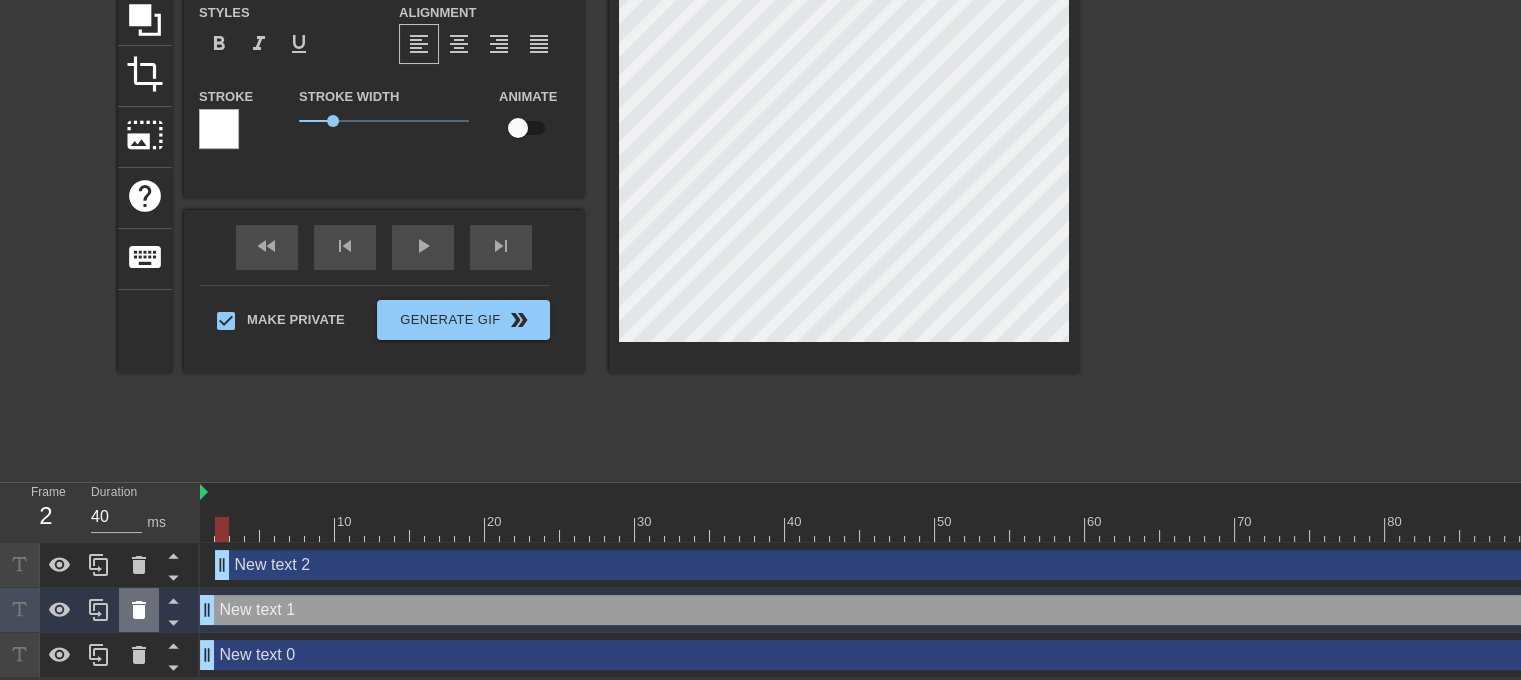 click 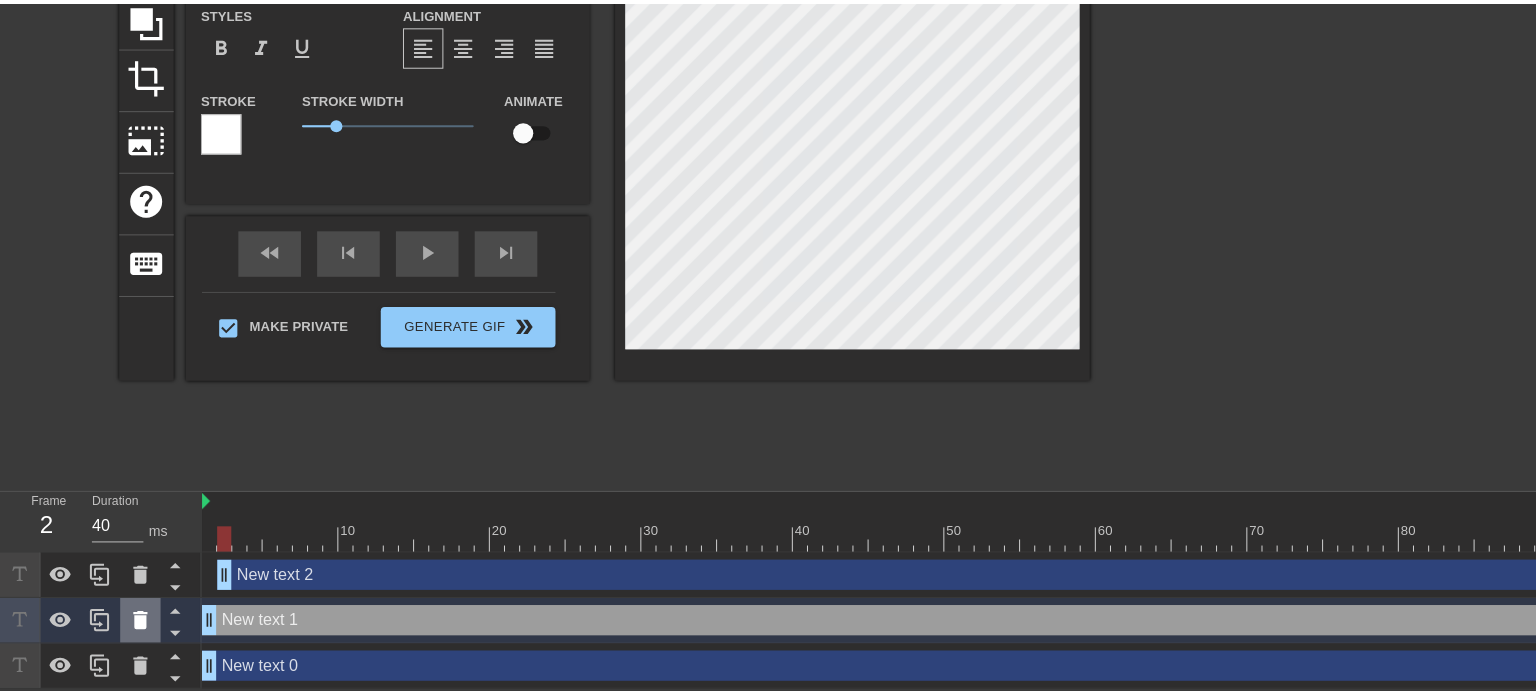 scroll, scrollTop: 207, scrollLeft: 0, axis: vertical 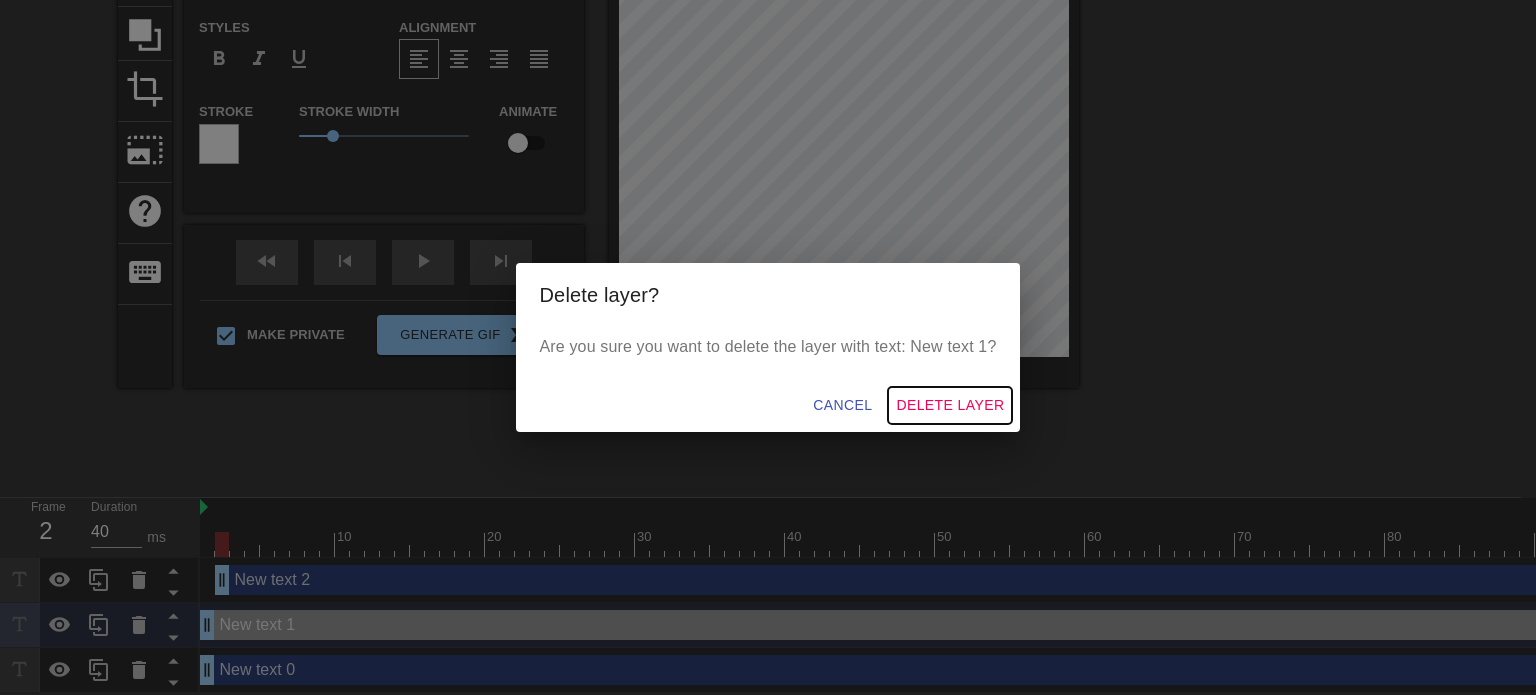 click on "Delete Layer" at bounding box center (950, 405) 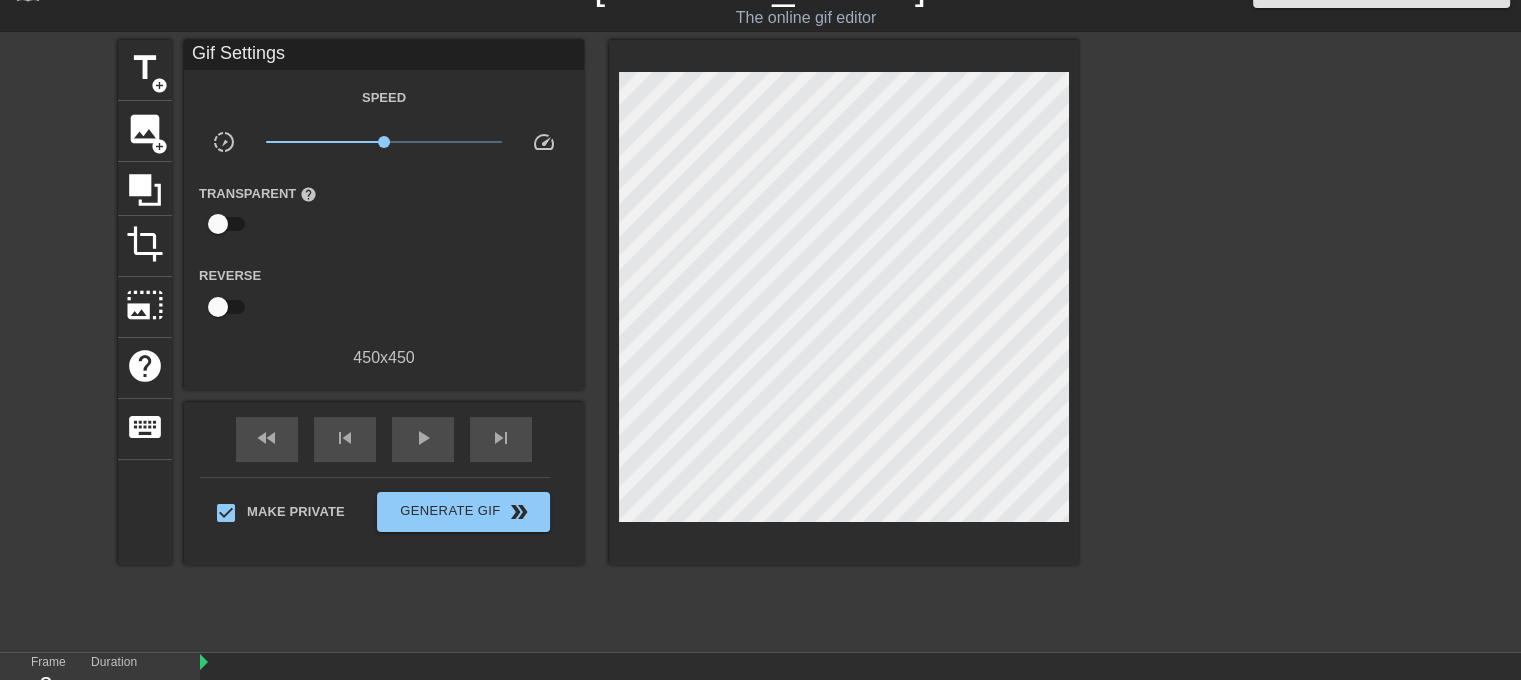scroll, scrollTop: 0, scrollLeft: 0, axis: both 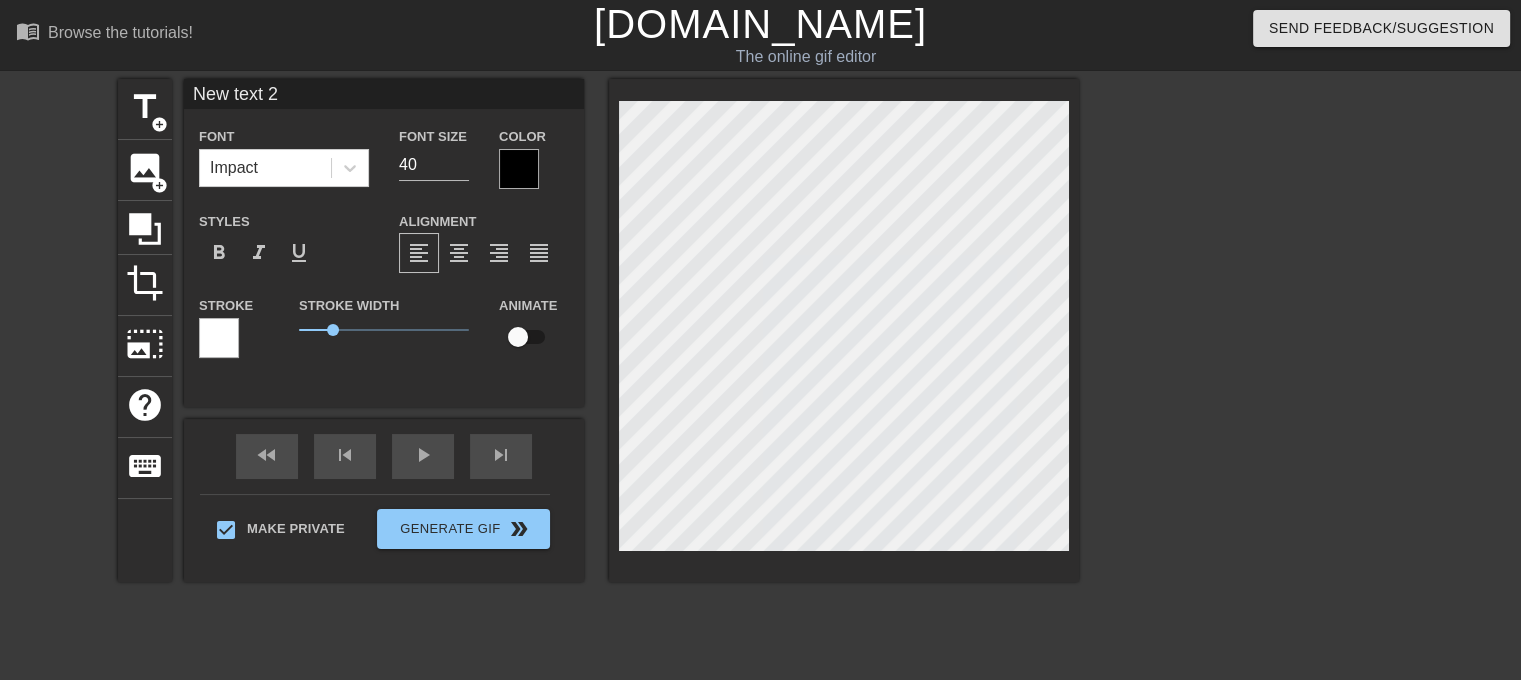 type on "New text" 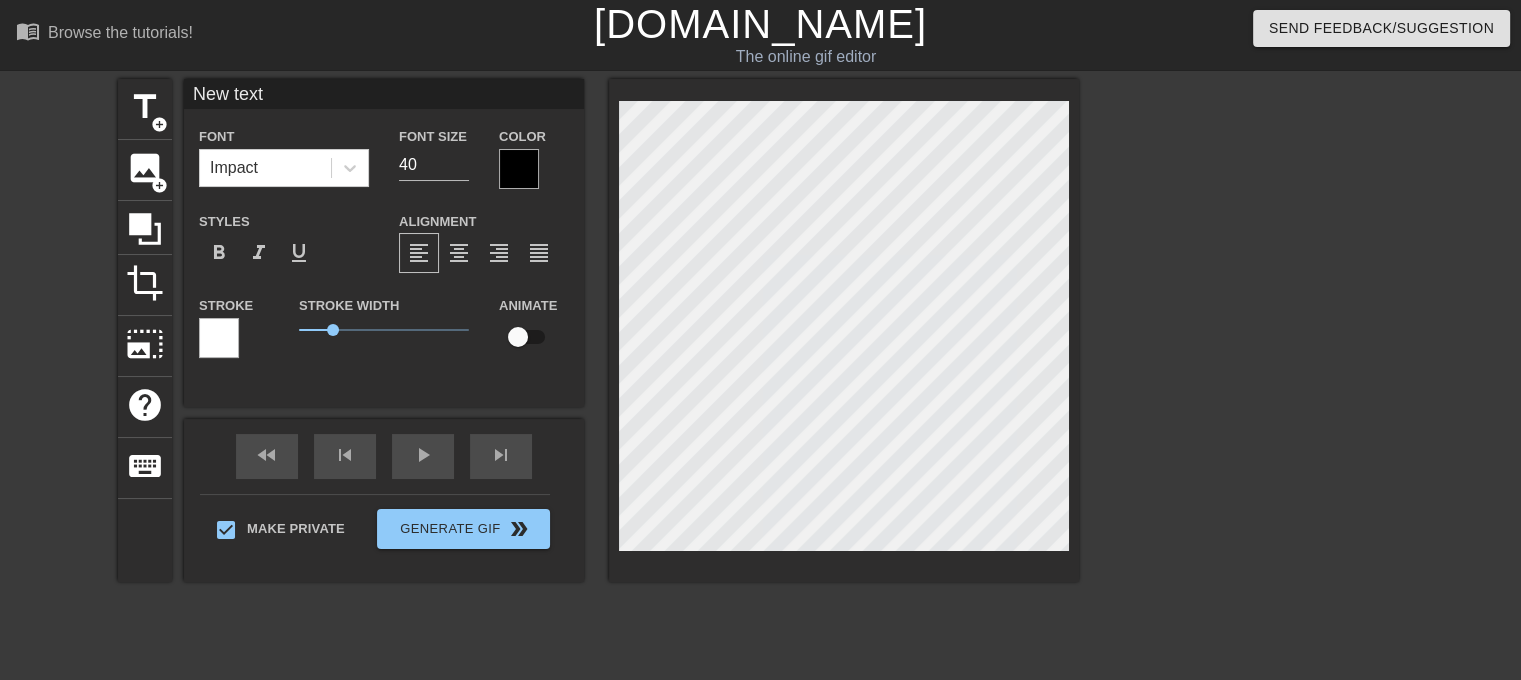 type on "New text" 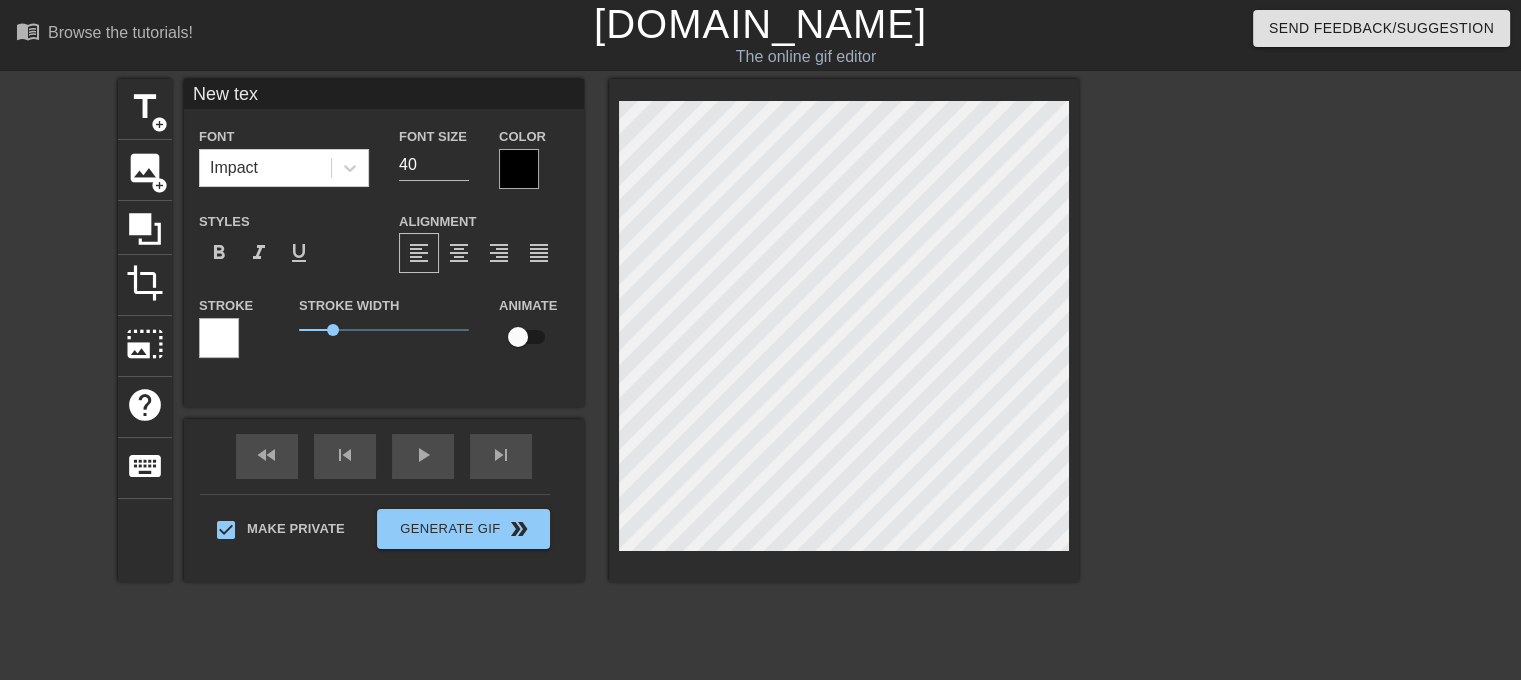 type on "New te" 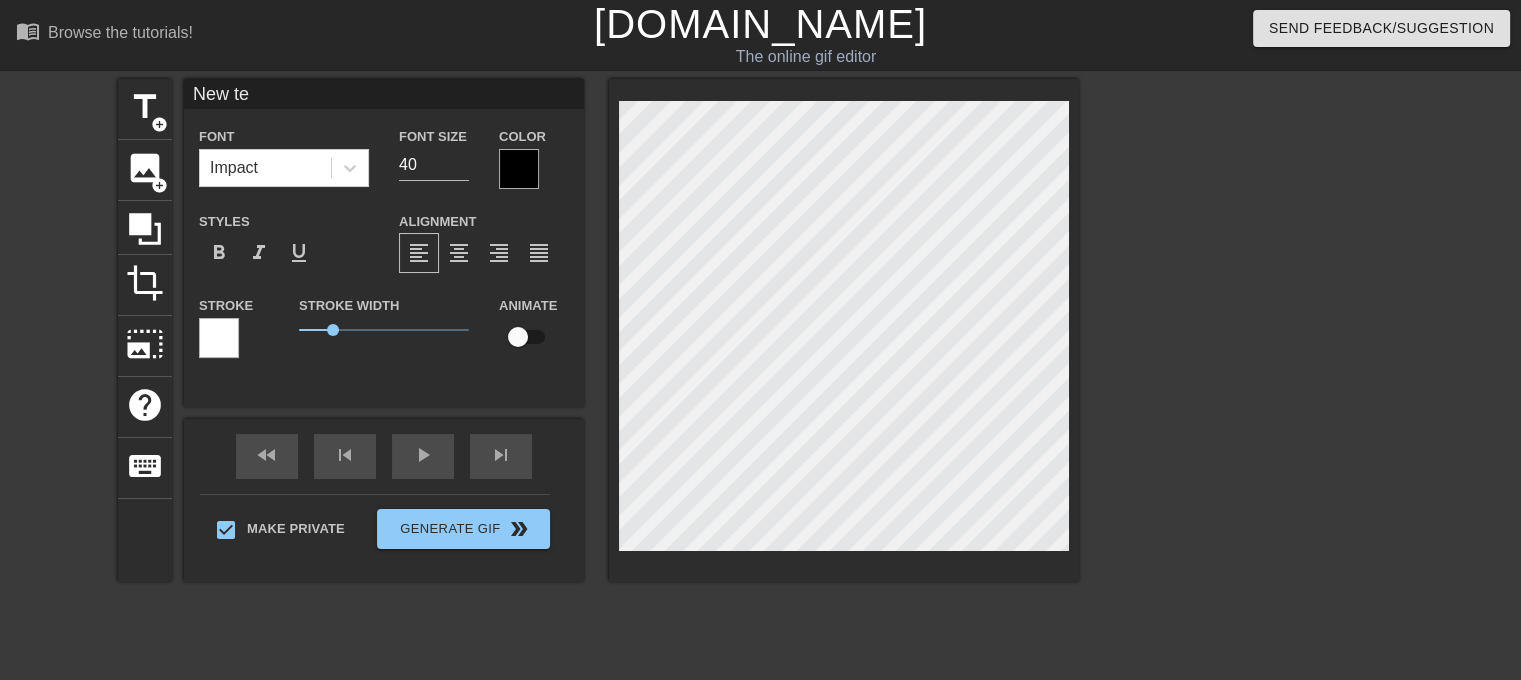 type on "New t" 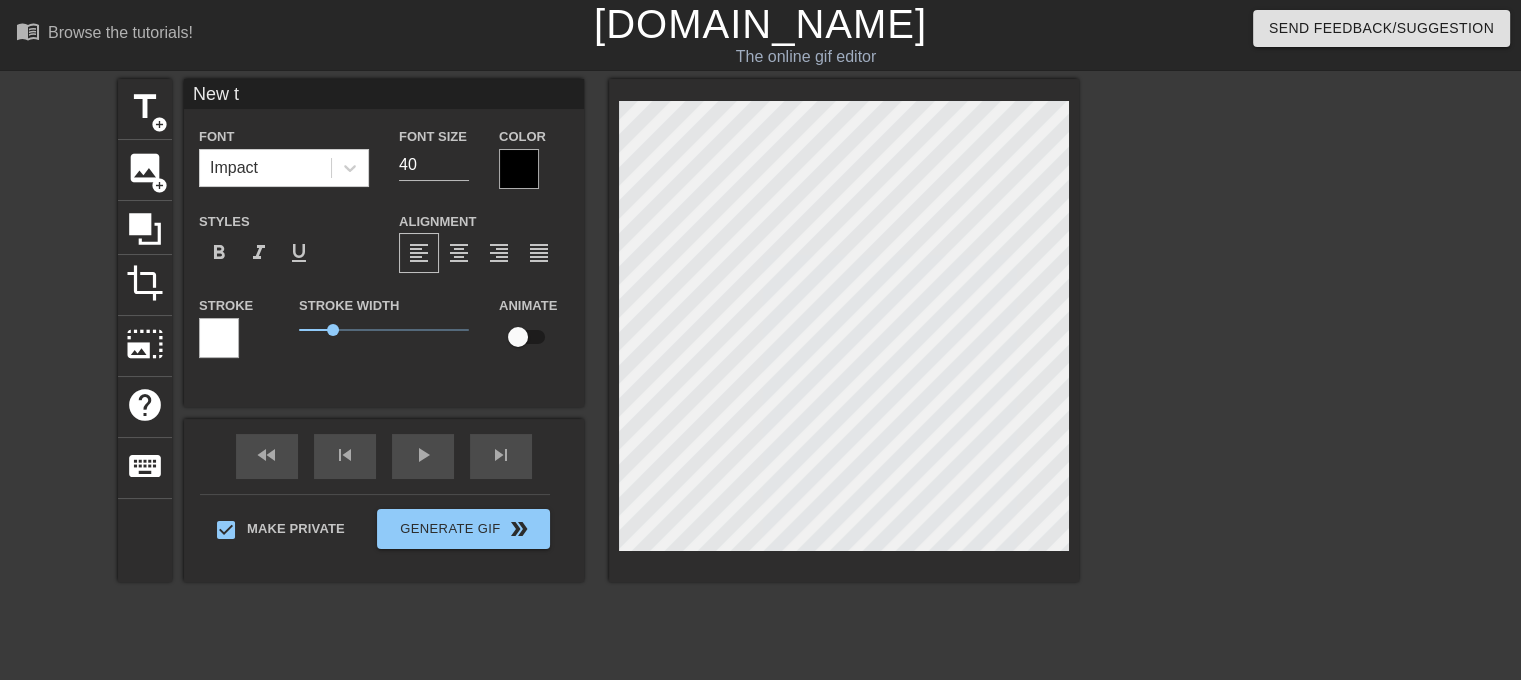 type on "New" 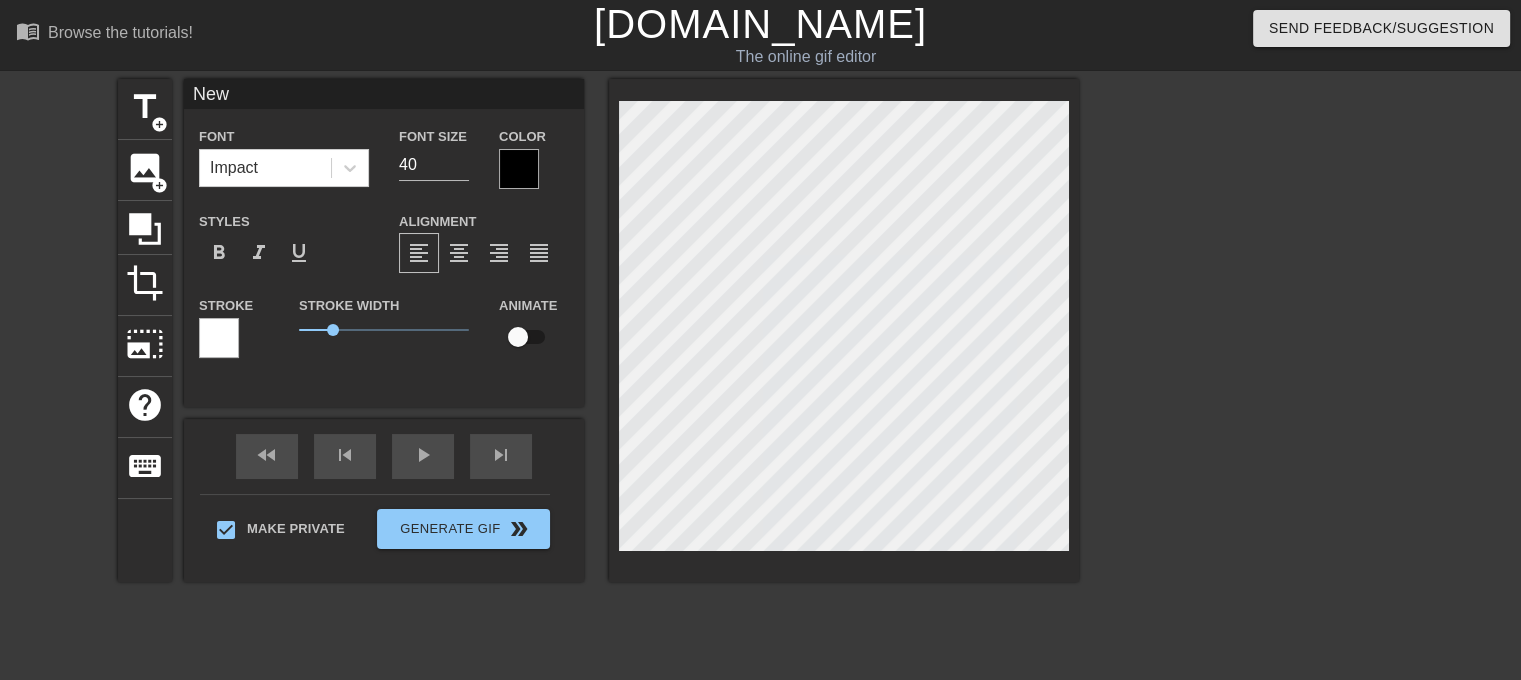 type on "New" 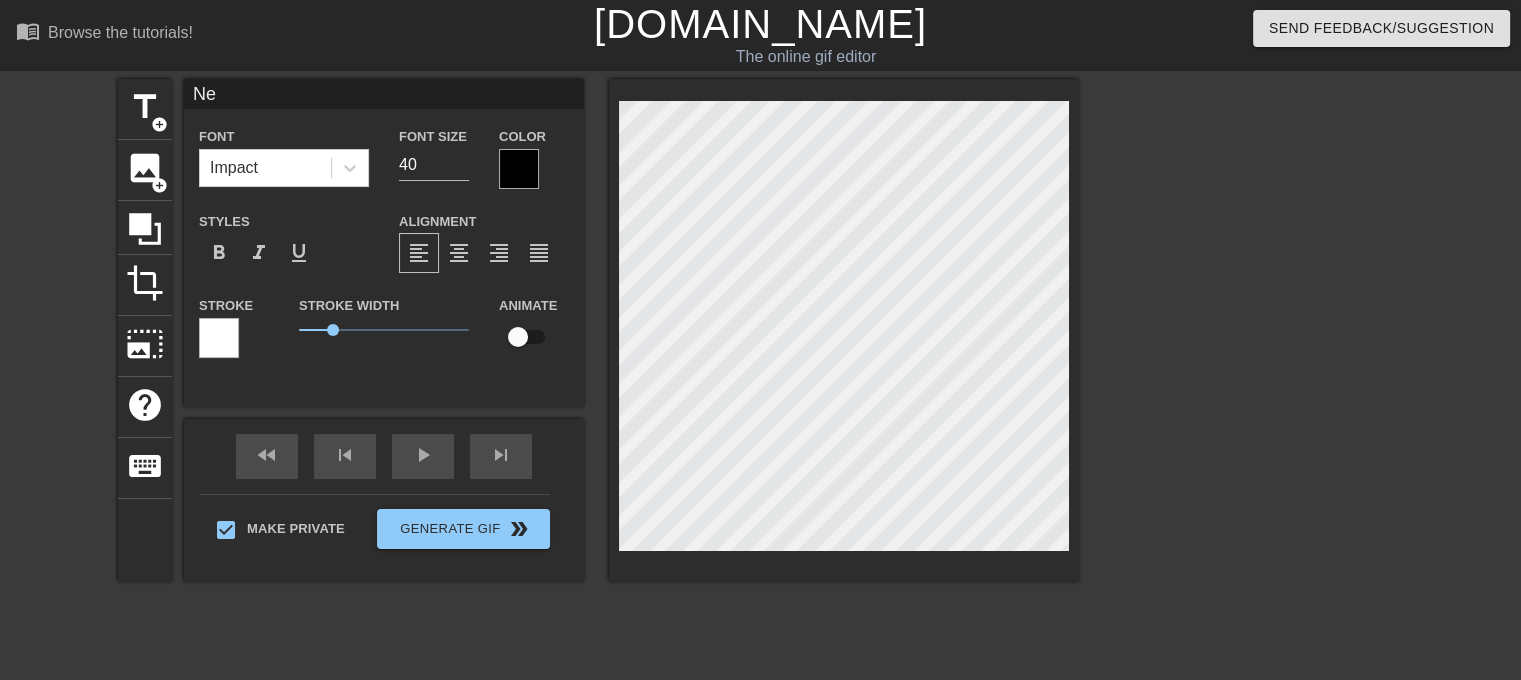type on "N" 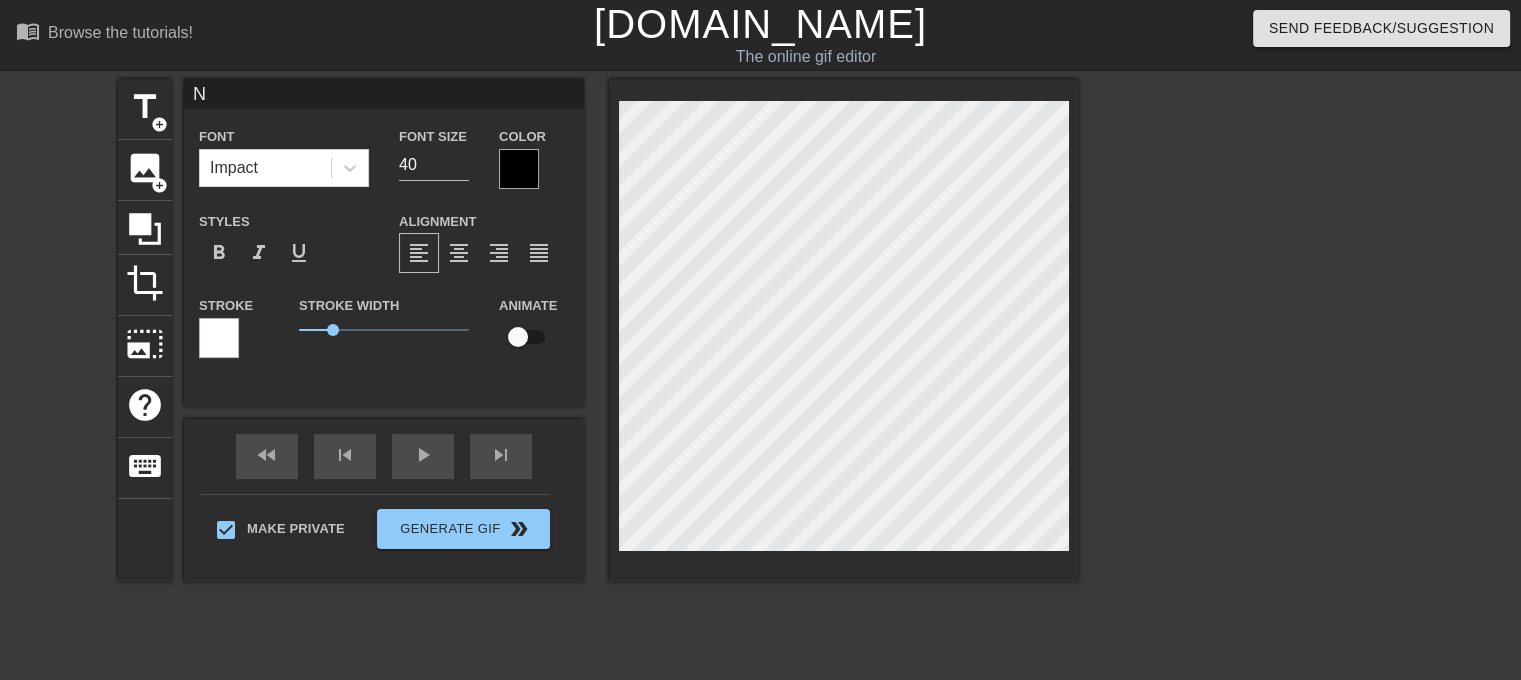 scroll, scrollTop: 2, scrollLeft: 3, axis: both 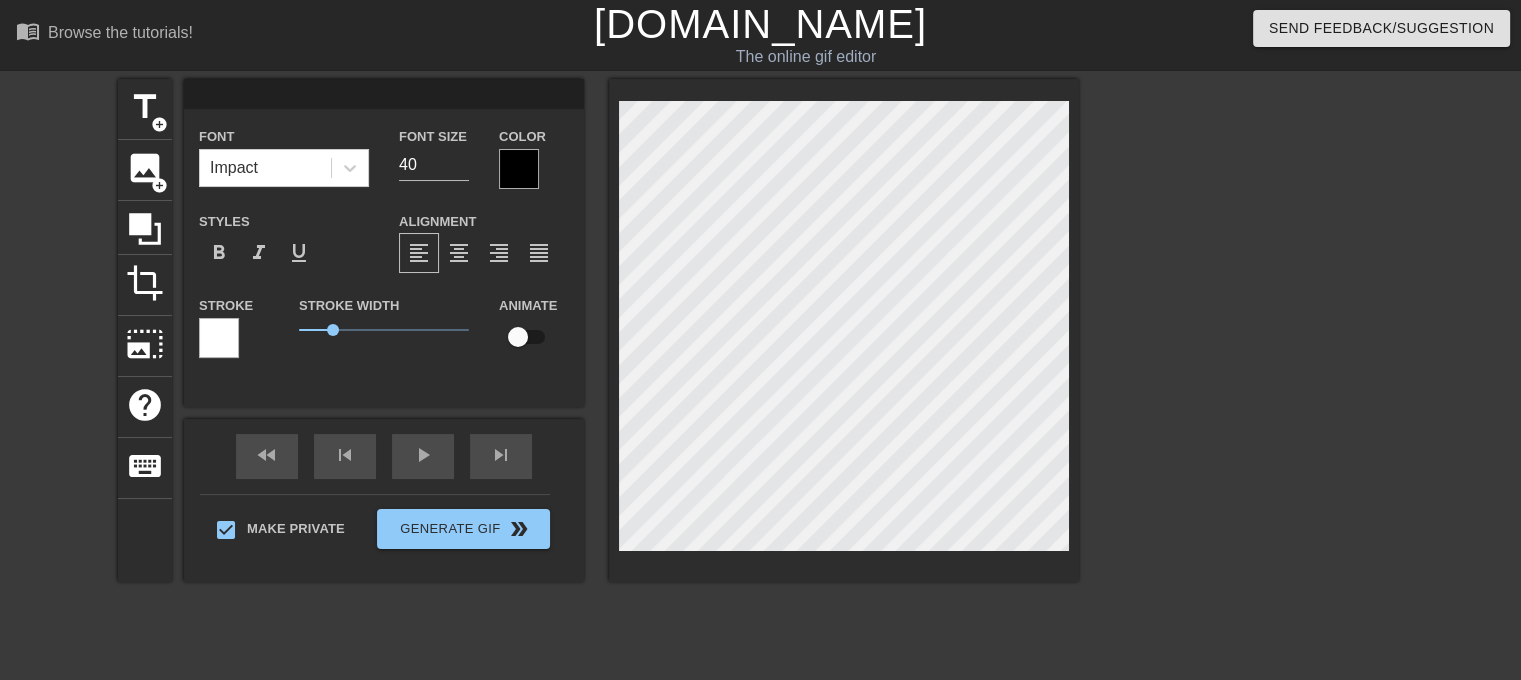 type on "h" 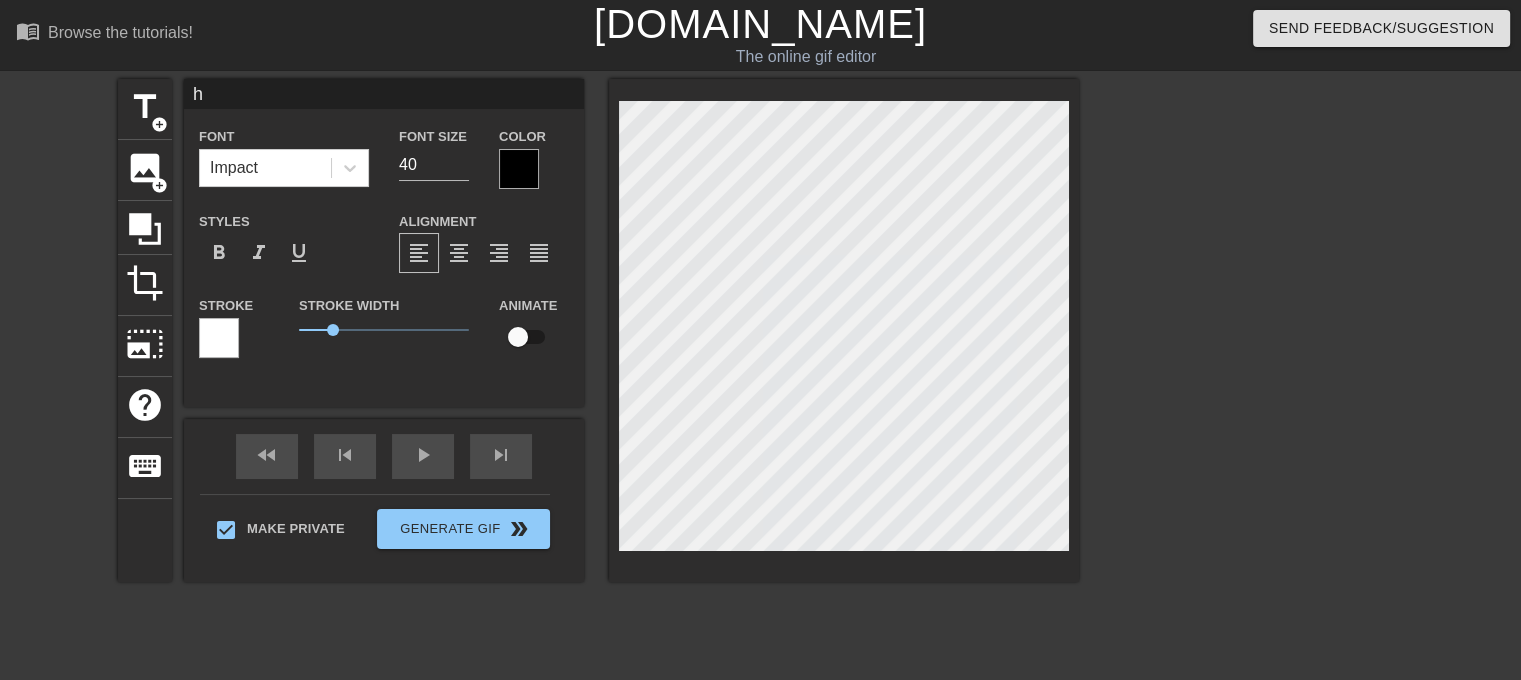 scroll, scrollTop: 2, scrollLeft: 2, axis: both 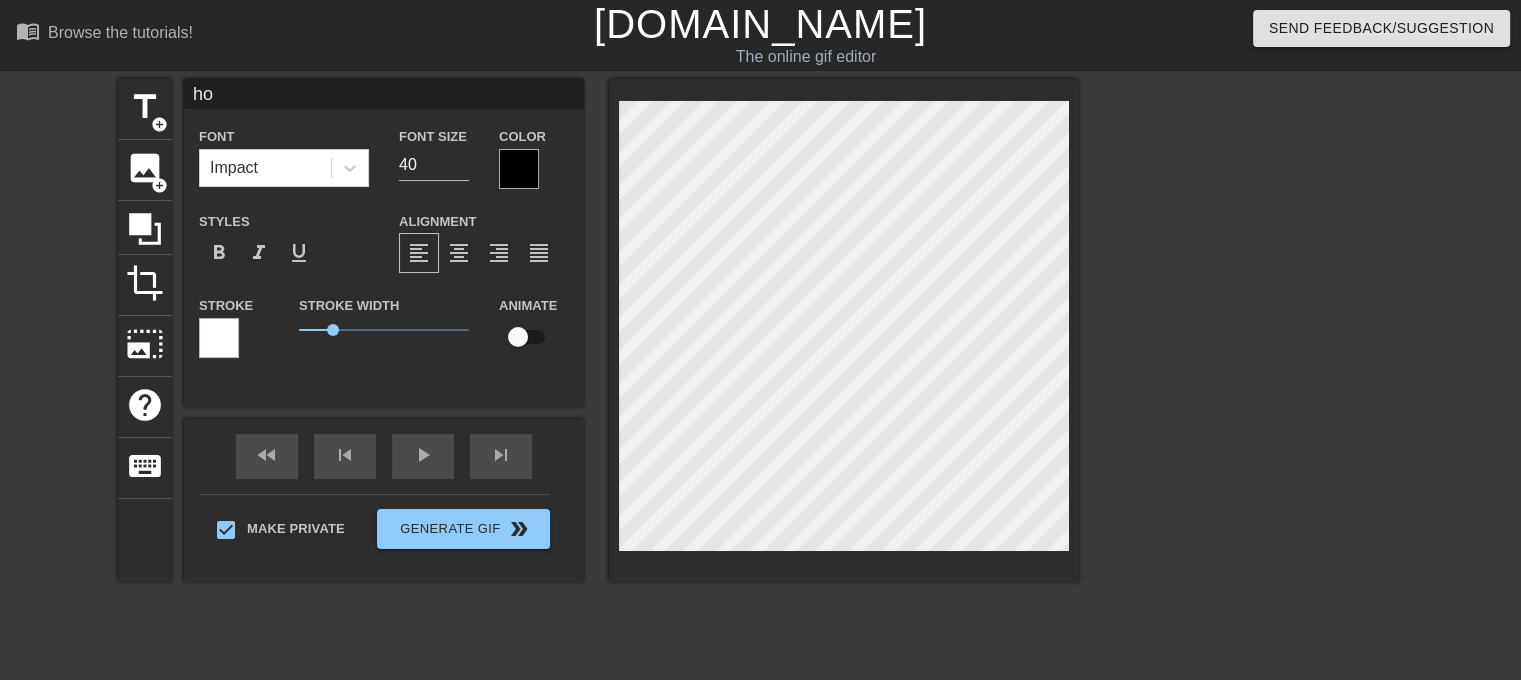 type on "hop" 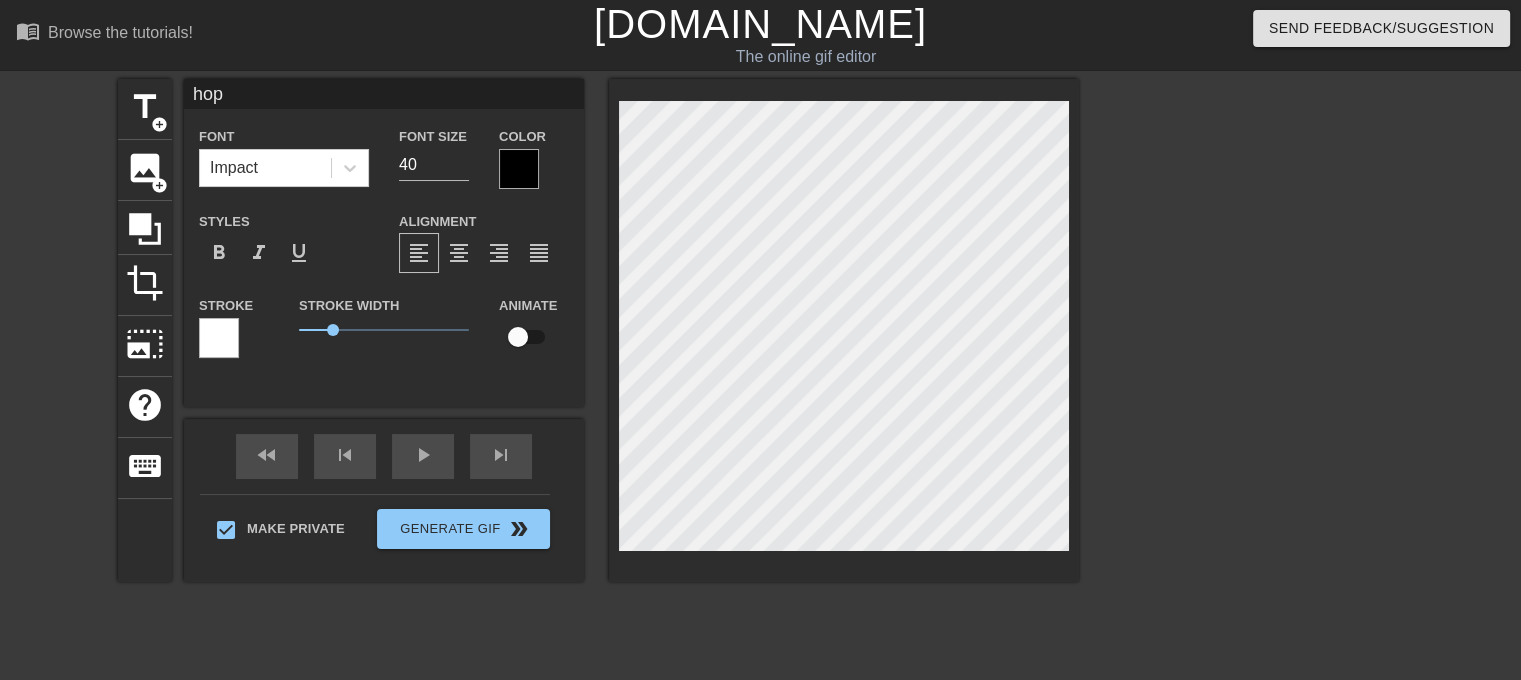 type on "hop" 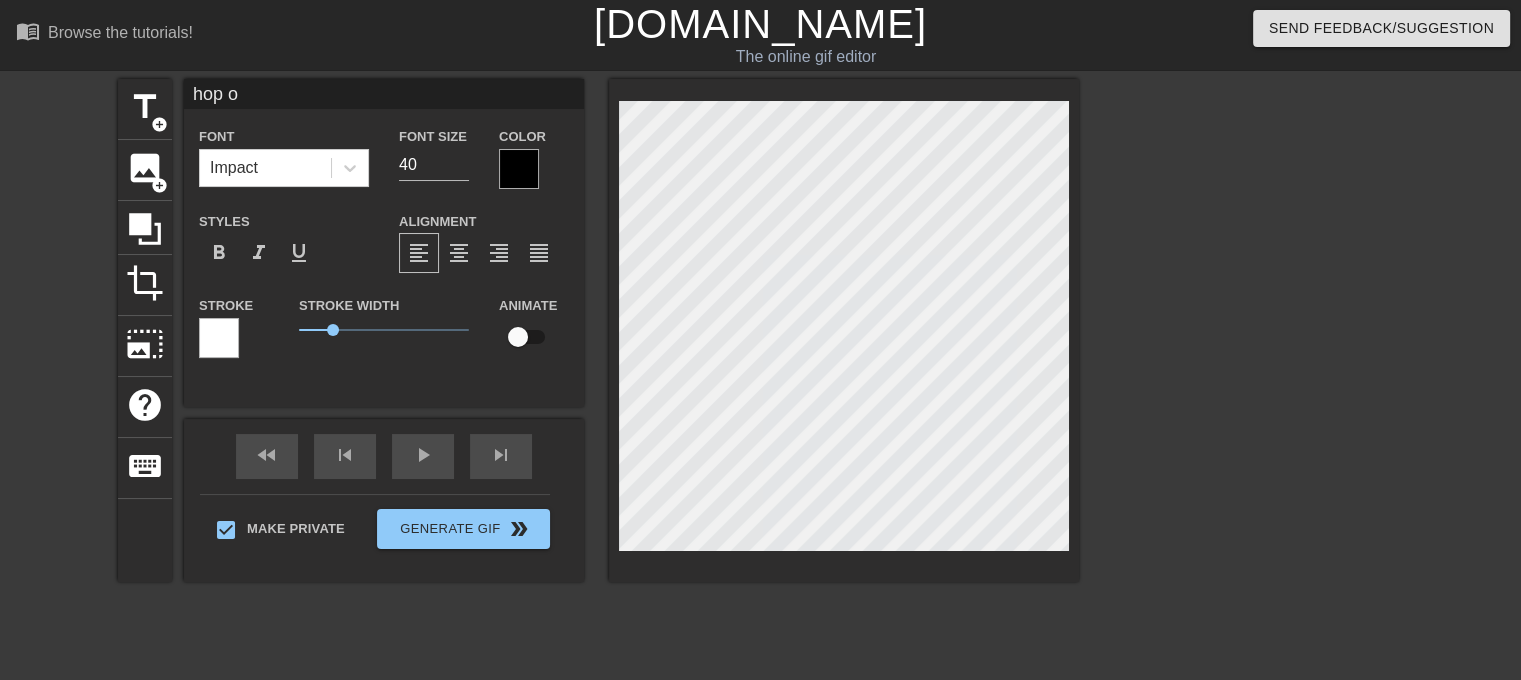 type on "hop on" 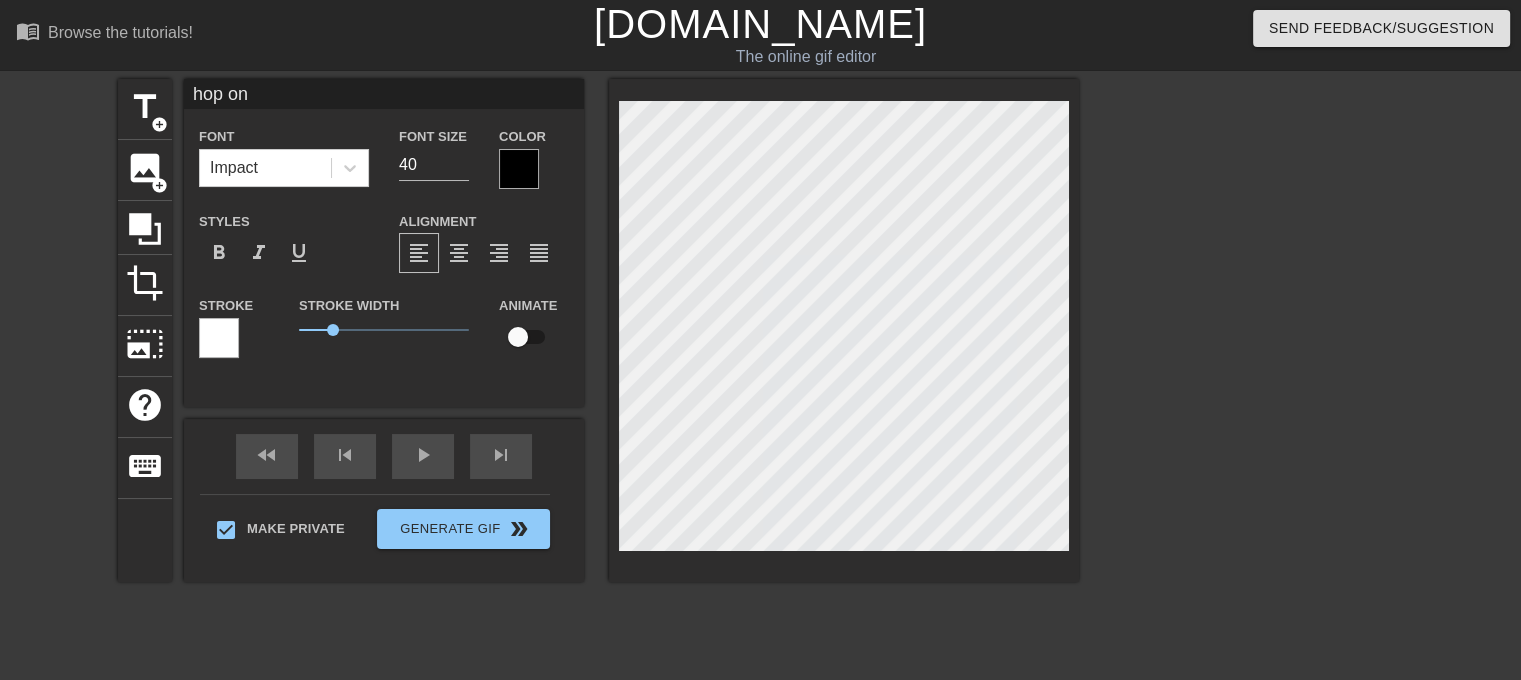 type on "hop on" 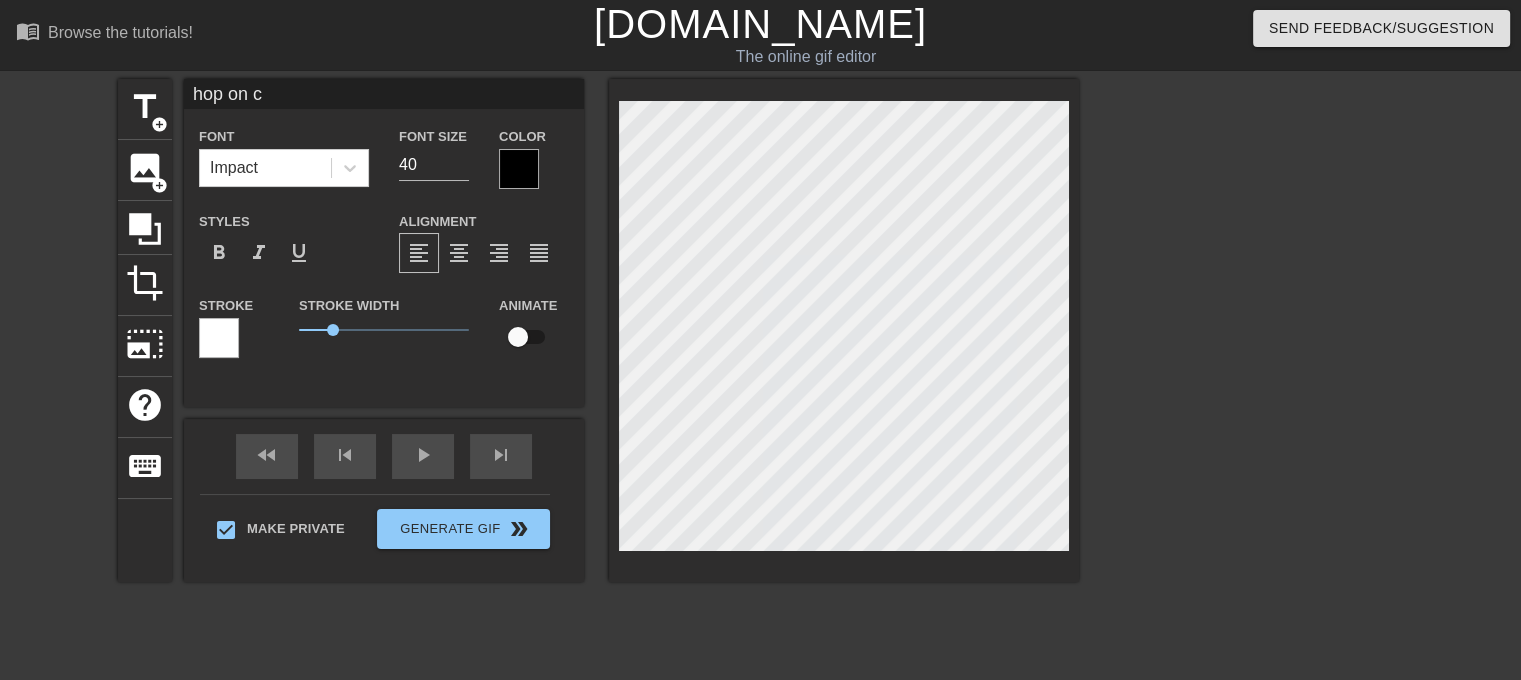 type on "hop on cs" 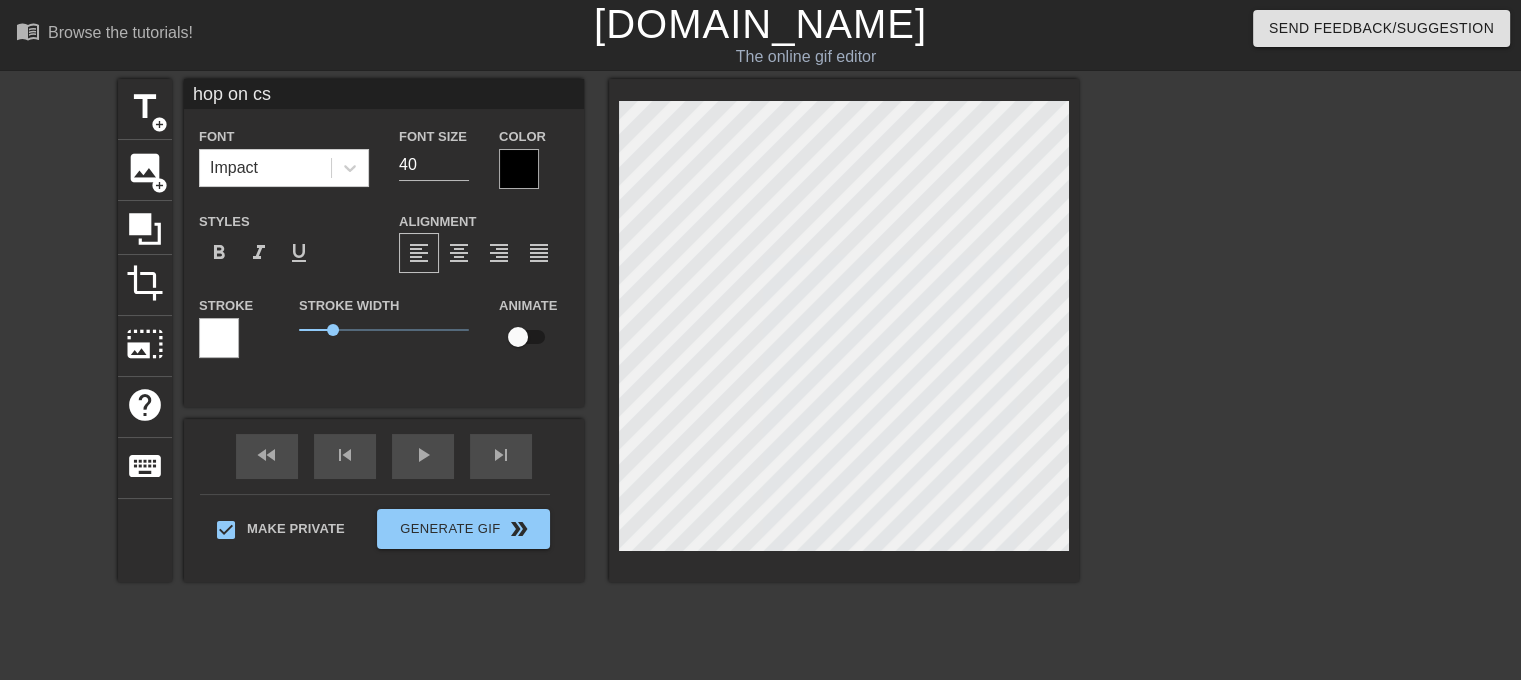type on "hop on csp" 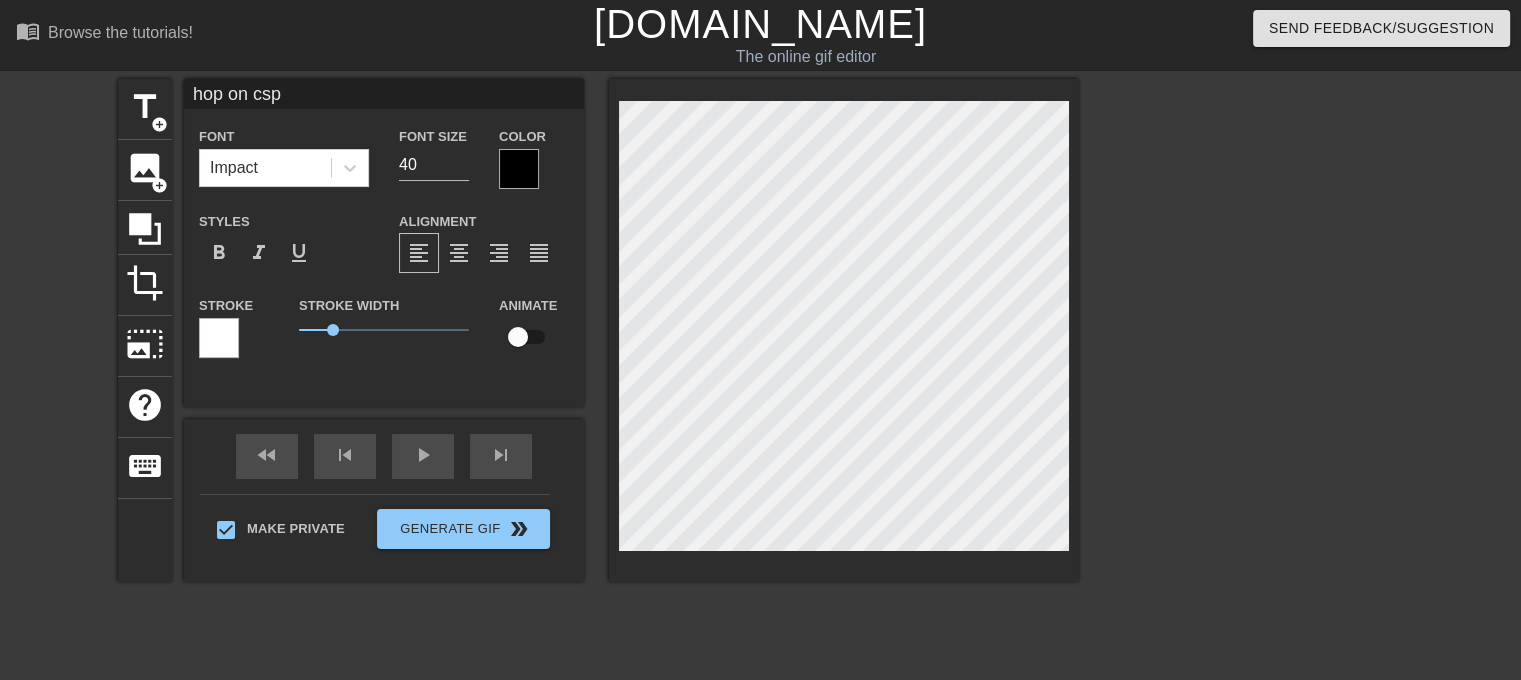 scroll, scrollTop: 2, scrollLeft: 5, axis: both 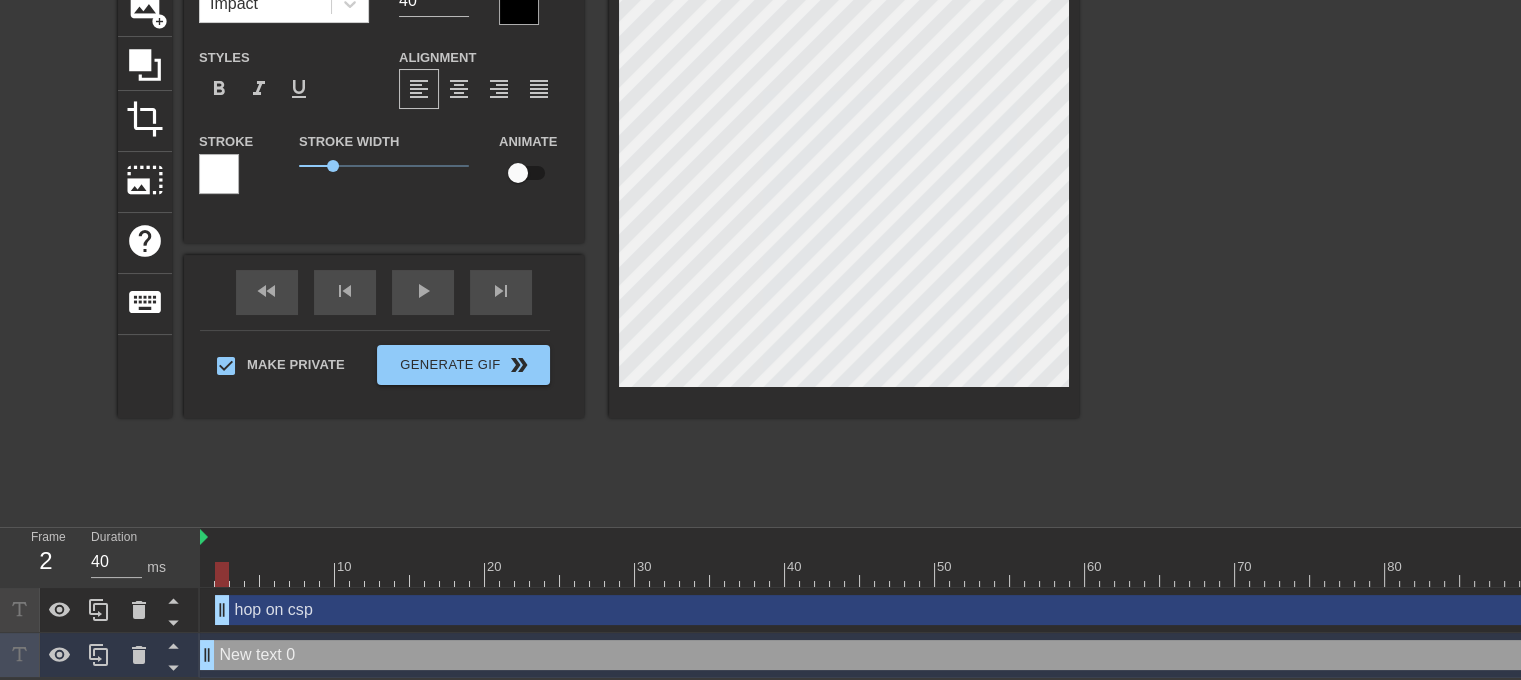 click on "New text 0 drag_handle drag_handle" at bounding box center (905, 655) 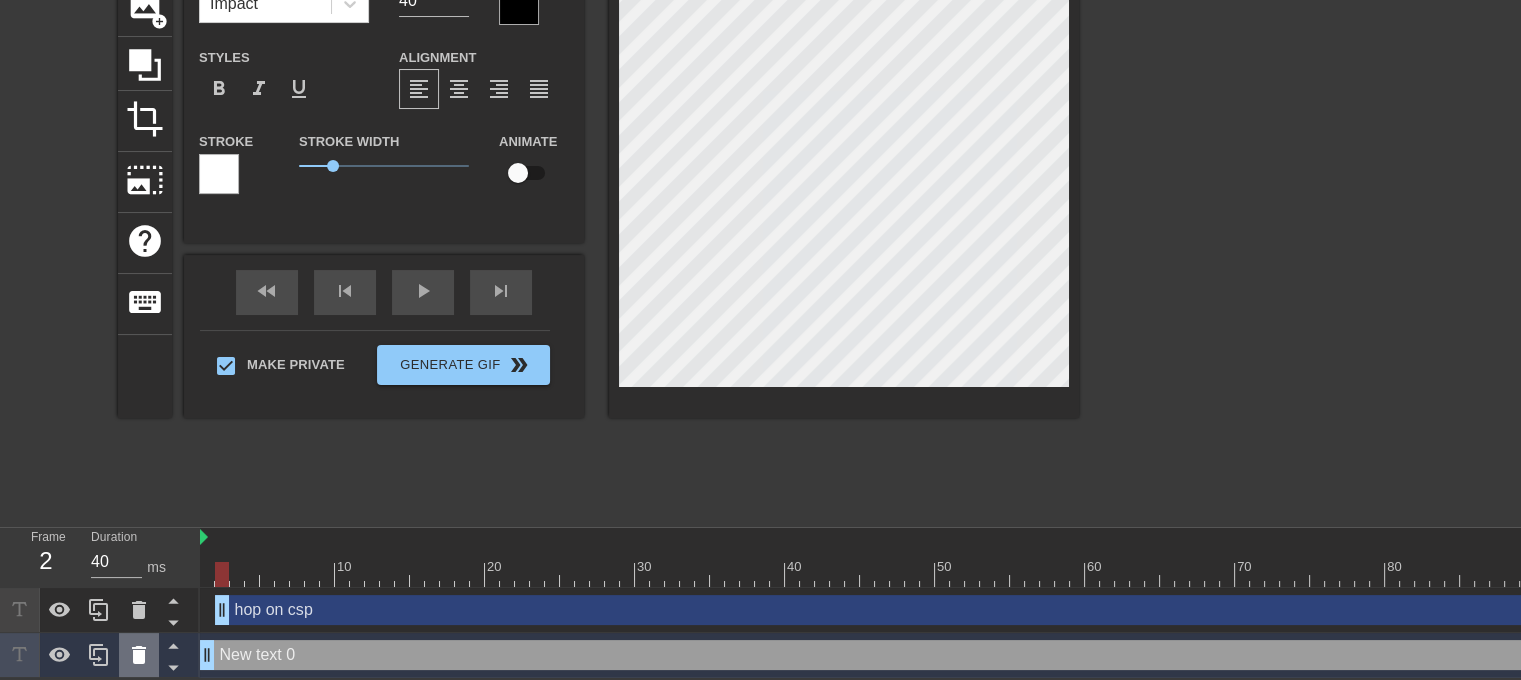 click 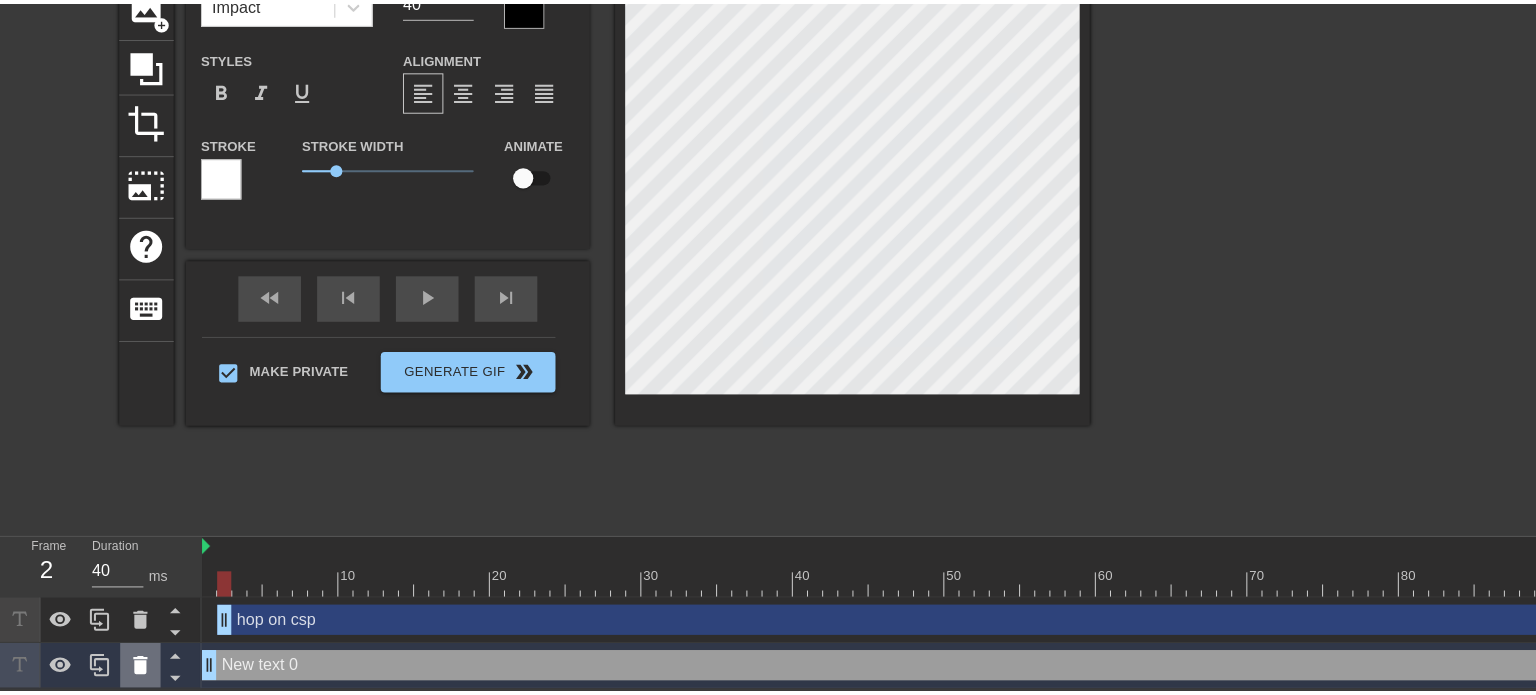 scroll, scrollTop: 161, scrollLeft: 0, axis: vertical 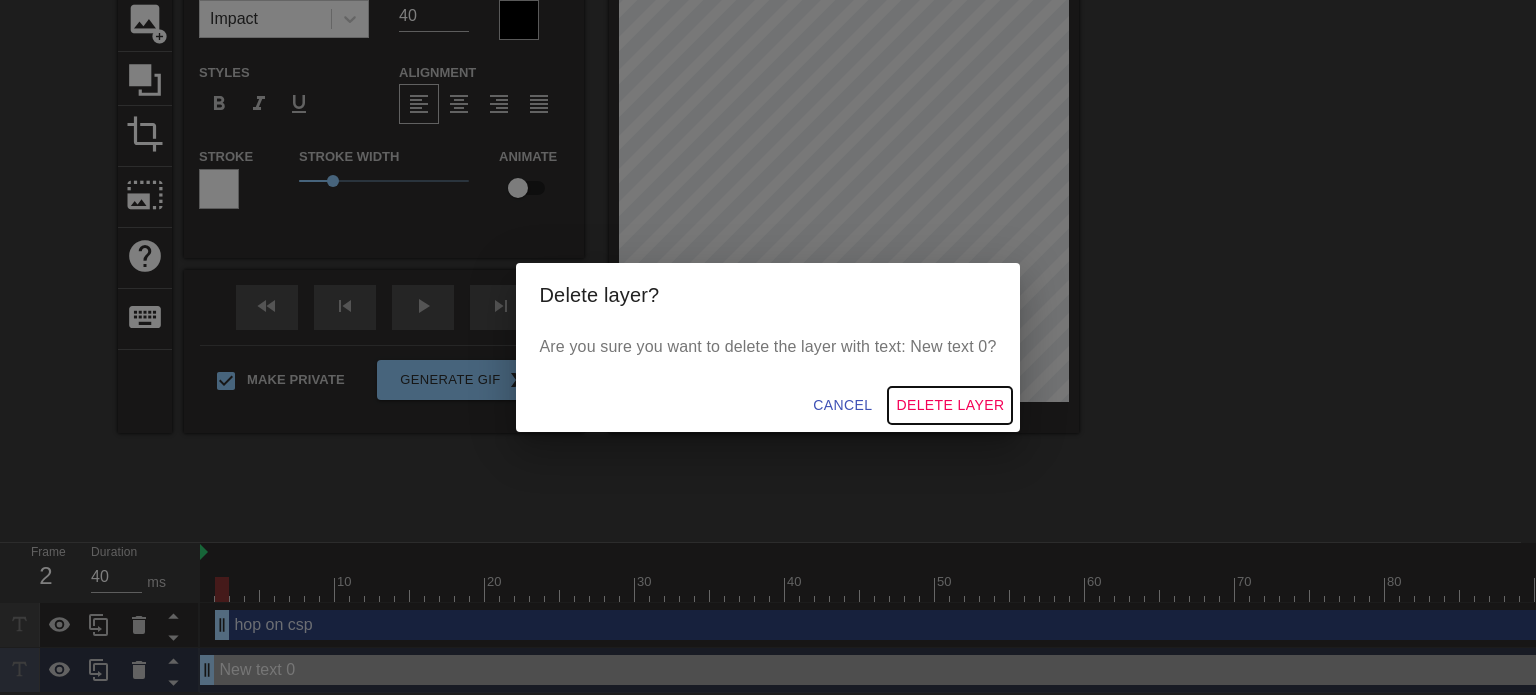 click on "Delete Layer" at bounding box center [950, 405] 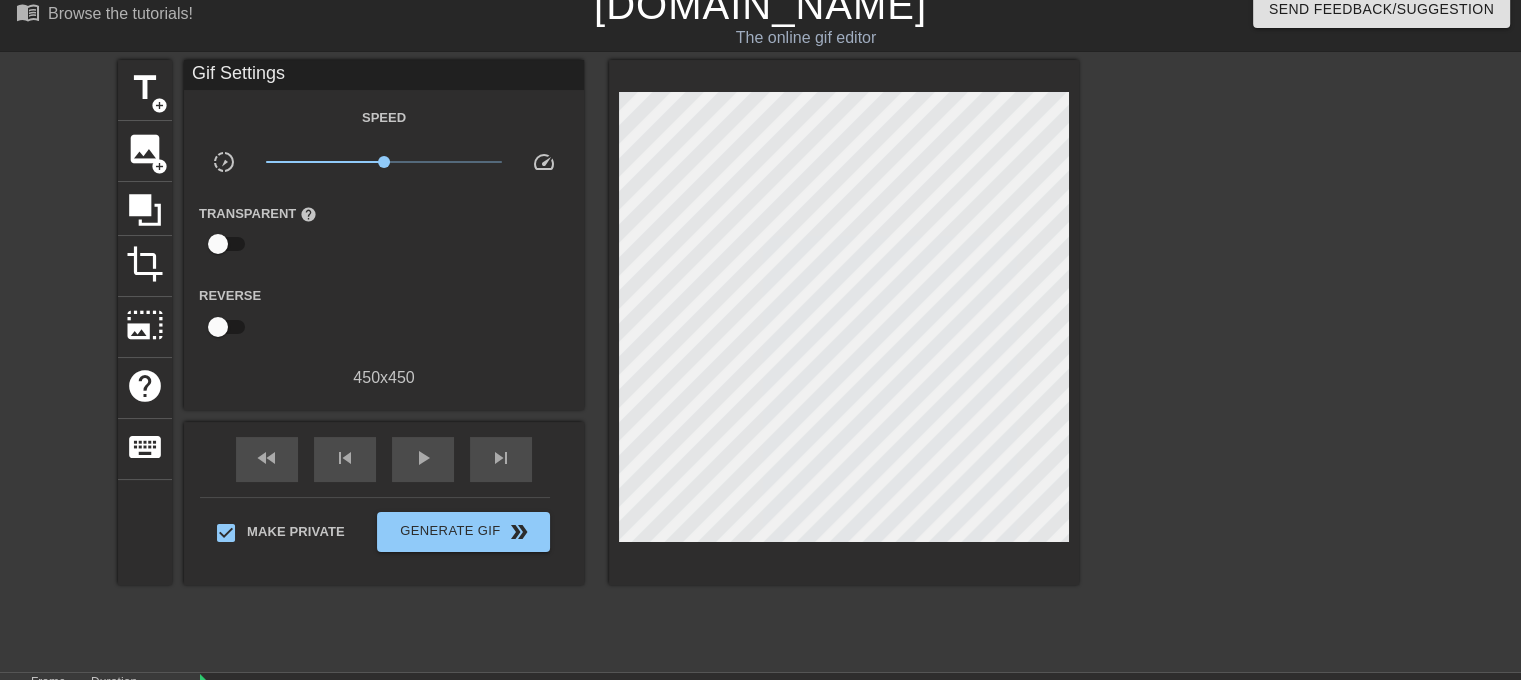 scroll, scrollTop: 0, scrollLeft: 0, axis: both 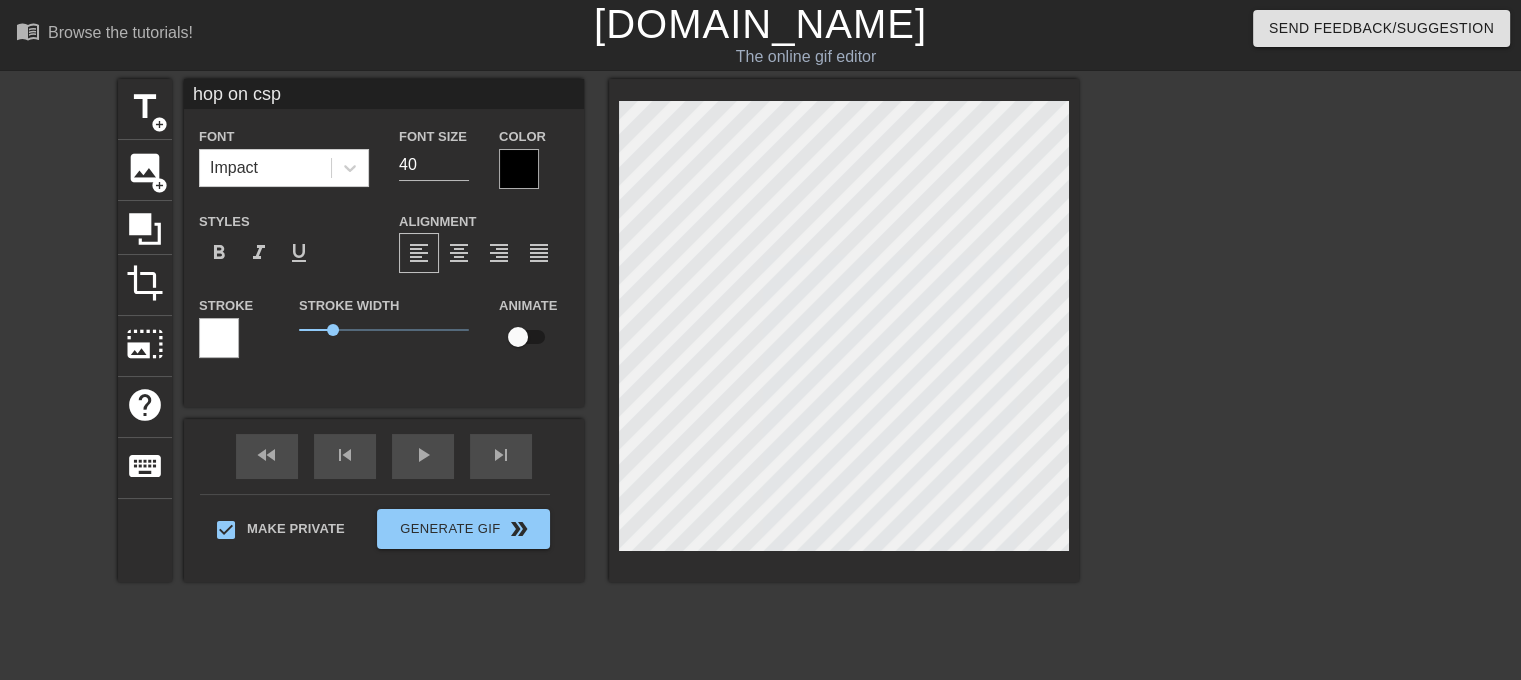 click at bounding box center [1253, 379] 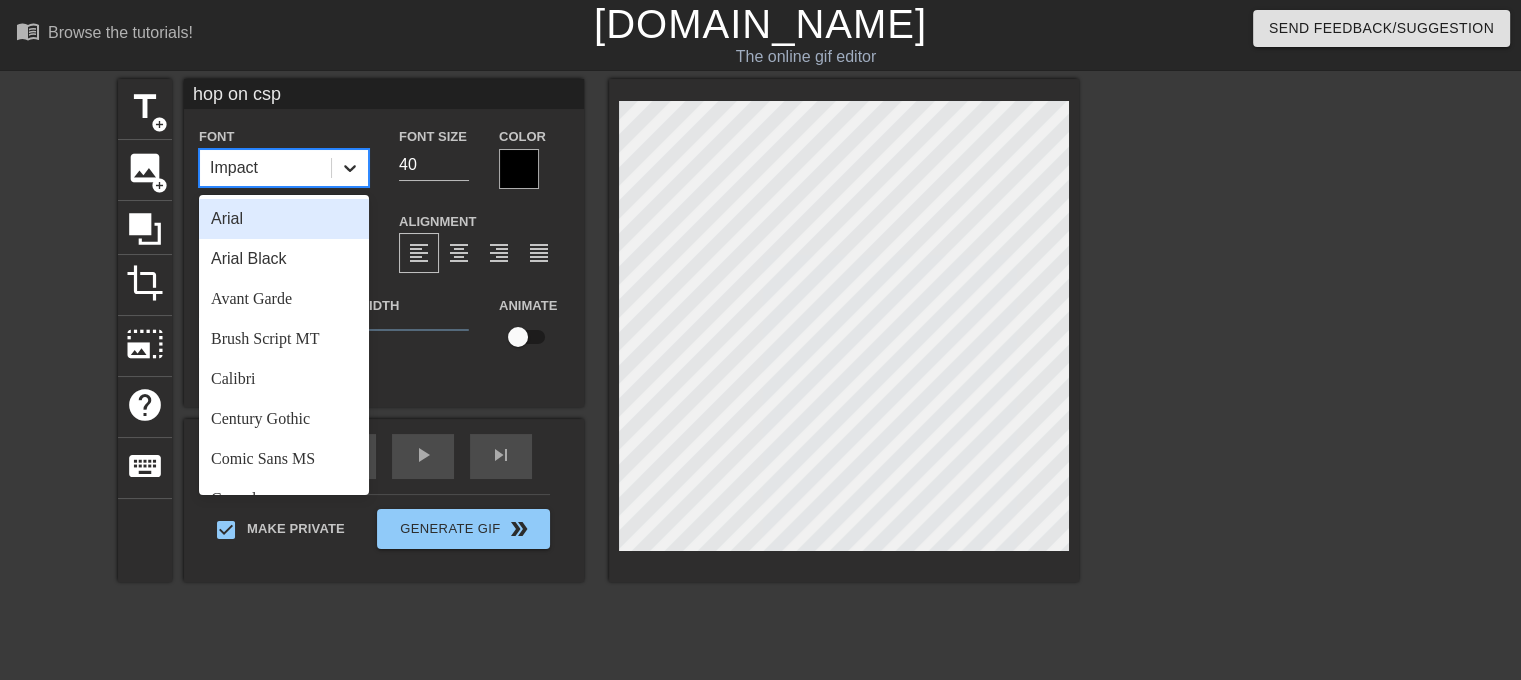click 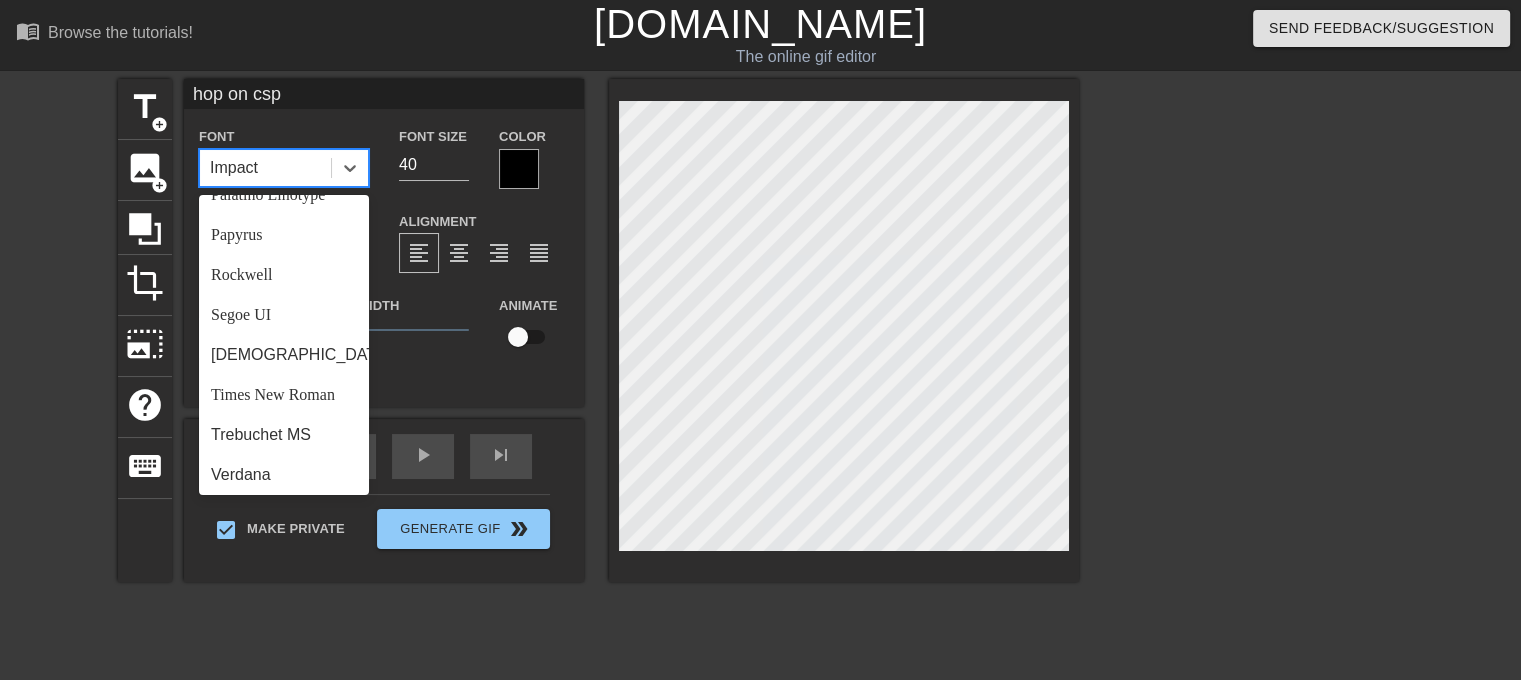 scroll, scrollTop: 716, scrollLeft: 0, axis: vertical 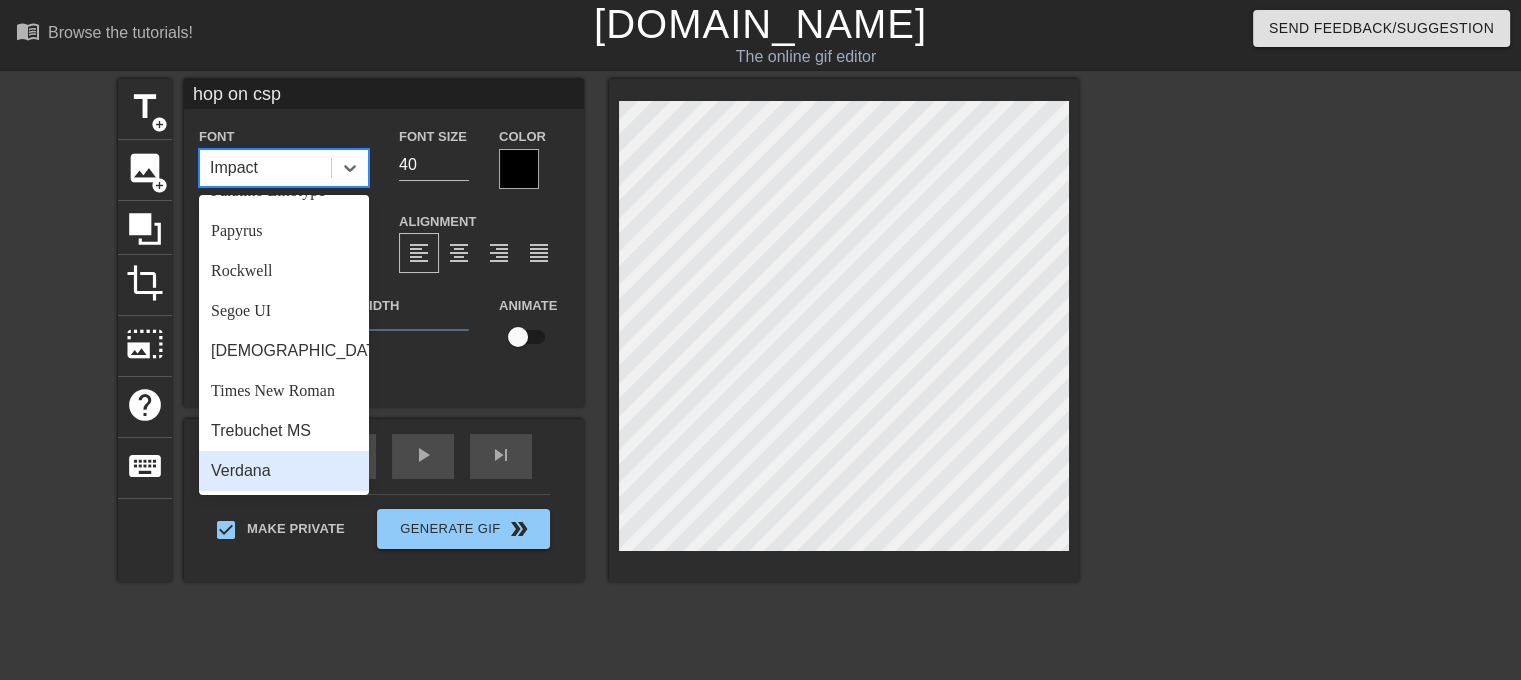 click on "Verdana" at bounding box center [284, 471] 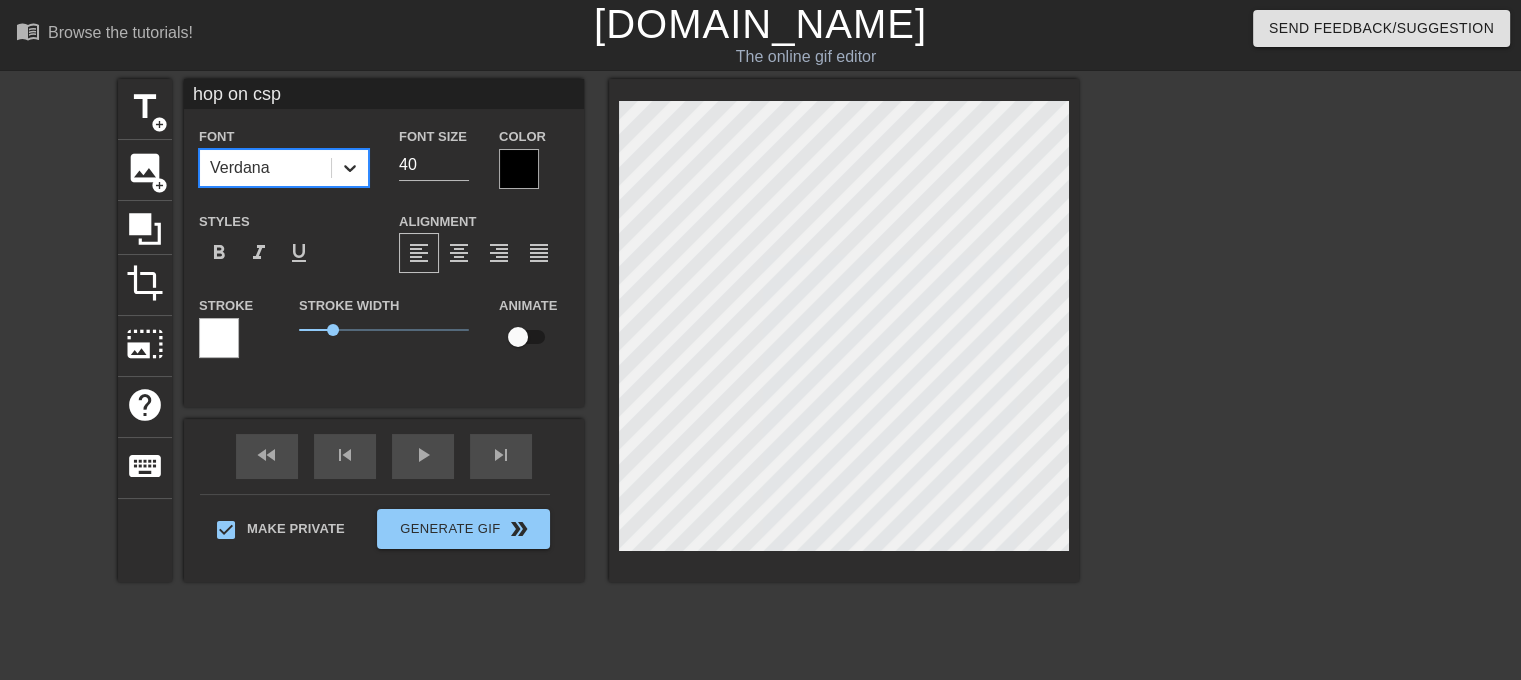 click 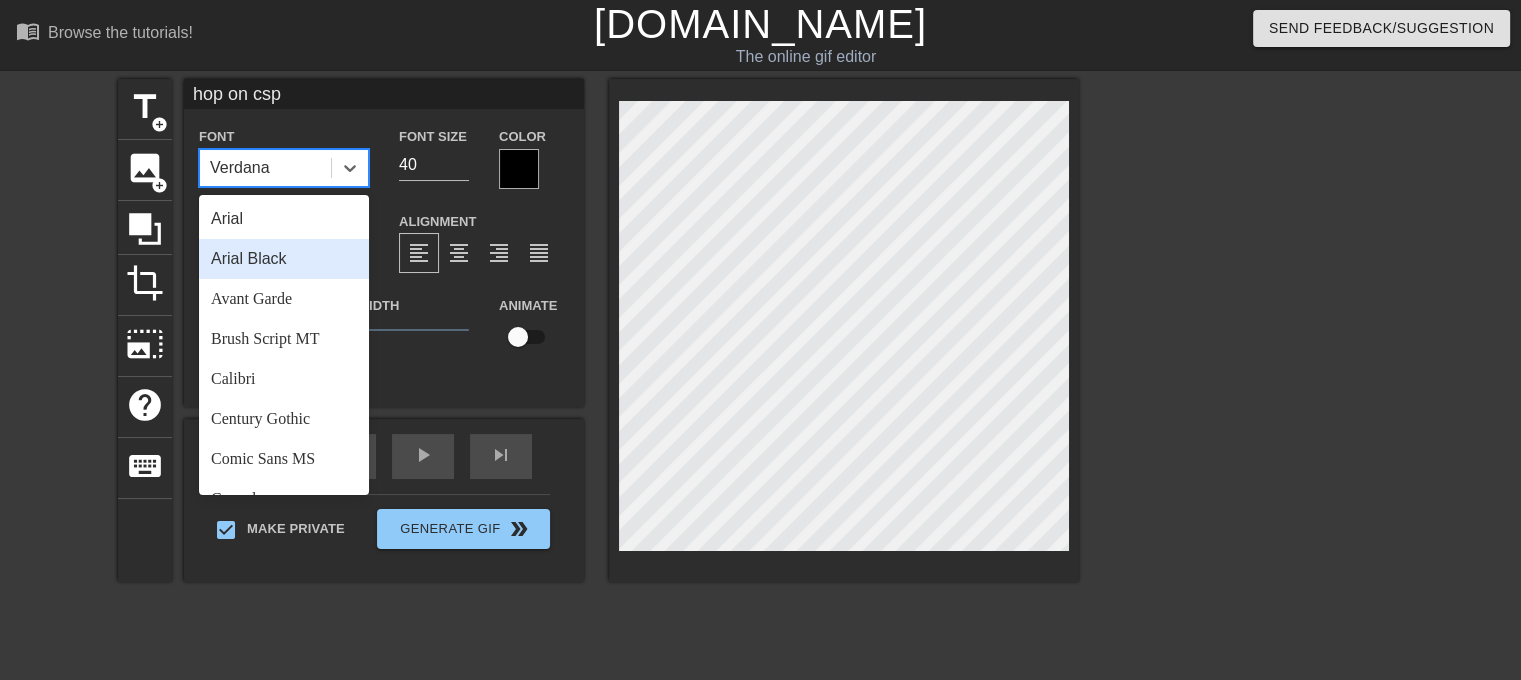 click on "Arial Black" at bounding box center (284, 259) 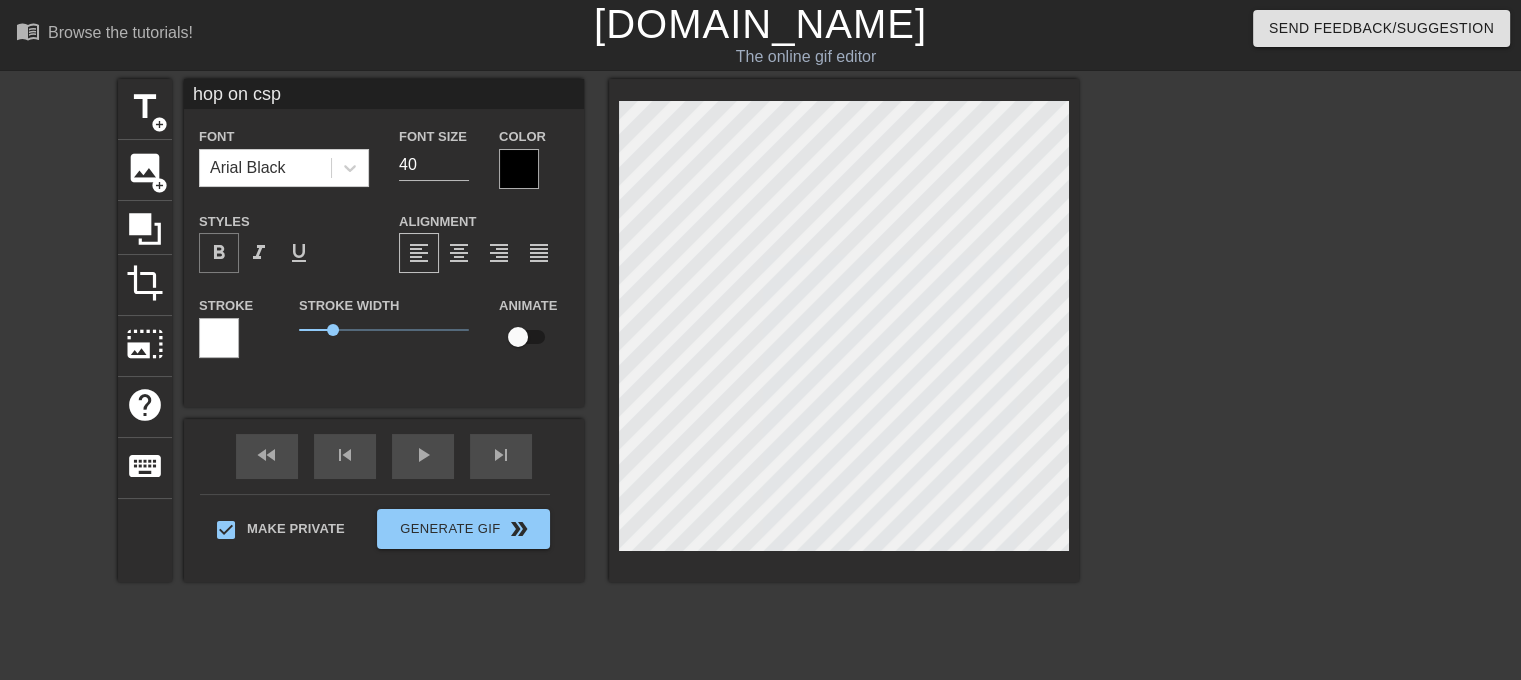 click on "format_bold" at bounding box center (219, 253) 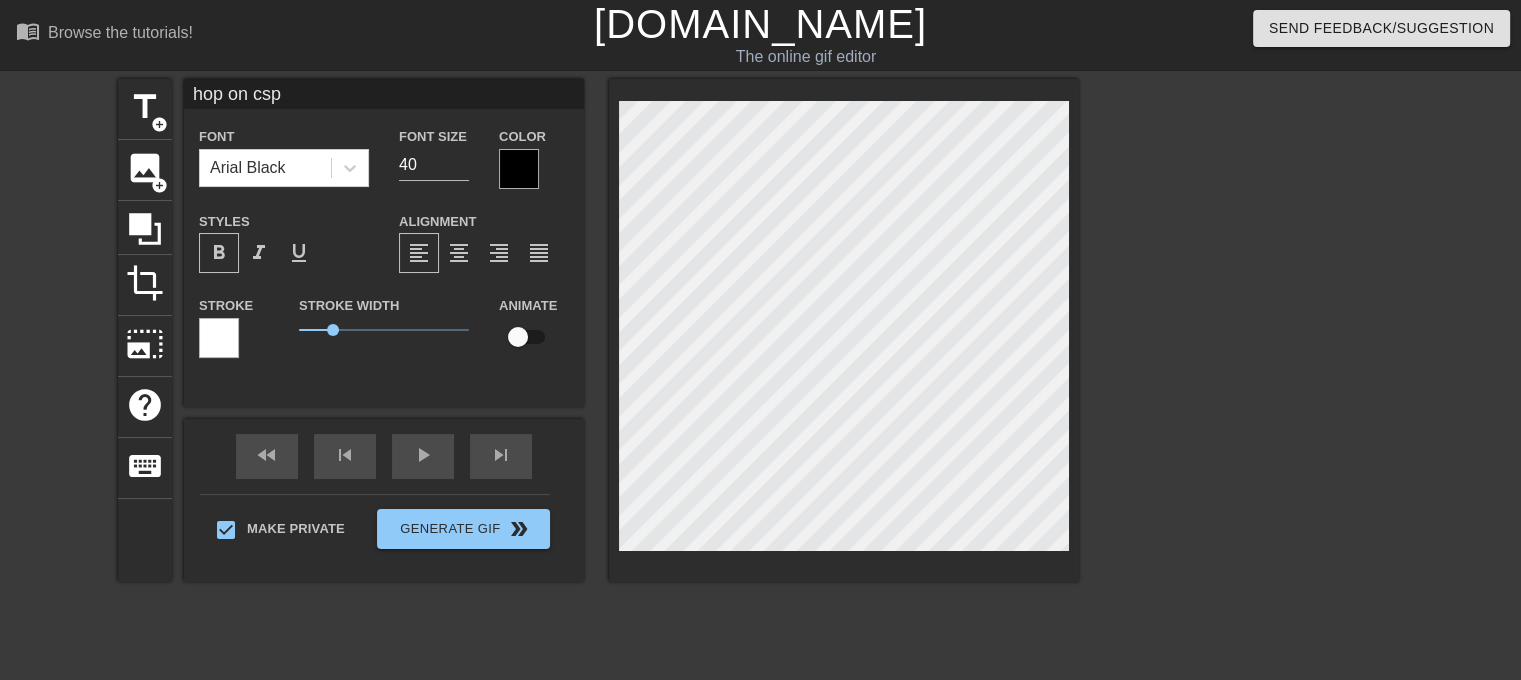 click on "format_bold" at bounding box center (219, 253) 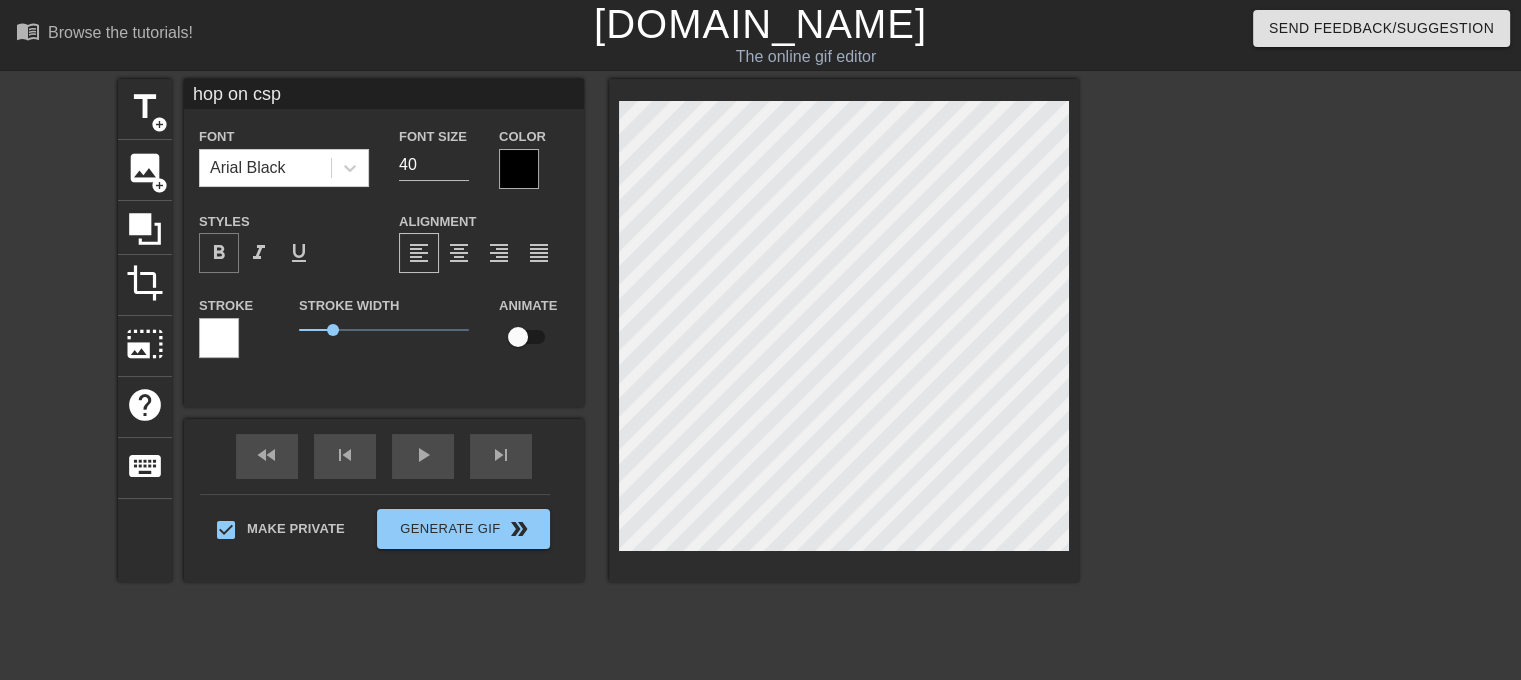 click on "format_bold" at bounding box center (219, 253) 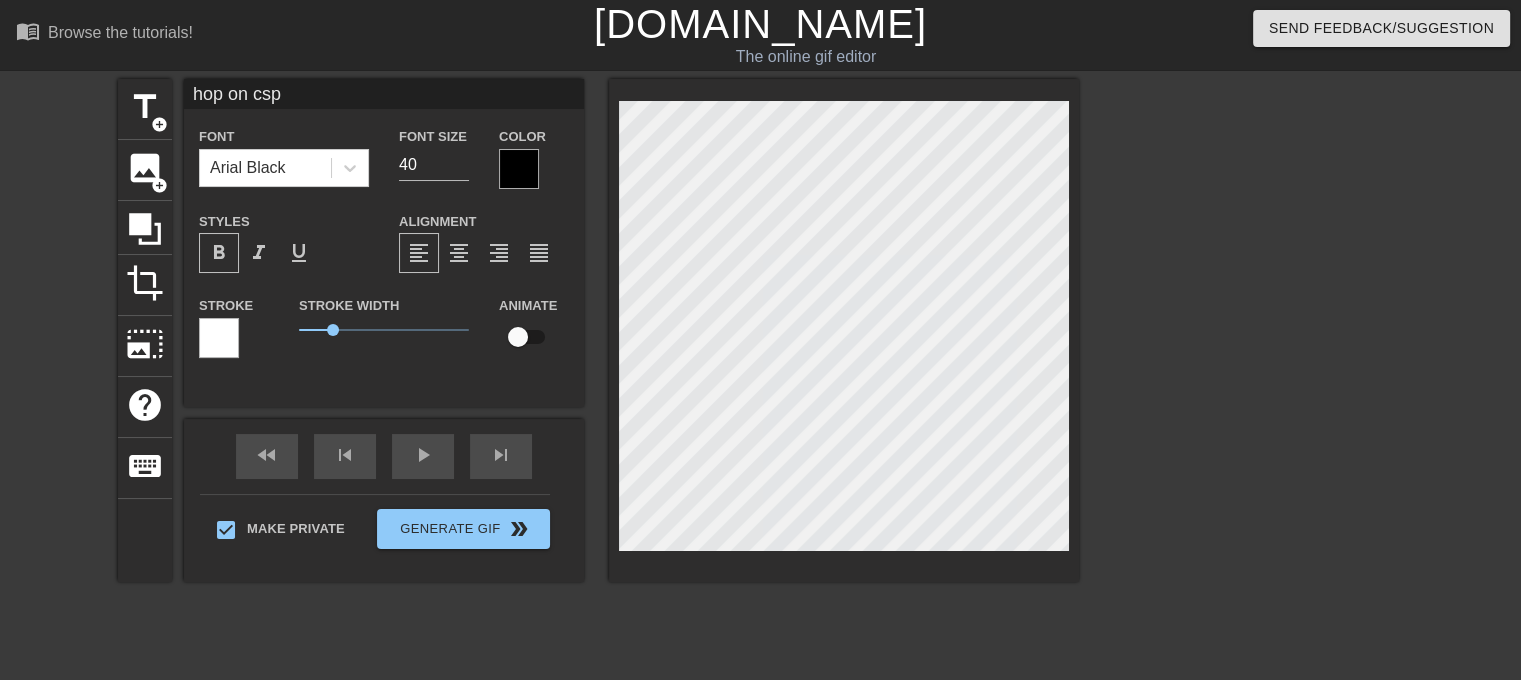 click on "format_bold" at bounding box center [219, 253] 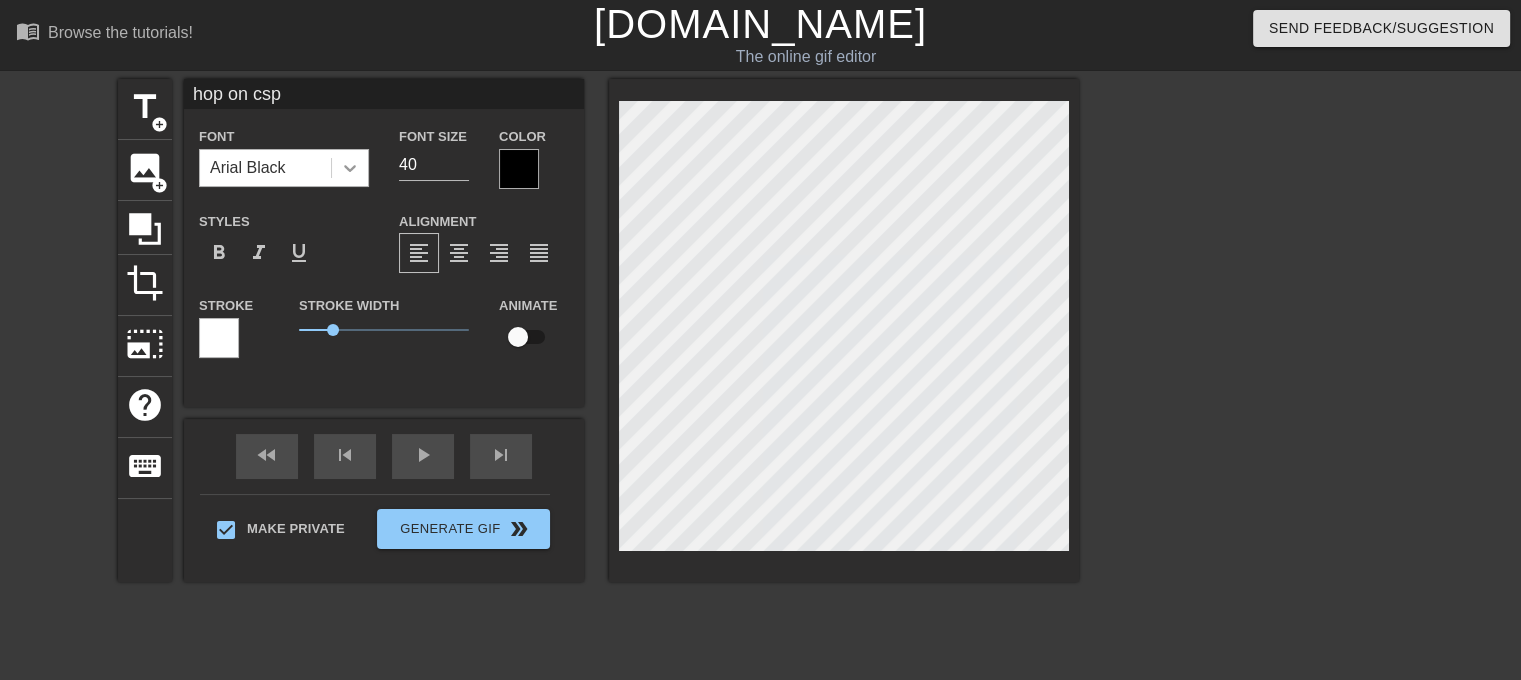 click 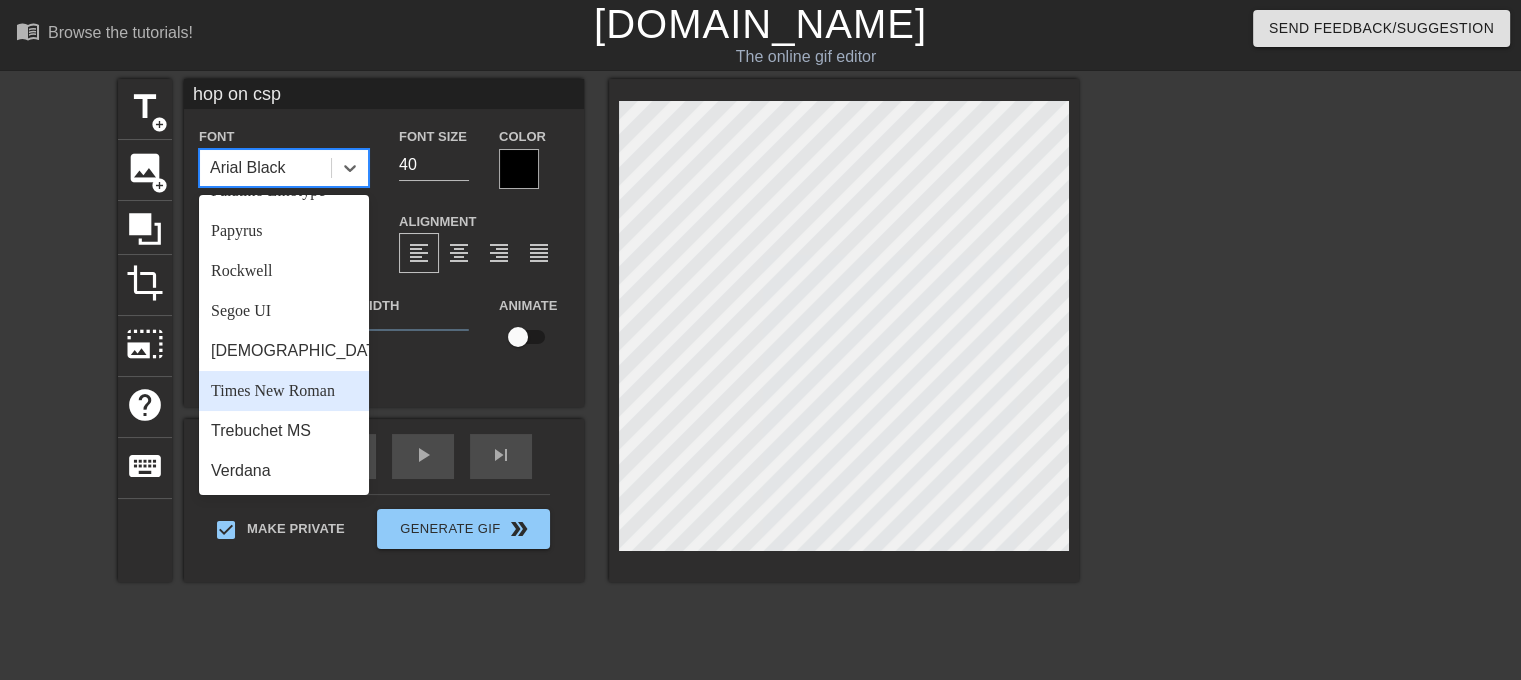 scroll, scrollTop: 716, scrollLeft: 0, axis: vertical 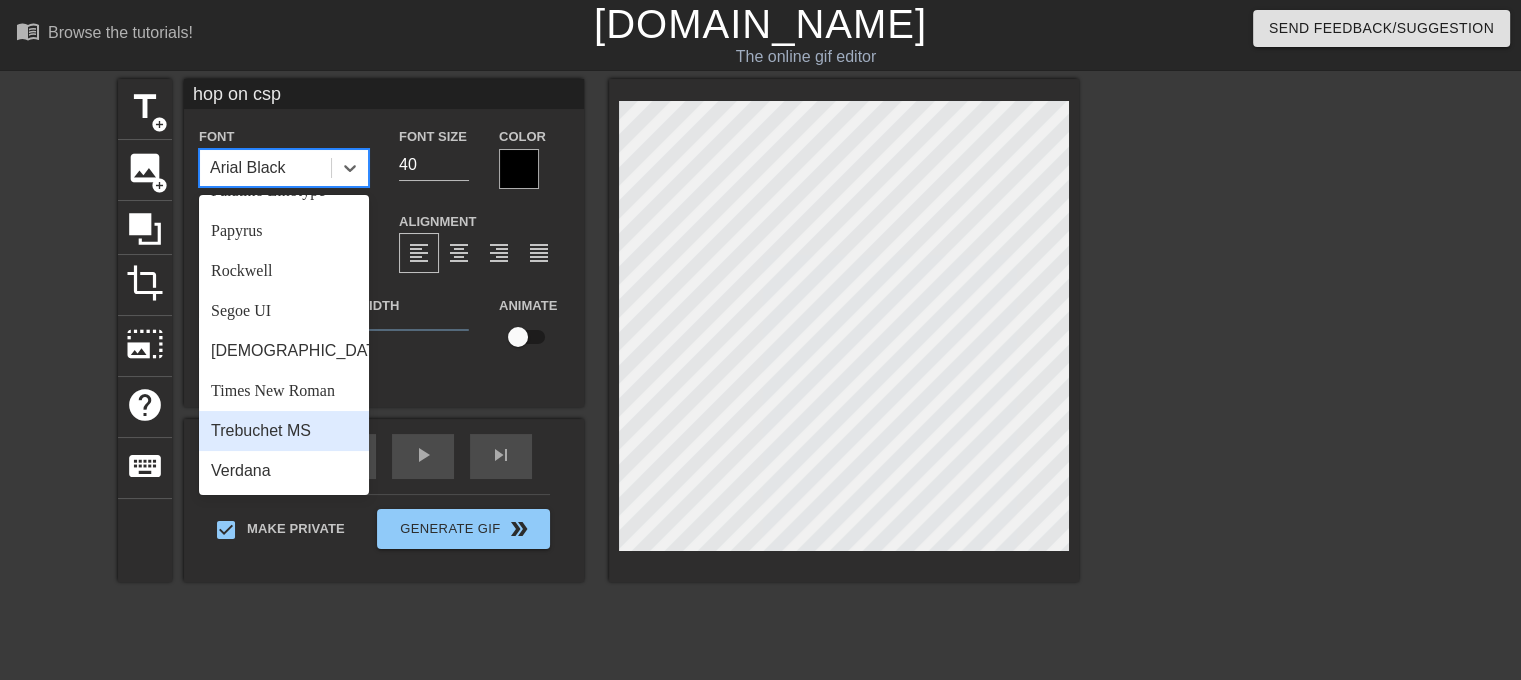 click on "Trebuchet MS" at bounding box center [284, 431] 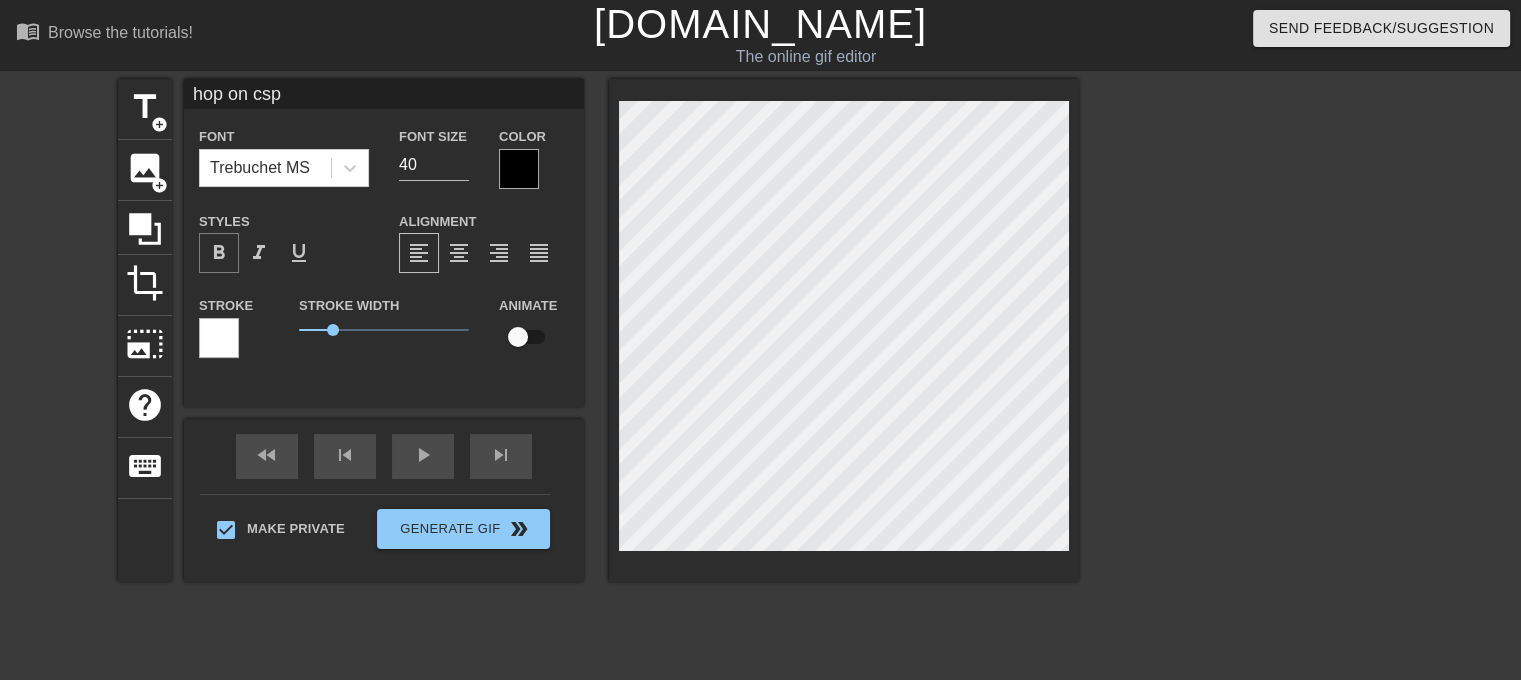 click on "format_bold" at bounding box center [219, 253] 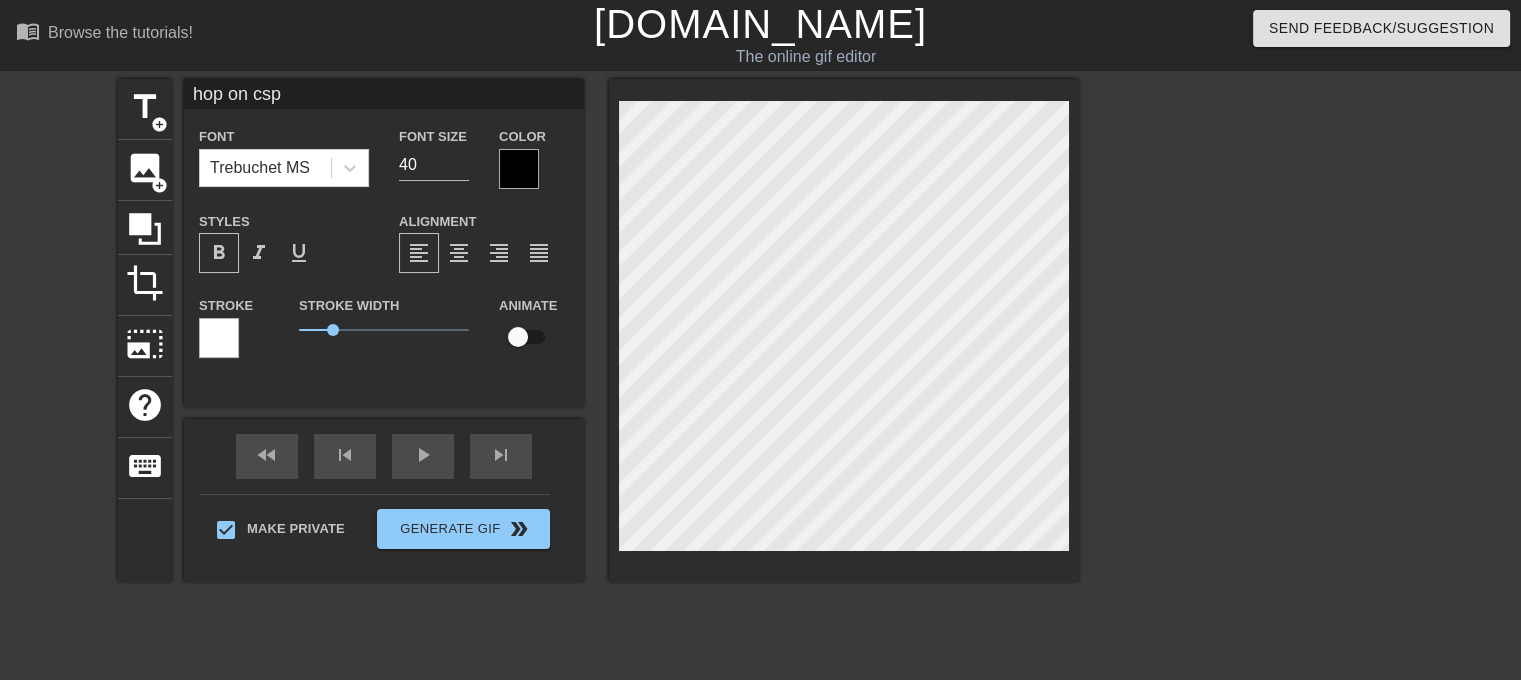 click on "format_bold" at bounding box center (219, 253) 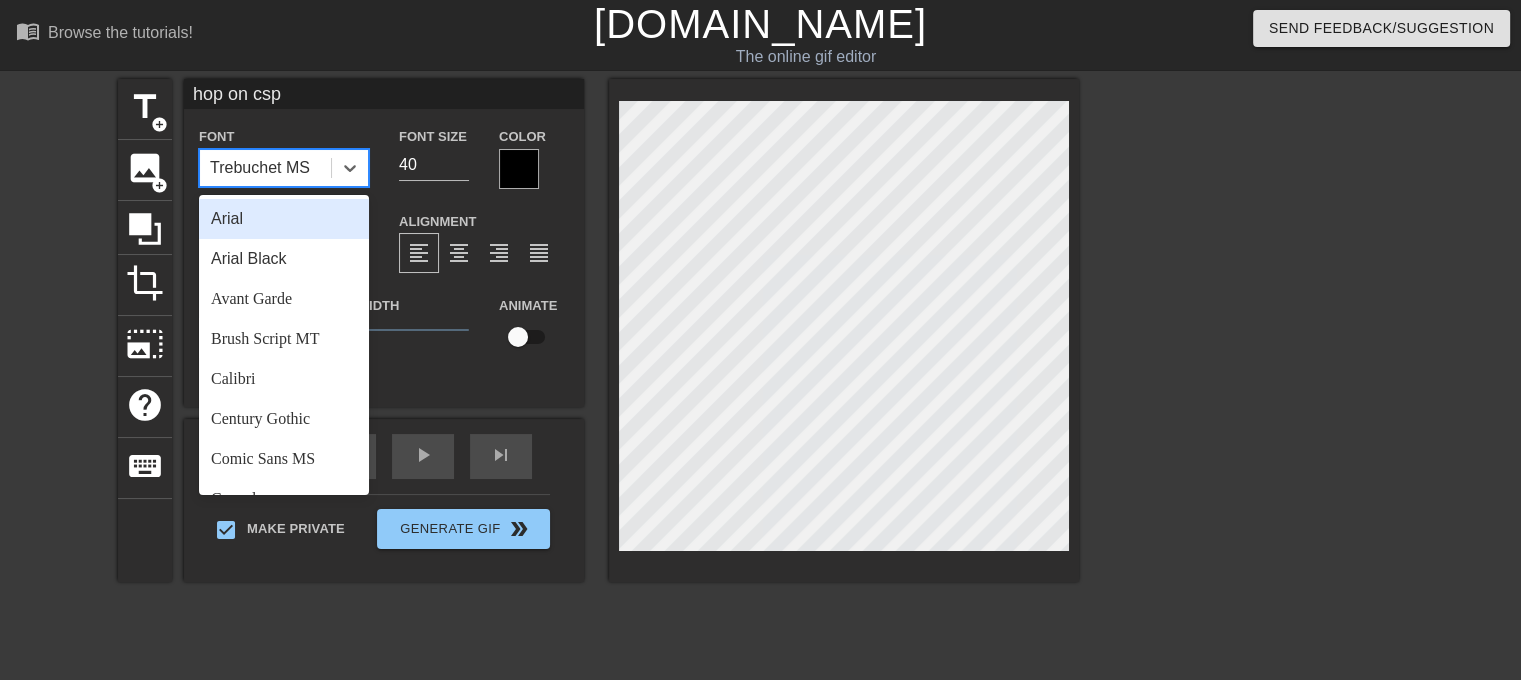 click on "Trebuchet MS" at bounding box center [260, 168] 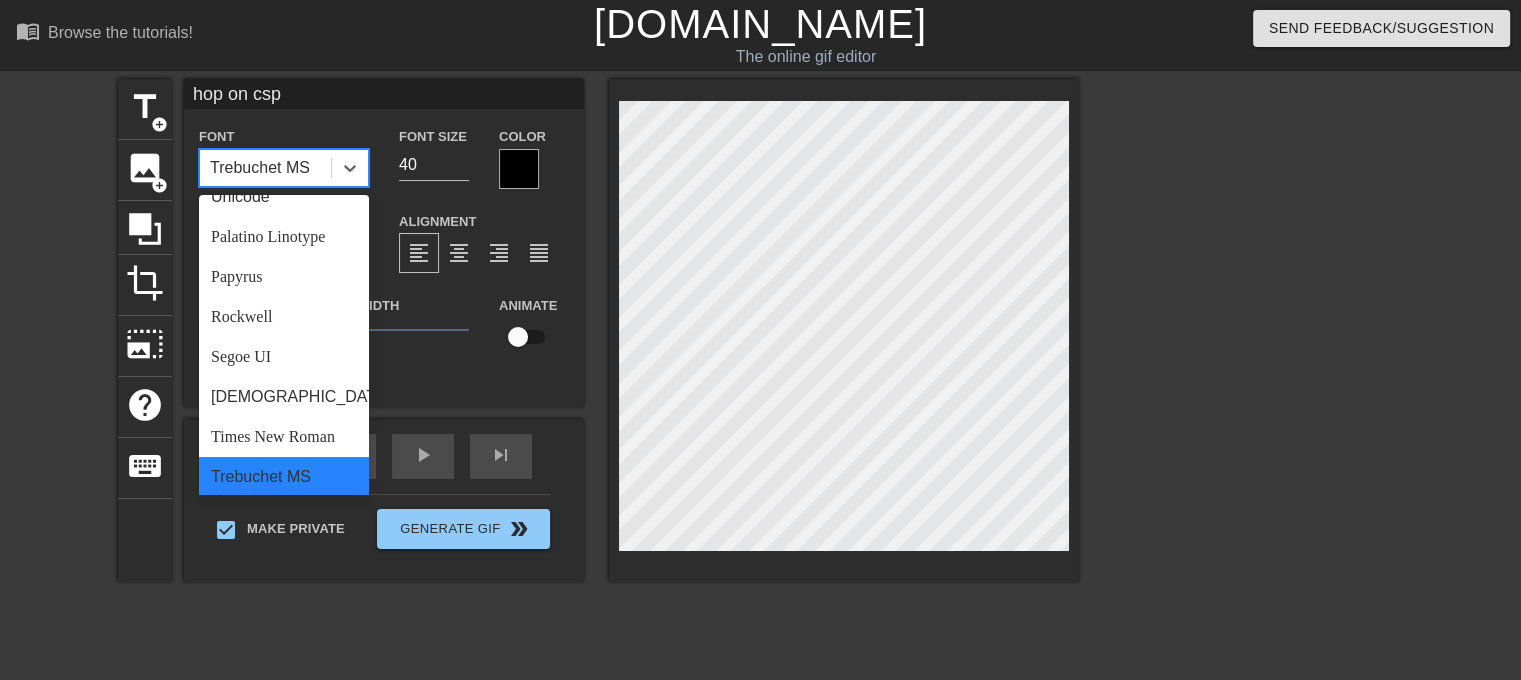 scroll, scrollTop: 716, scrollLeft: 0, axis: vertical 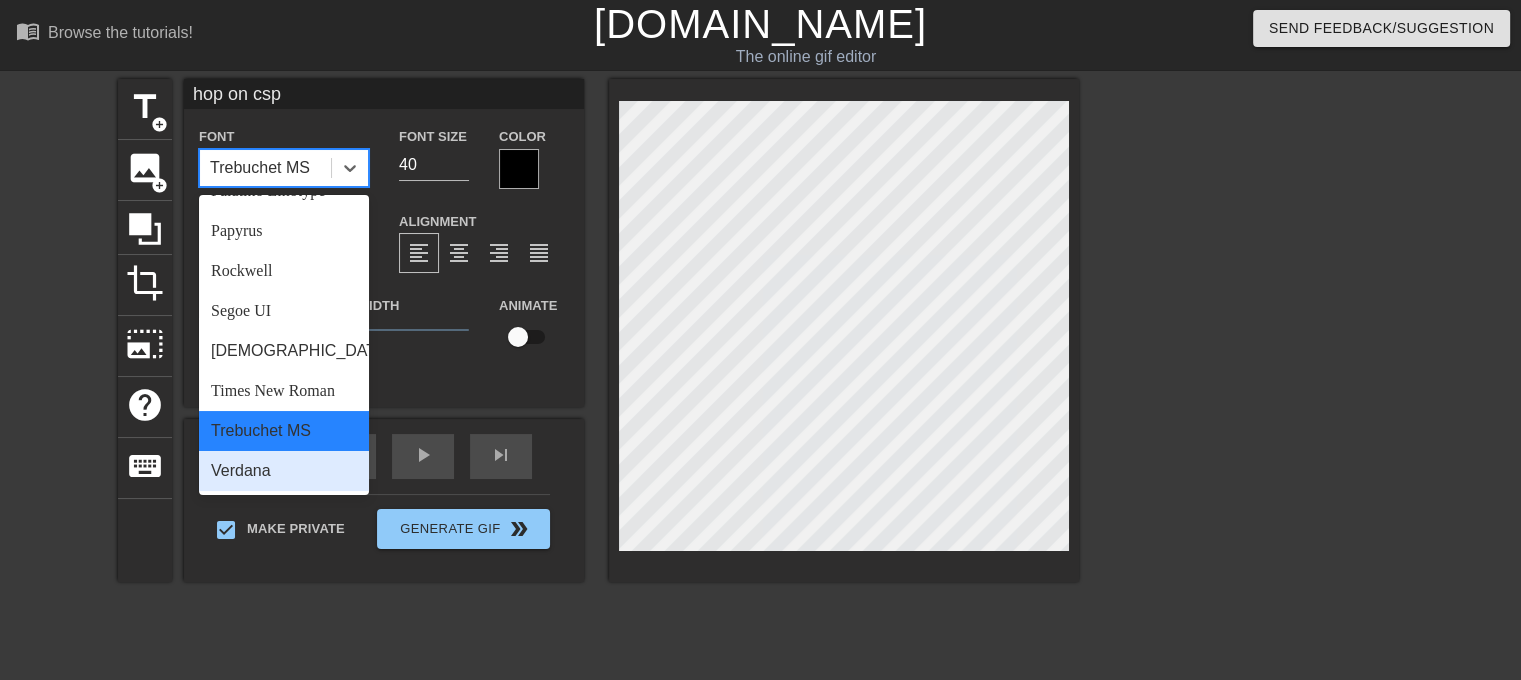 click on "Verdana" at bounding box center (284, 471) 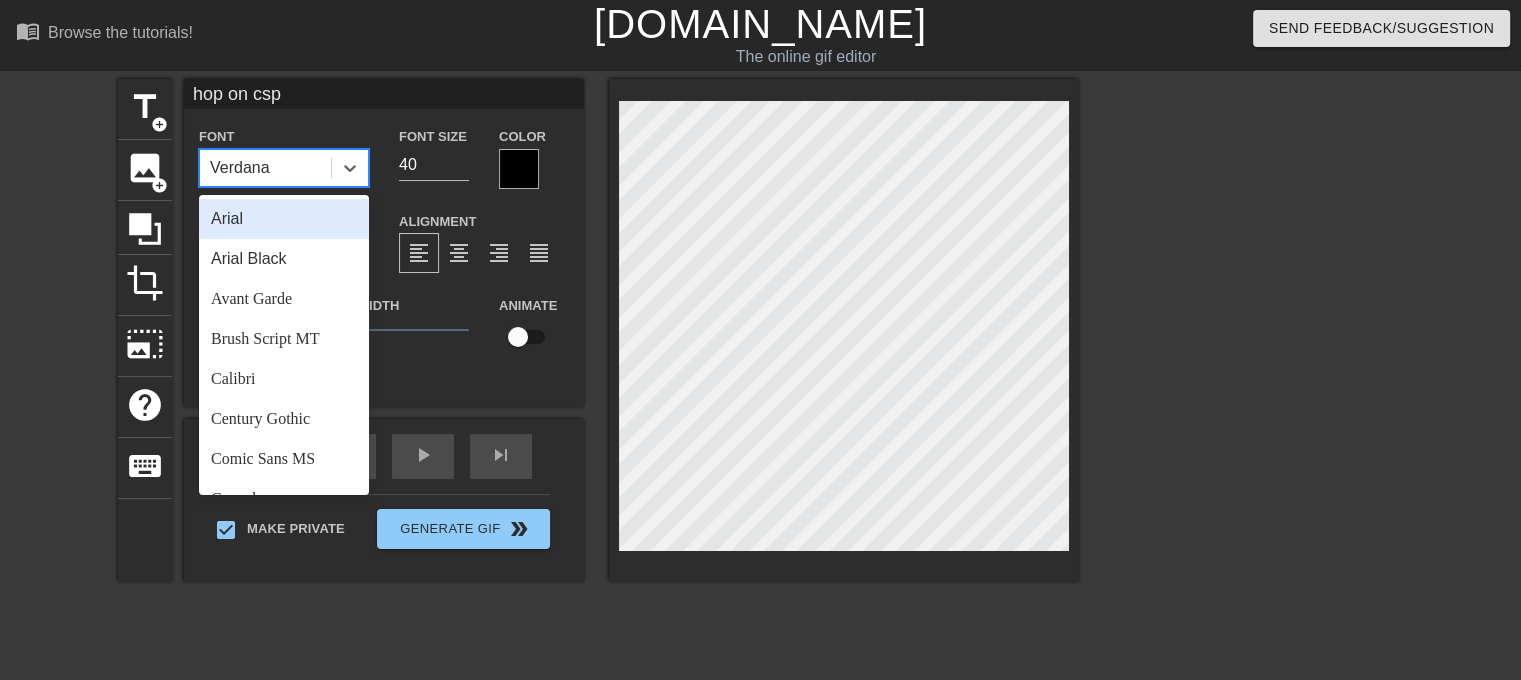 click on "Verdana" at bounding box center [265, 168] 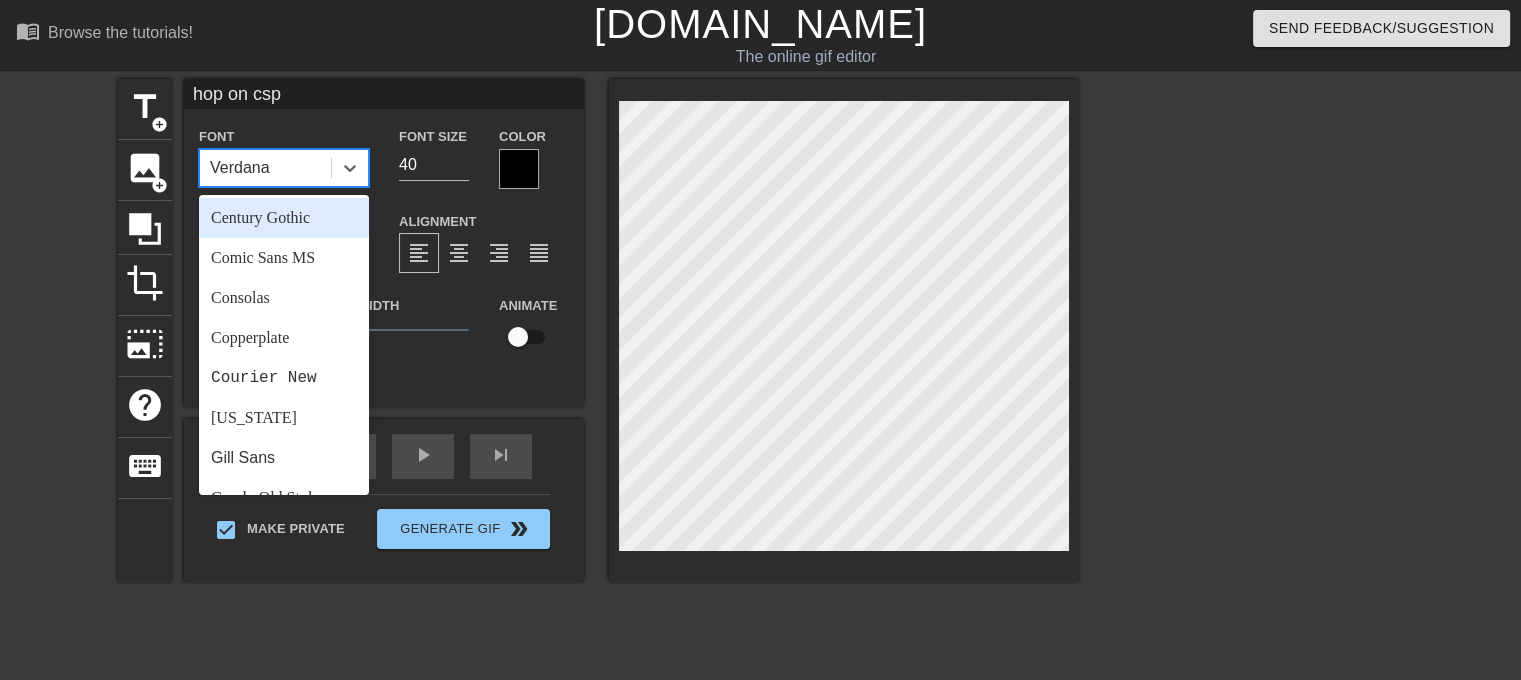 scroll, scrollTop: 200, scrollLeft: 0, axis: vertical 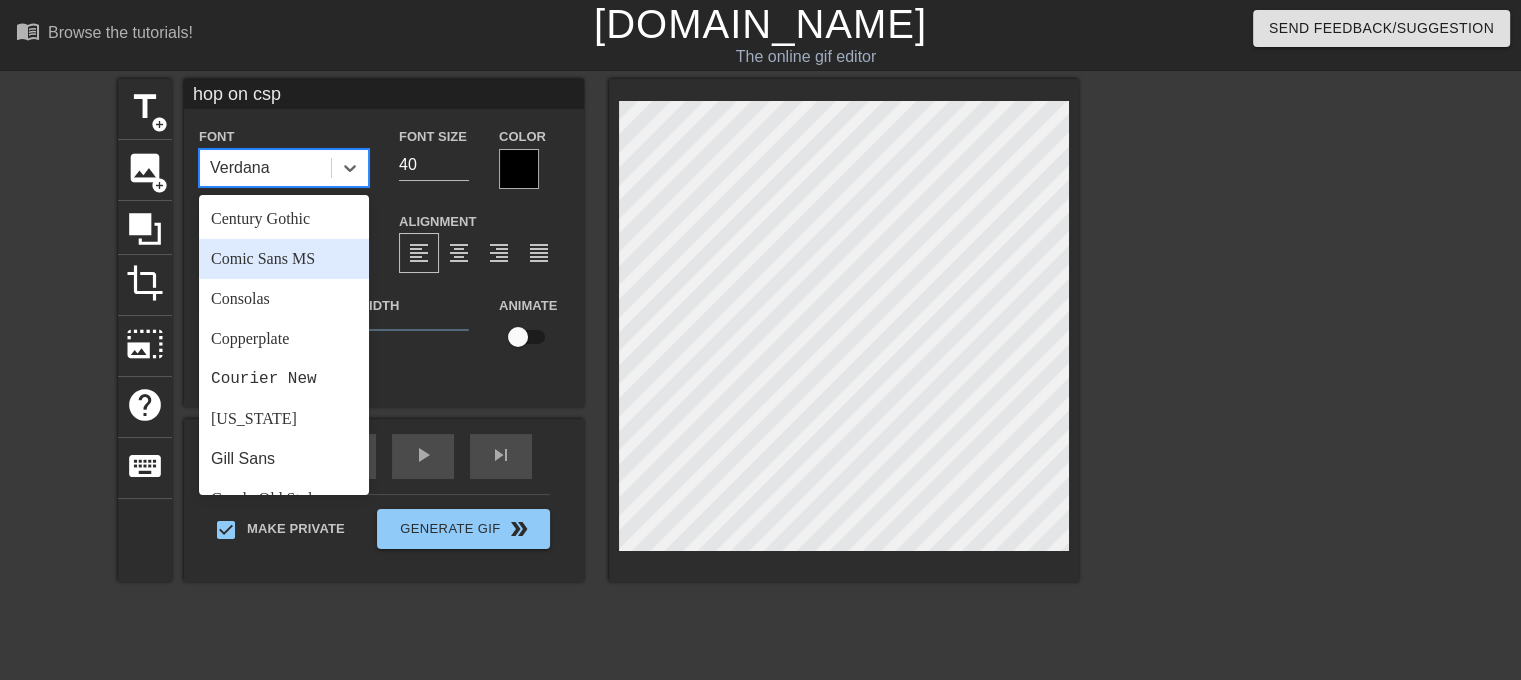 click on "Comic Sans MS" at bounding box center [284, 259] 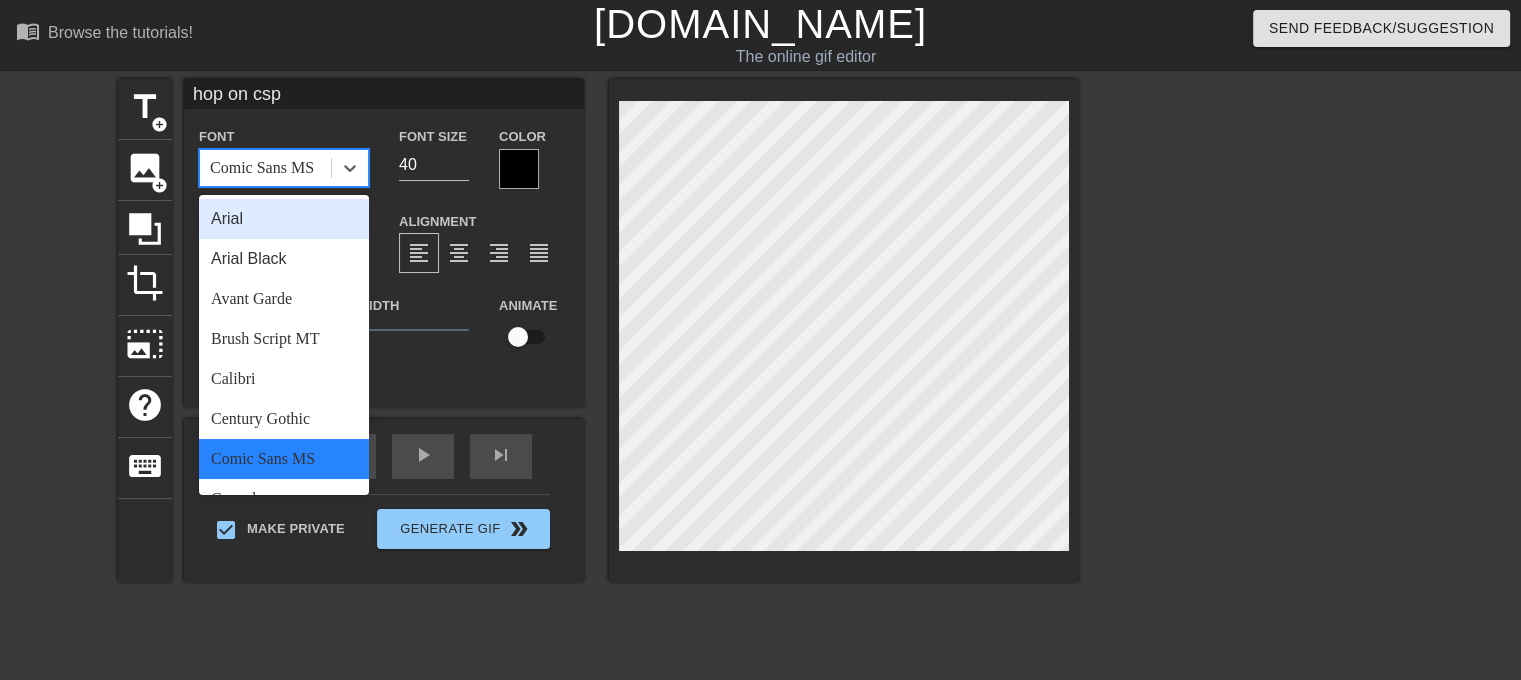 click on "Comic Sans MS" at bounding box center (262, 168) 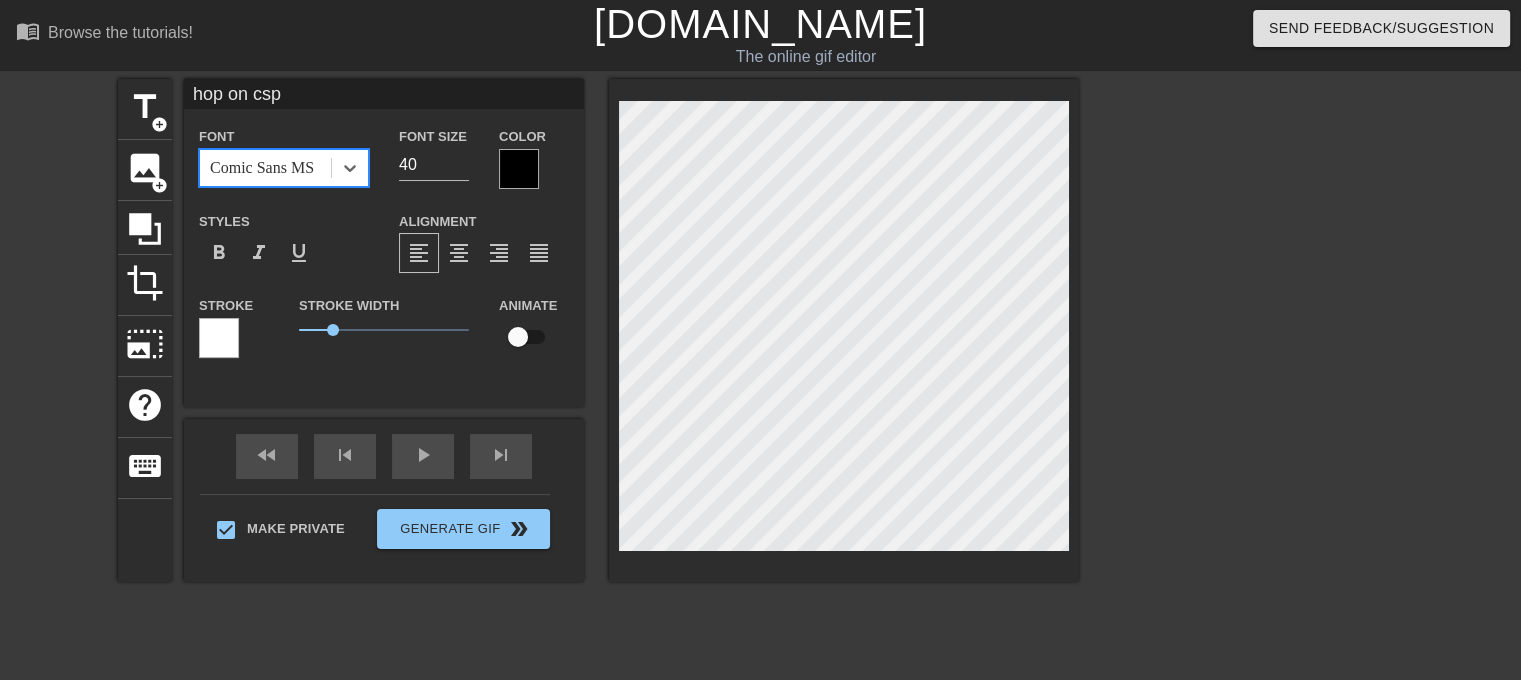 click on "Comic Sans MS" at bounding box center [262, 168] 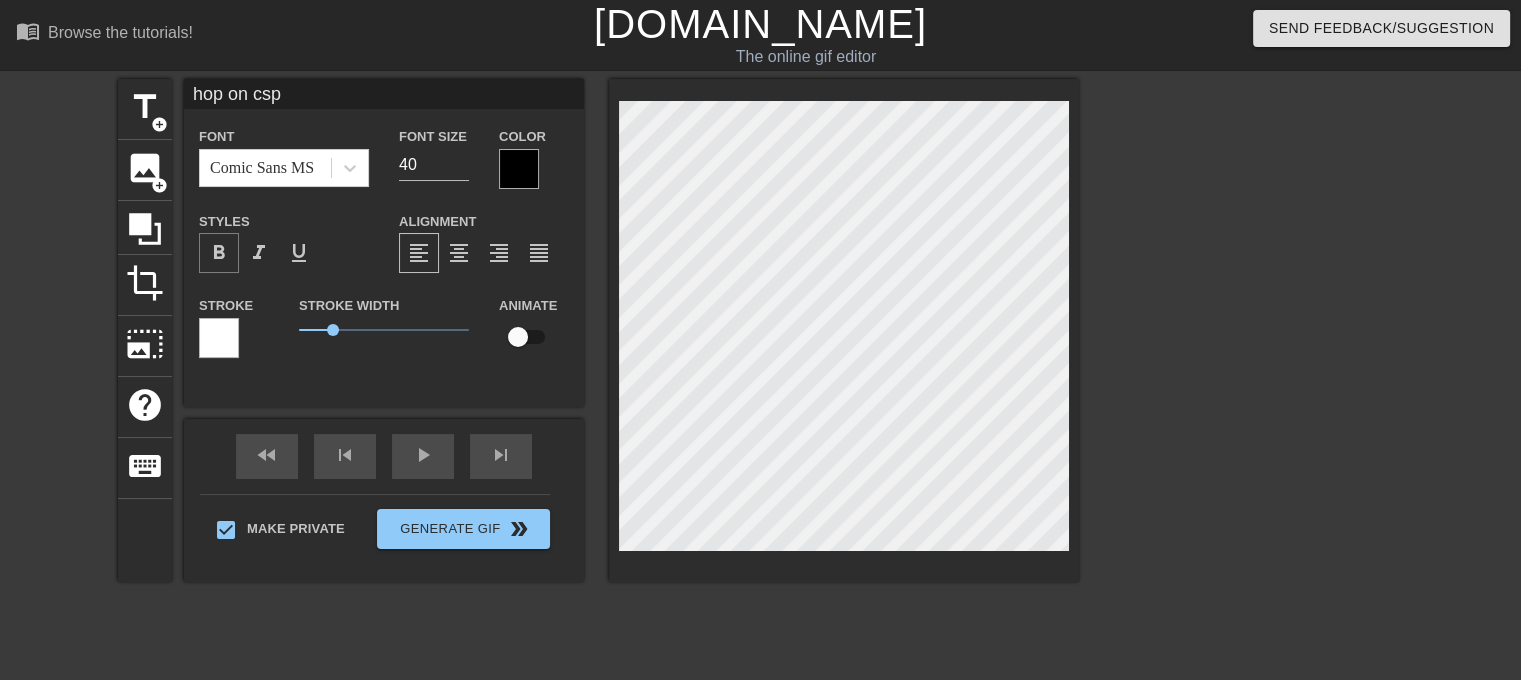 click on "format_bold" at bounding box center (219, 253) 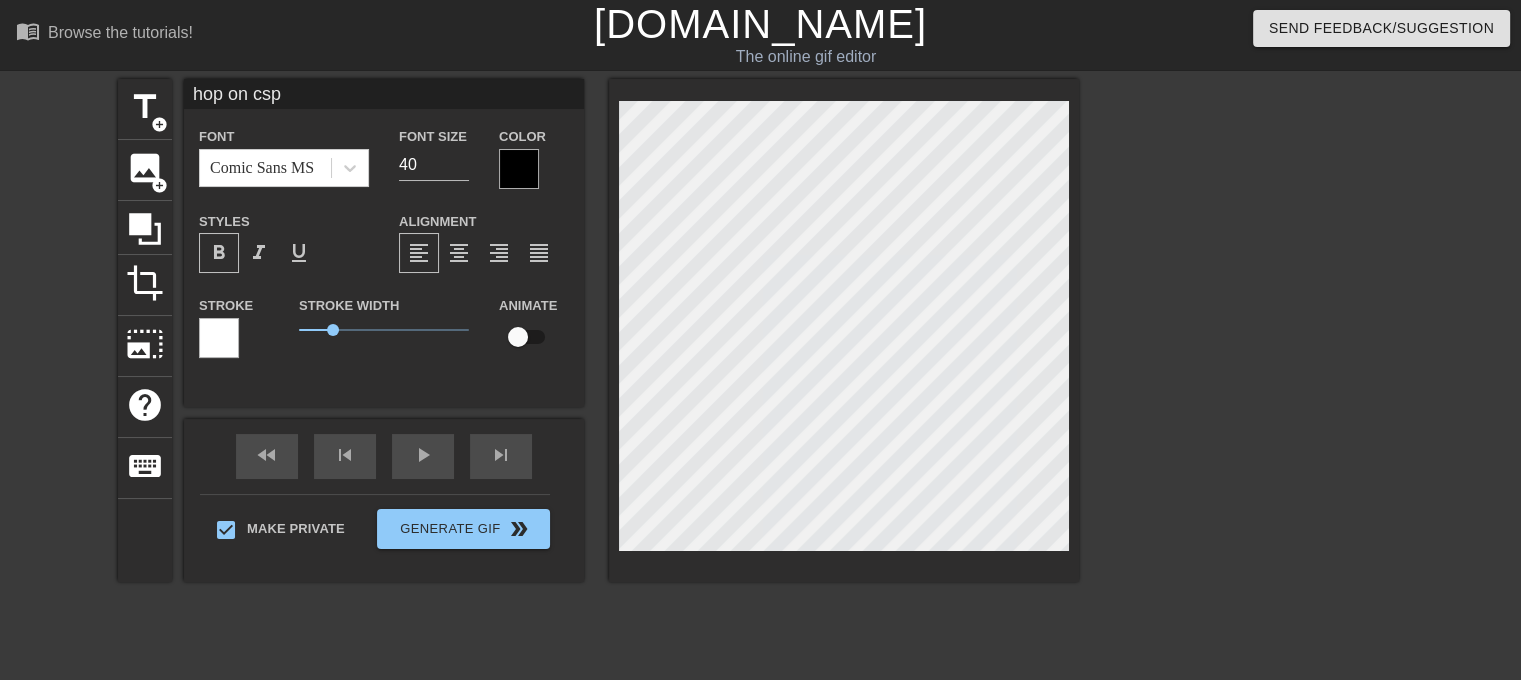 click on "format_bold" at bounding box center (219, 253) 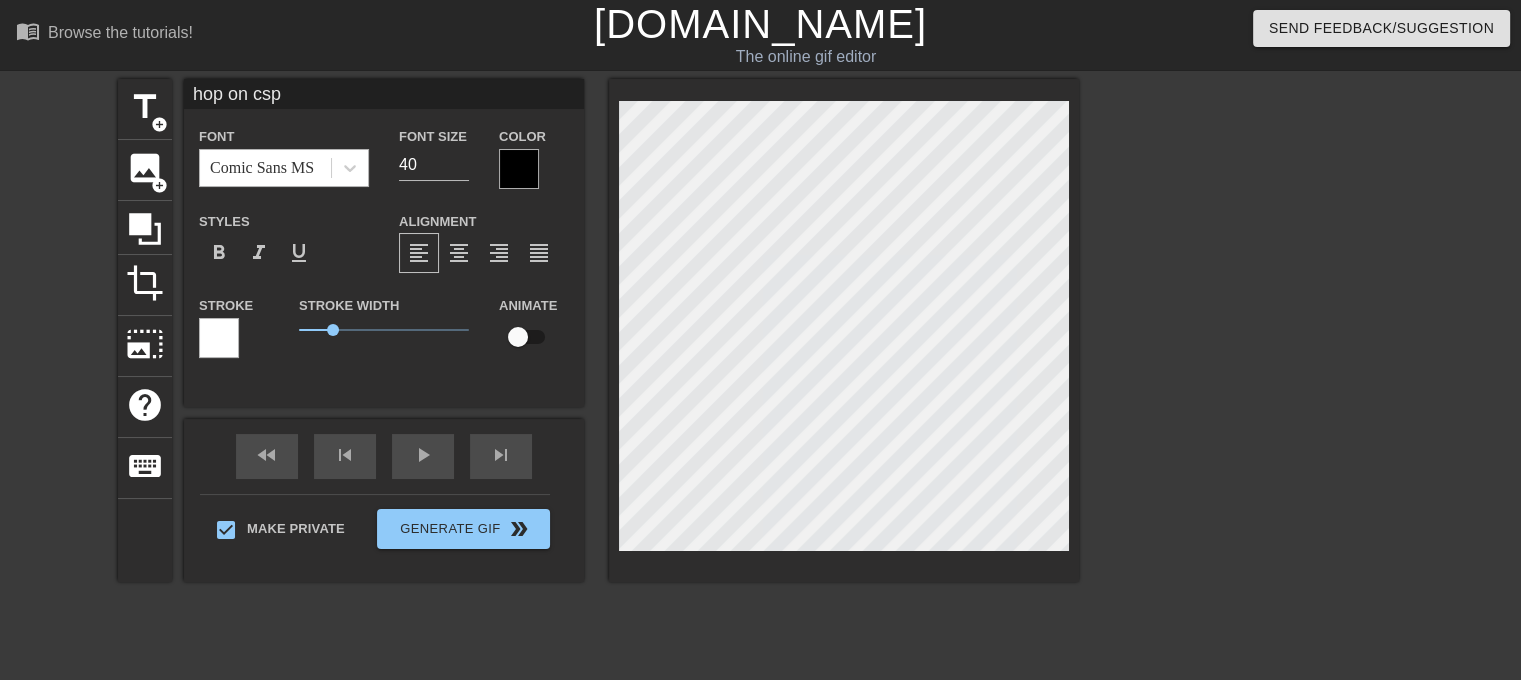 click on "Comic Sans MS" at bounding box center [262, 168] 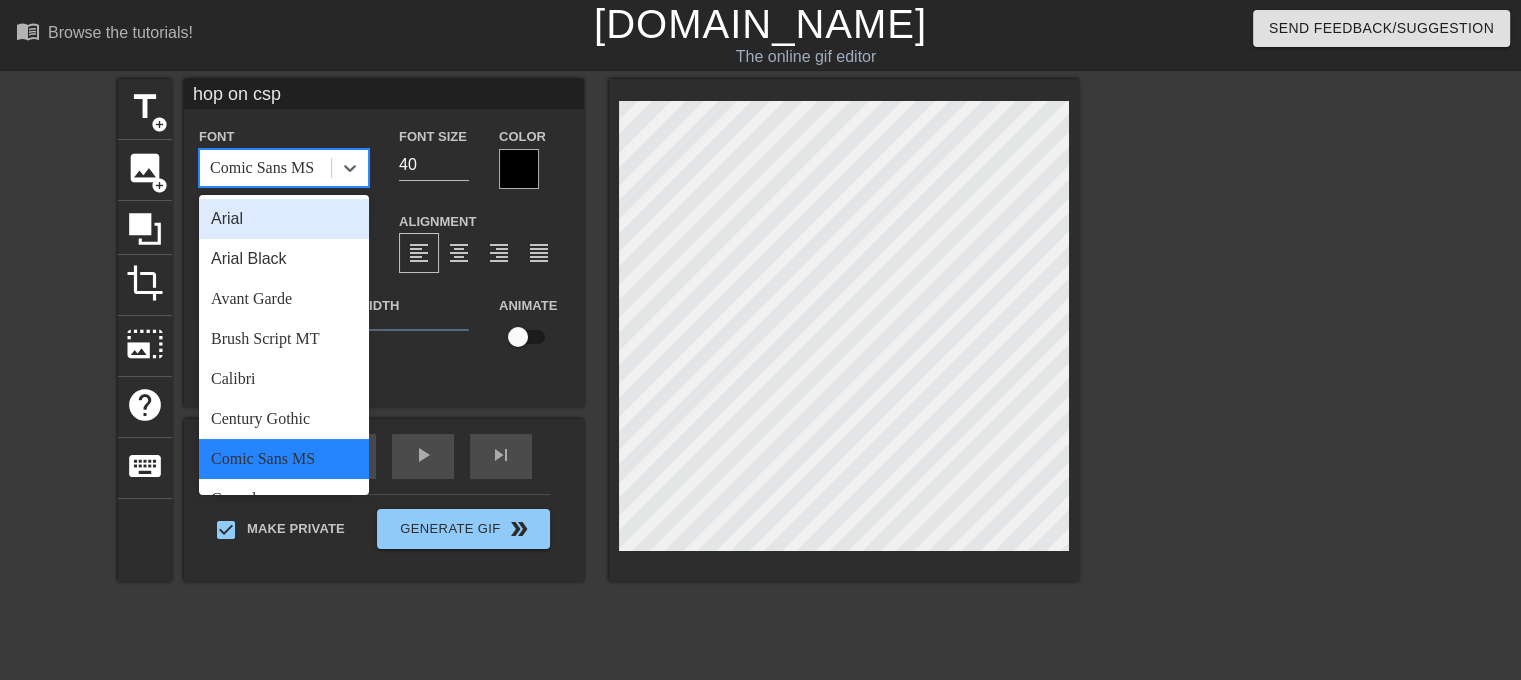 click on "Arial" at bounding box center (284, 219) 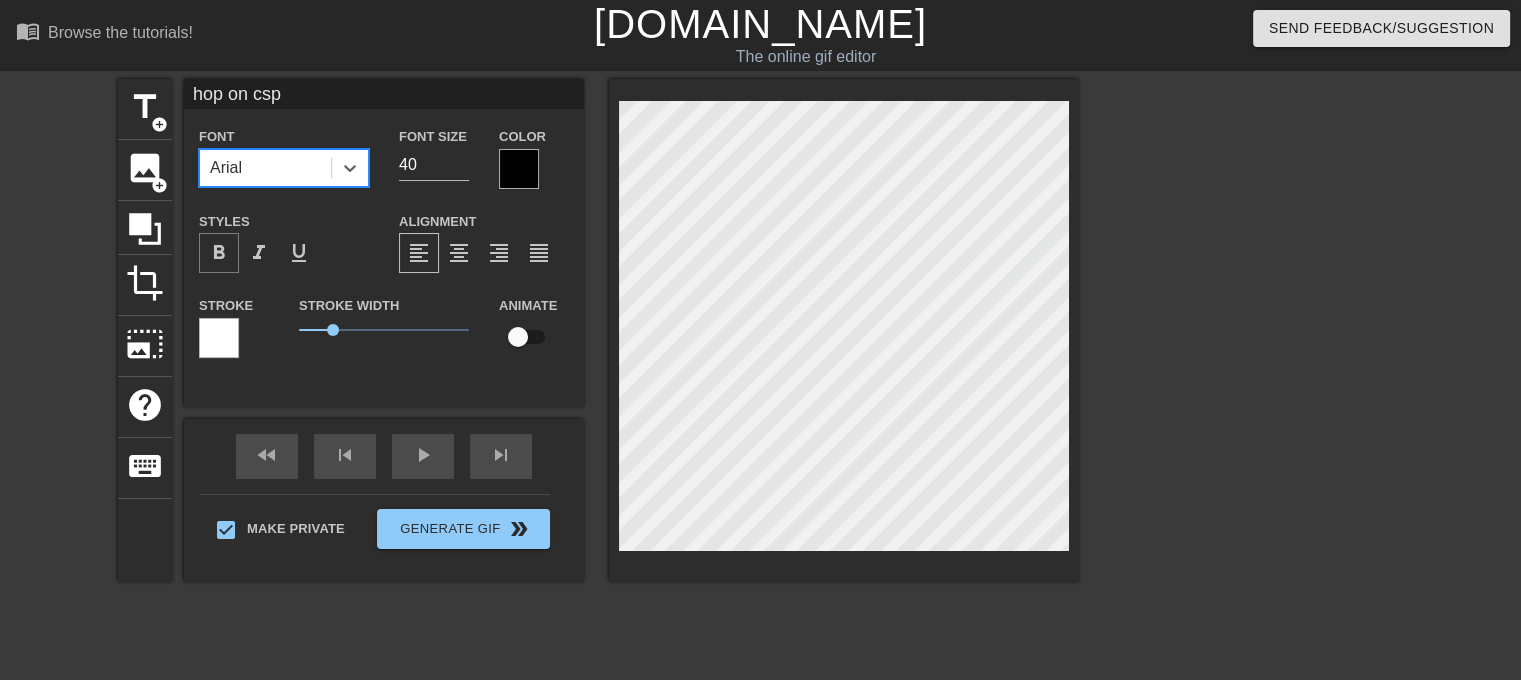 click on "format_bold" at bounding box center [219, 253] 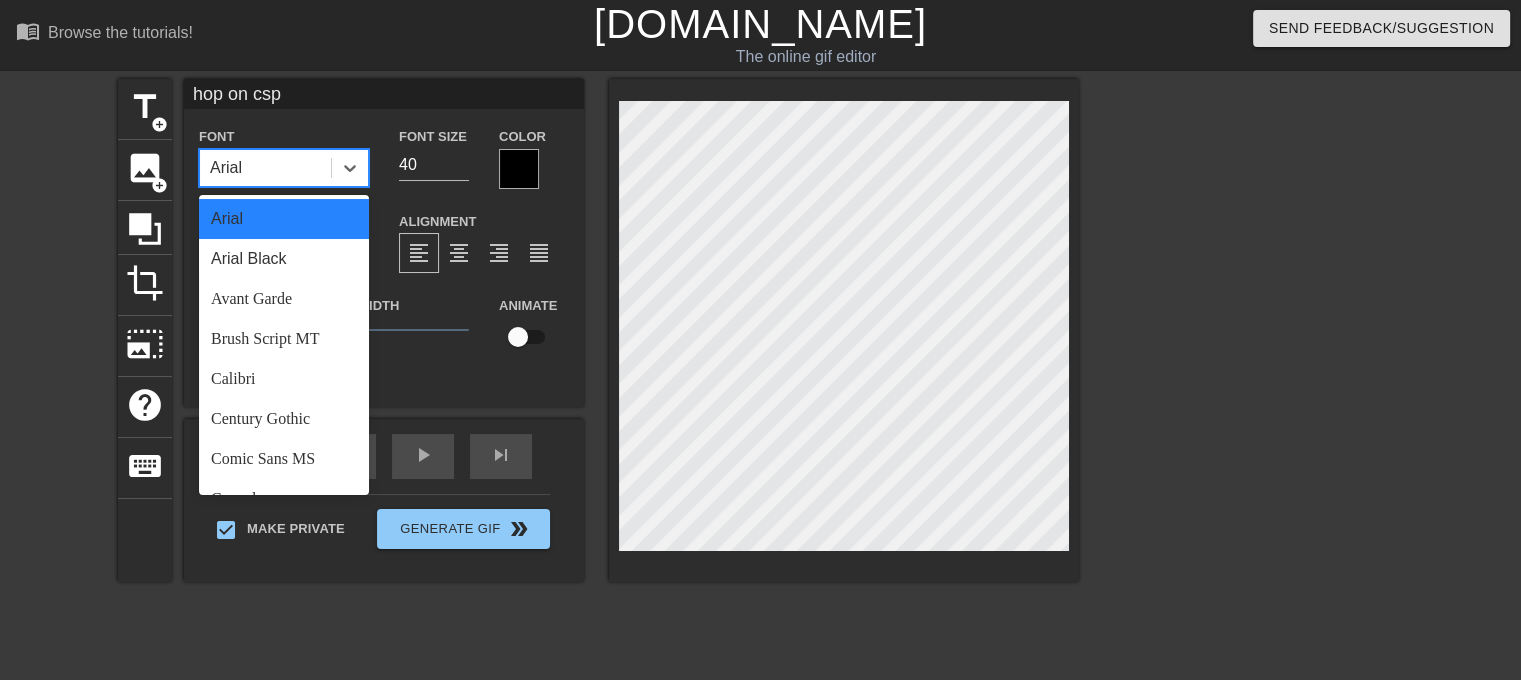 click on "Arial" at bounding box center [265, 168] 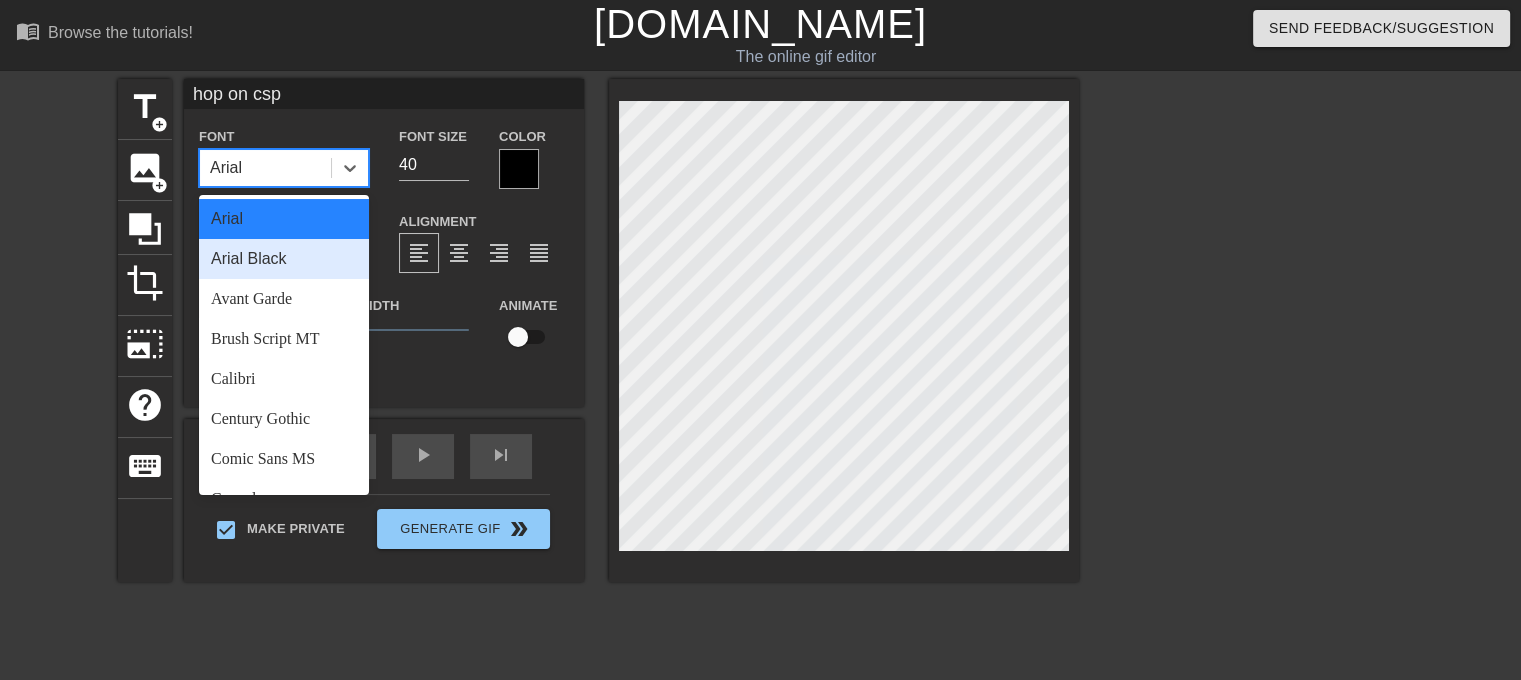 click on "Arial Black" at bounding box center [284, 259] 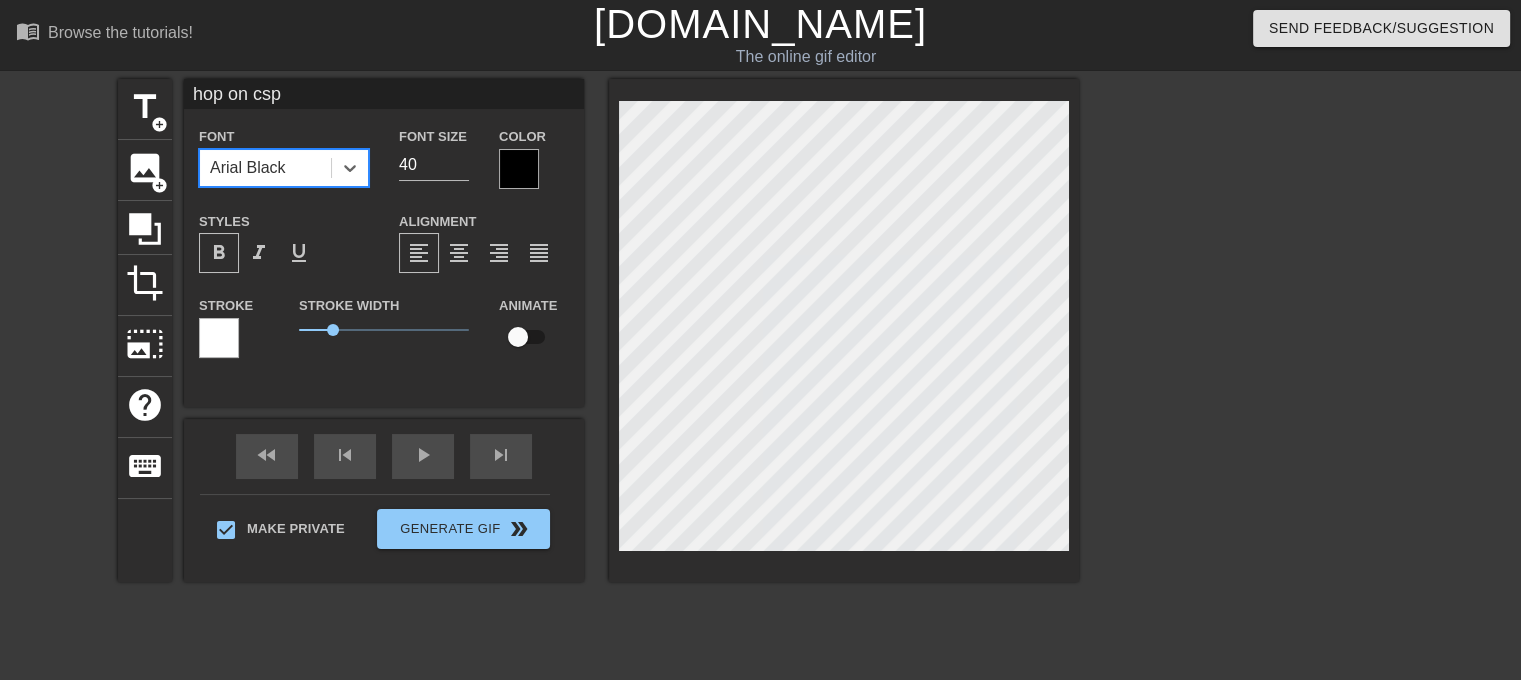 click on "Arial Black" at bounding box center (265, 168) 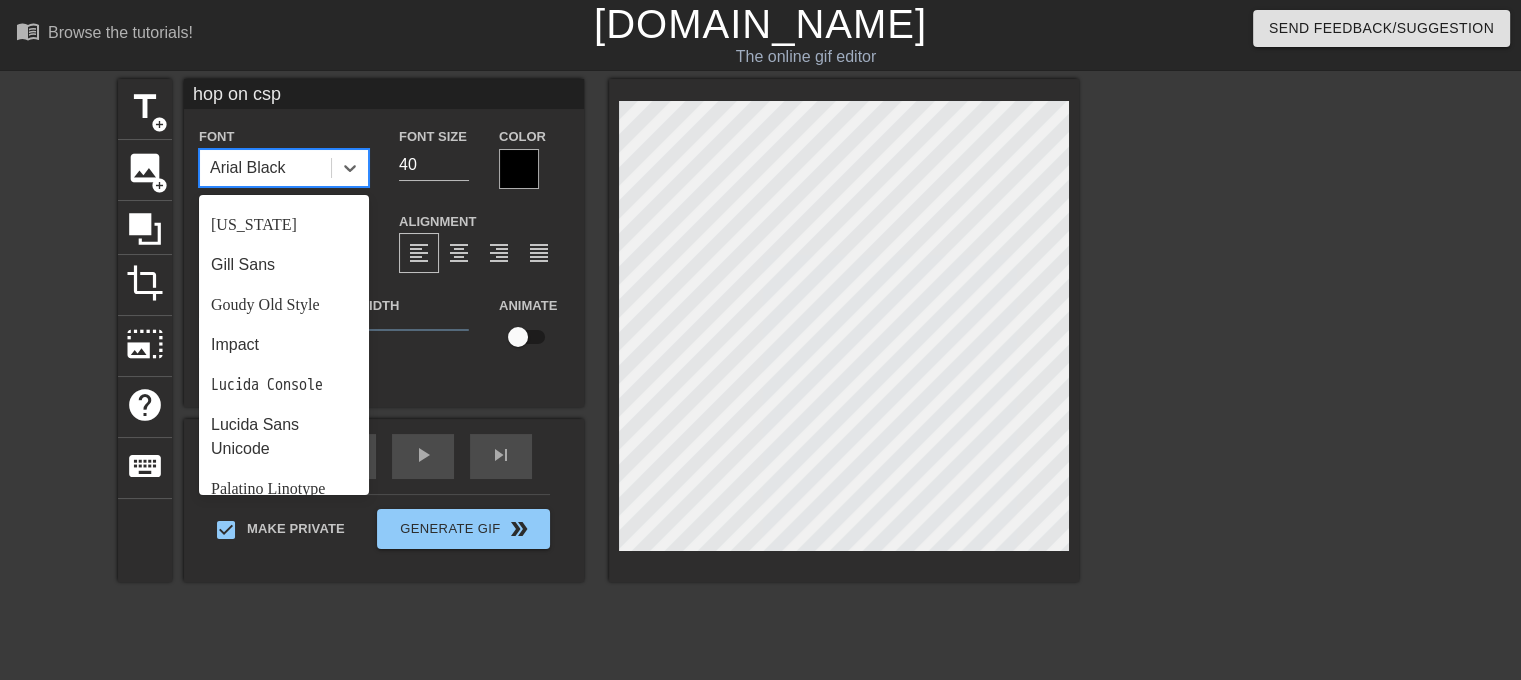 scroll, scrollTop: 400, scrollLeft: 0, axis: vertical 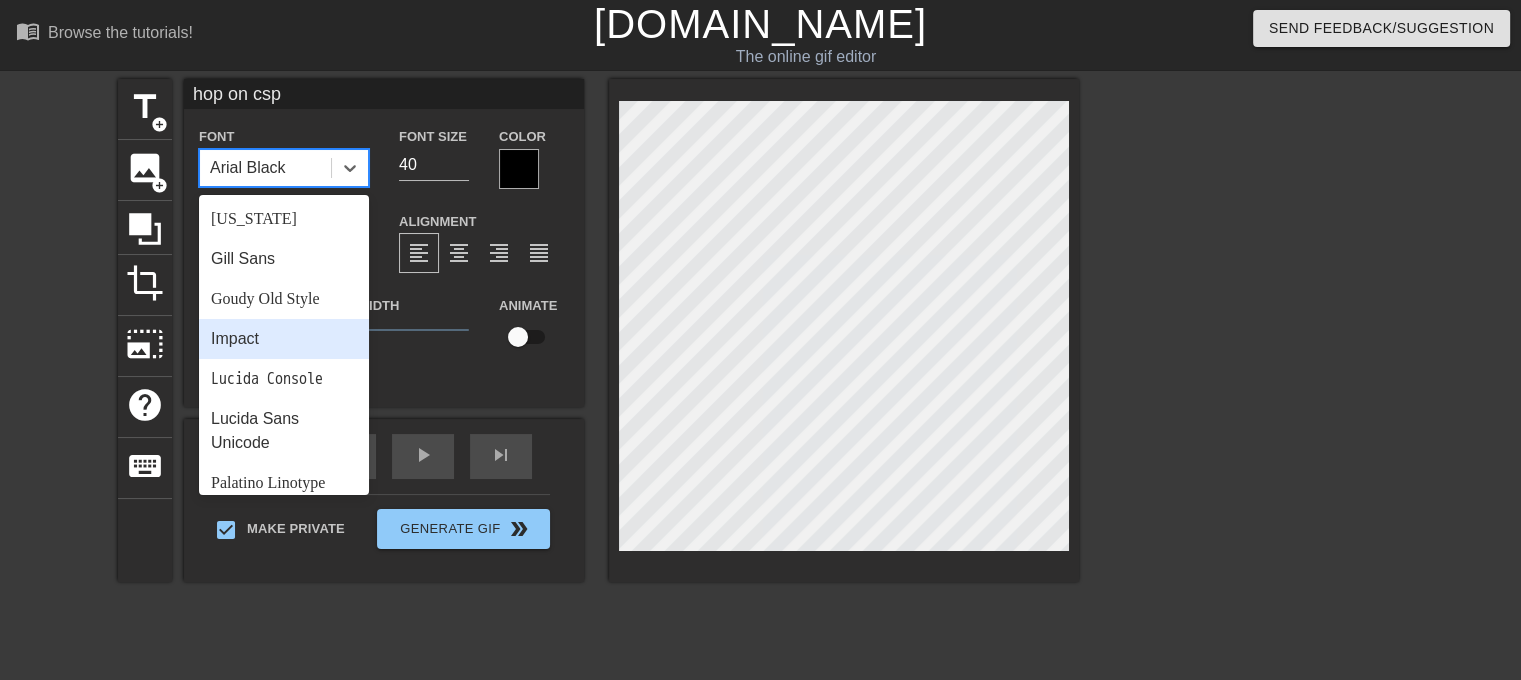 click on "Impact" at bounding box center [284, 339] 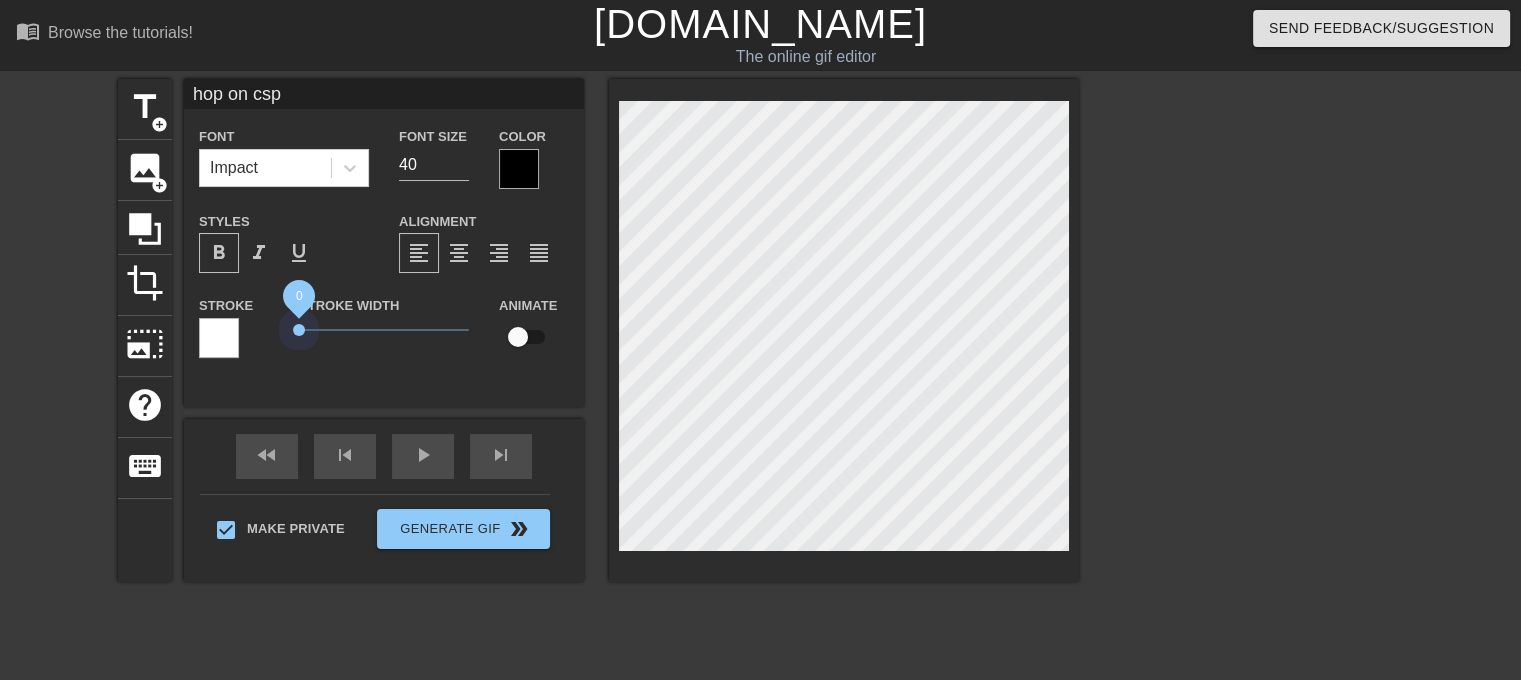 drag, startPoint x: 328, startPoint y: 328, endPoint x: 214, endPoint y: 338, distance: 114.43776 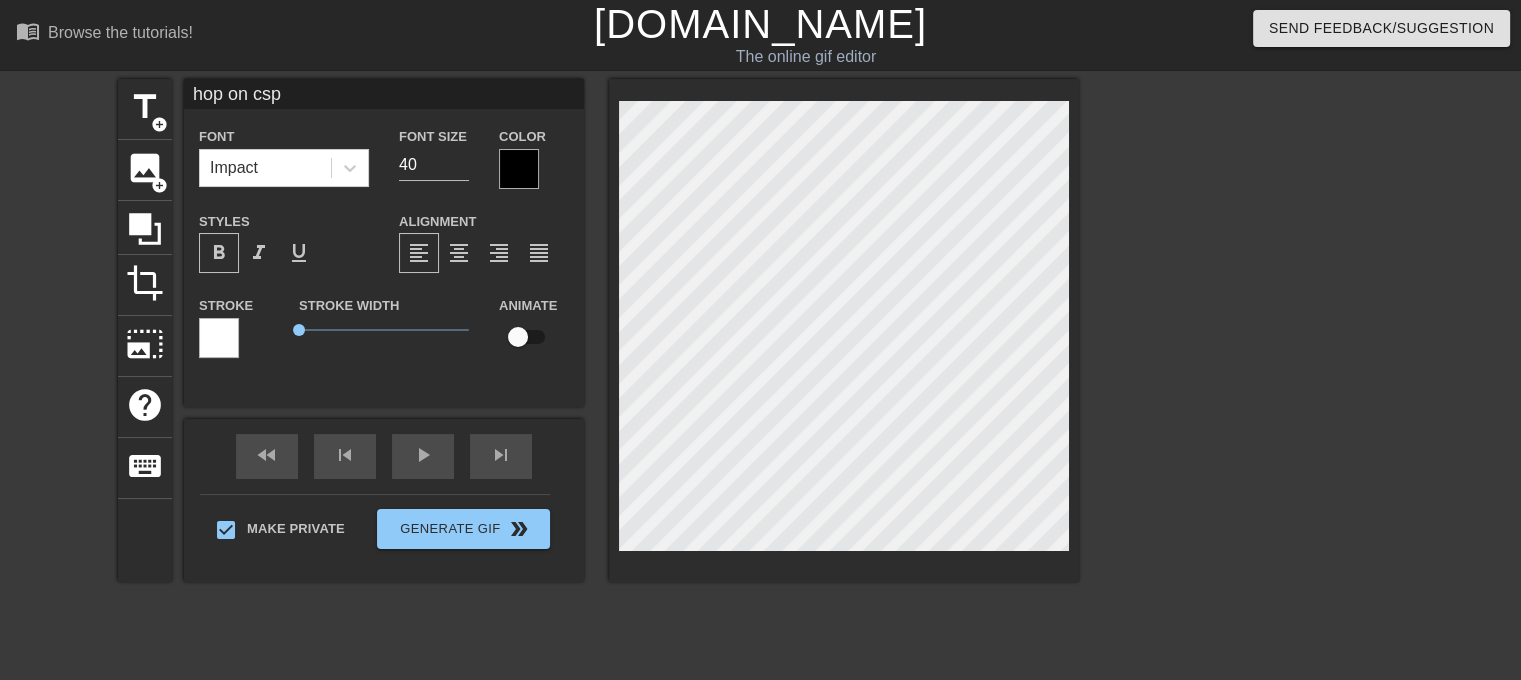 click at bounding box center (519, 169) 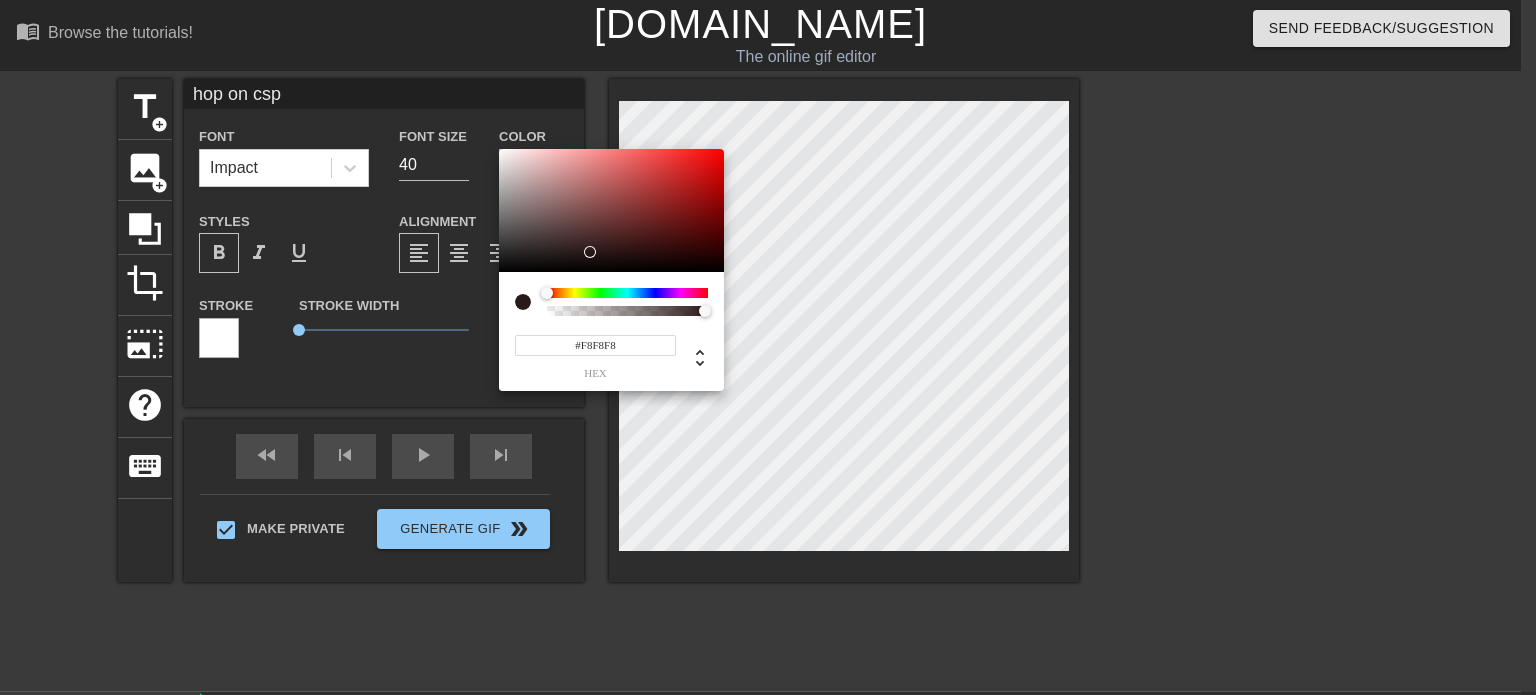 type on "#FFFFFF" 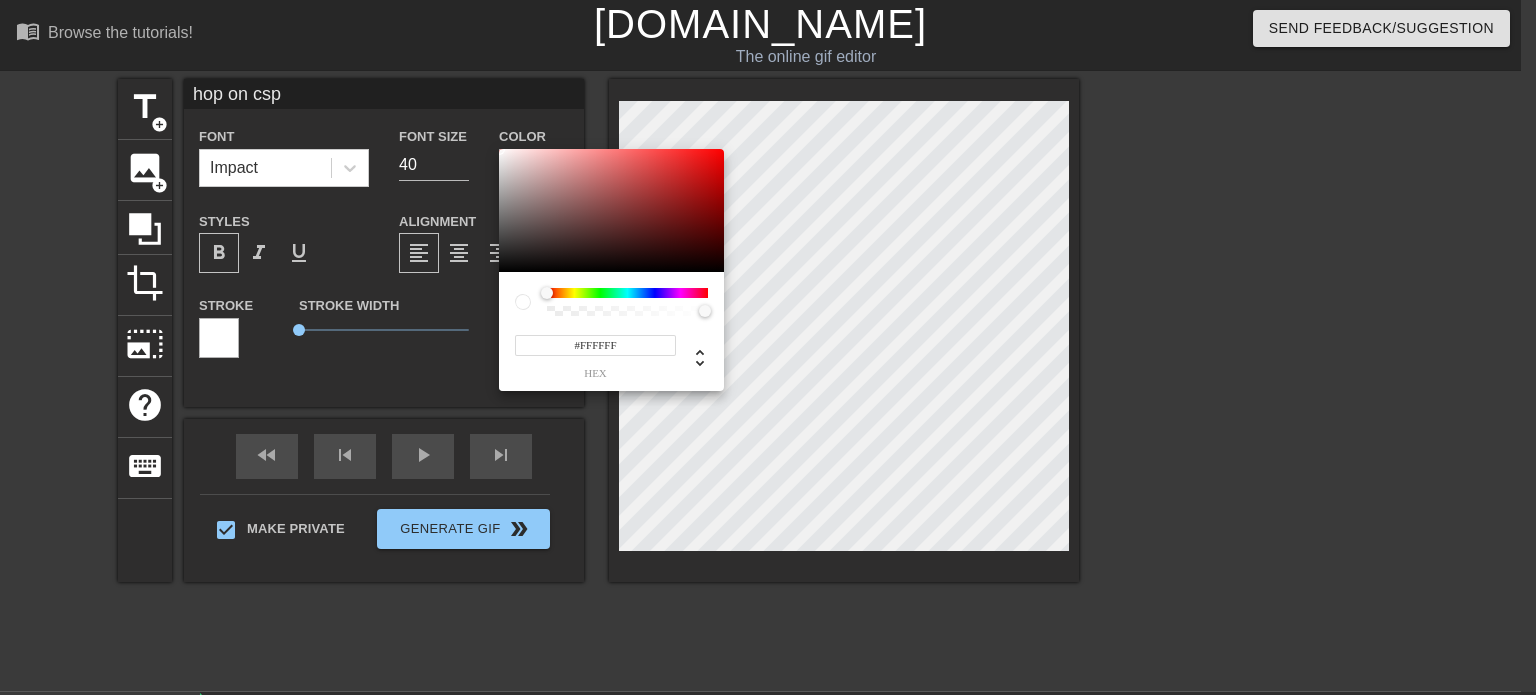 drag, startPoint x: 588, startPoint y: 251, endPoint x: 420, endPoint y: 118, distance: 214.2732 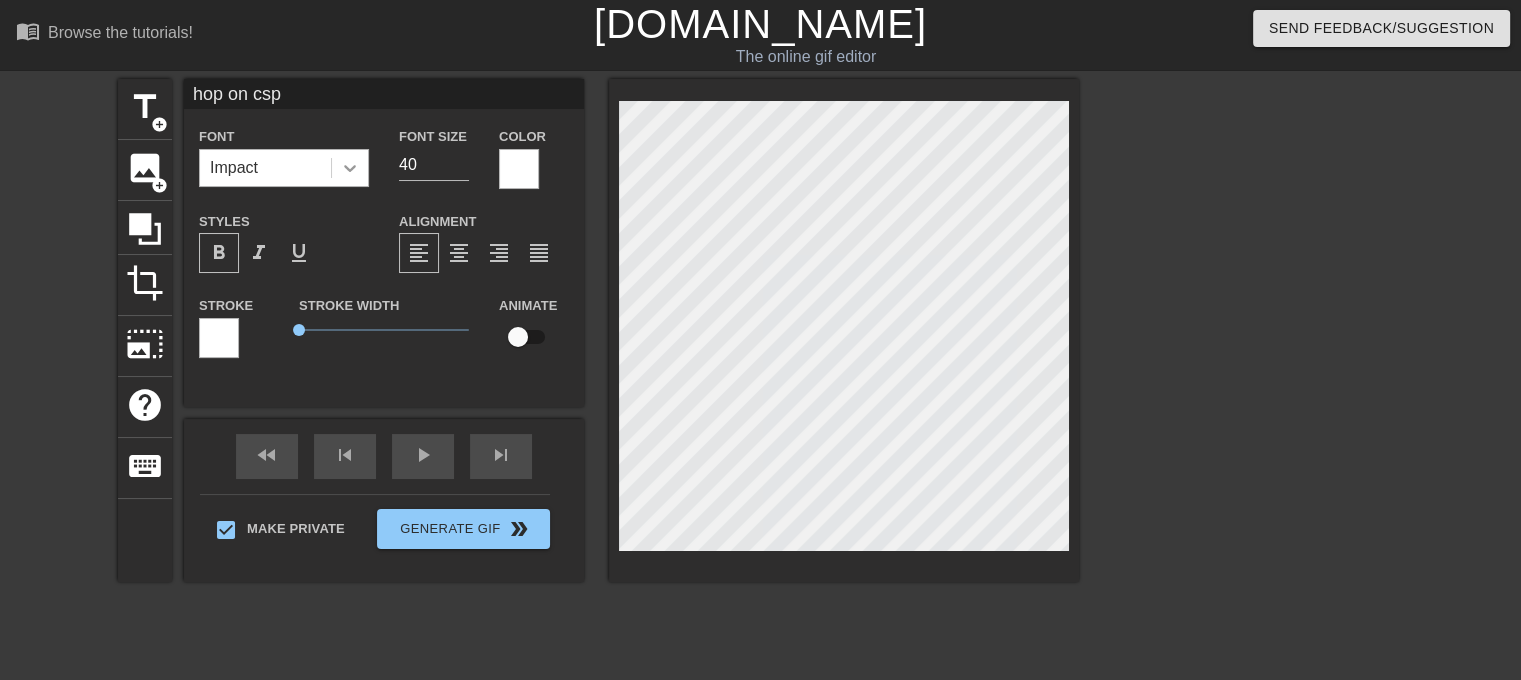 click 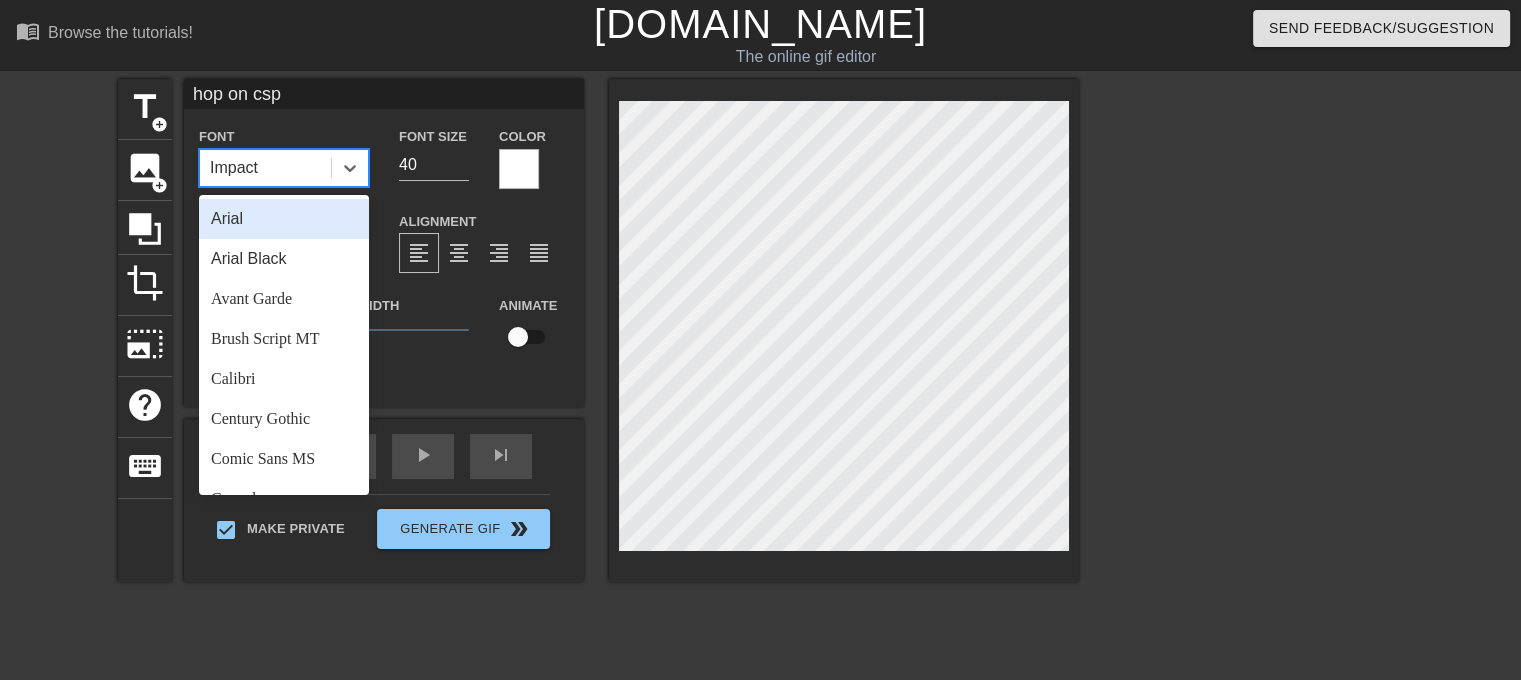 click on "Font      option Arial focused, 1 of 24. 24 results available. Use Up and Down to choose options, press Enter to select the currently focused option, press Escape to exit the menu, press Tab to select the option and exit the menu. Impact Arial Arial Black Avant Garde Brush Script MT Calibri Century Gothic Comic Sans MS Consolas Copperplate Courier New [US_STATE][PERSON_NAME] Sans [PERSON_NAME] Old Style Impact Lucida Console Lucida Sans Unicode Palatino Linotype Papyrus Rockwell Segoe UI Tahoma Times New Roman Trebuchet MS [PERSON_NAME]" at bounding box center (284, 156) 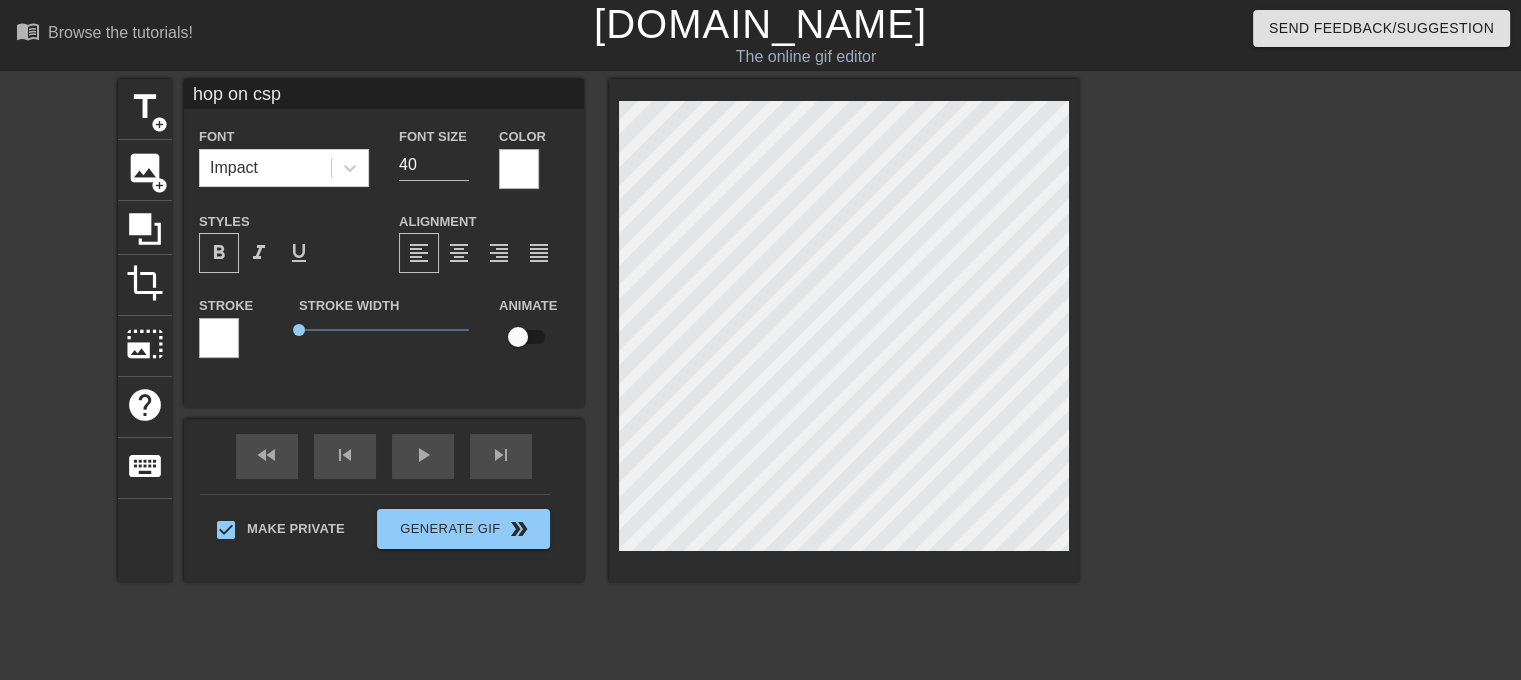 click on "format_bold" at bounding box center (219, 253) 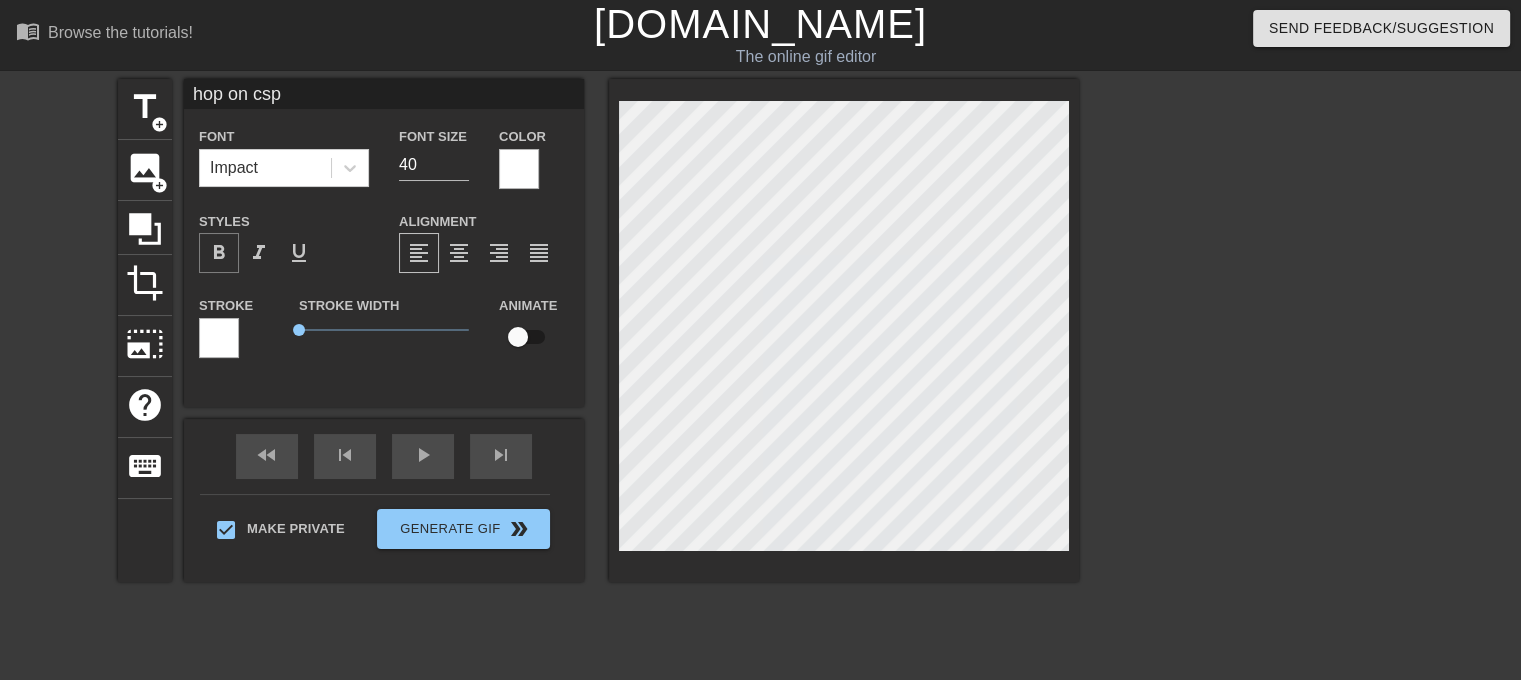 click on "format_bold" at bounding box center (219, 253) 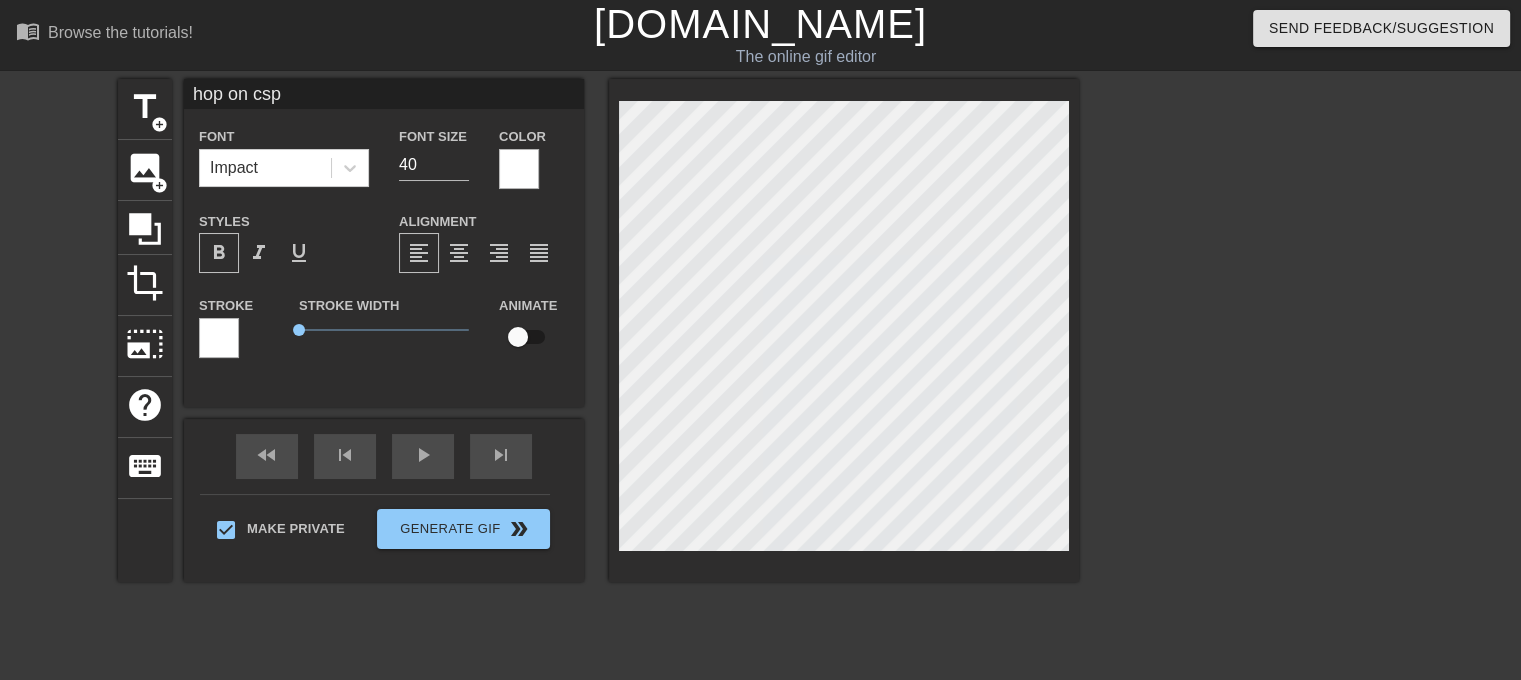 click on "format_bold" at bounding box center [219, 253] 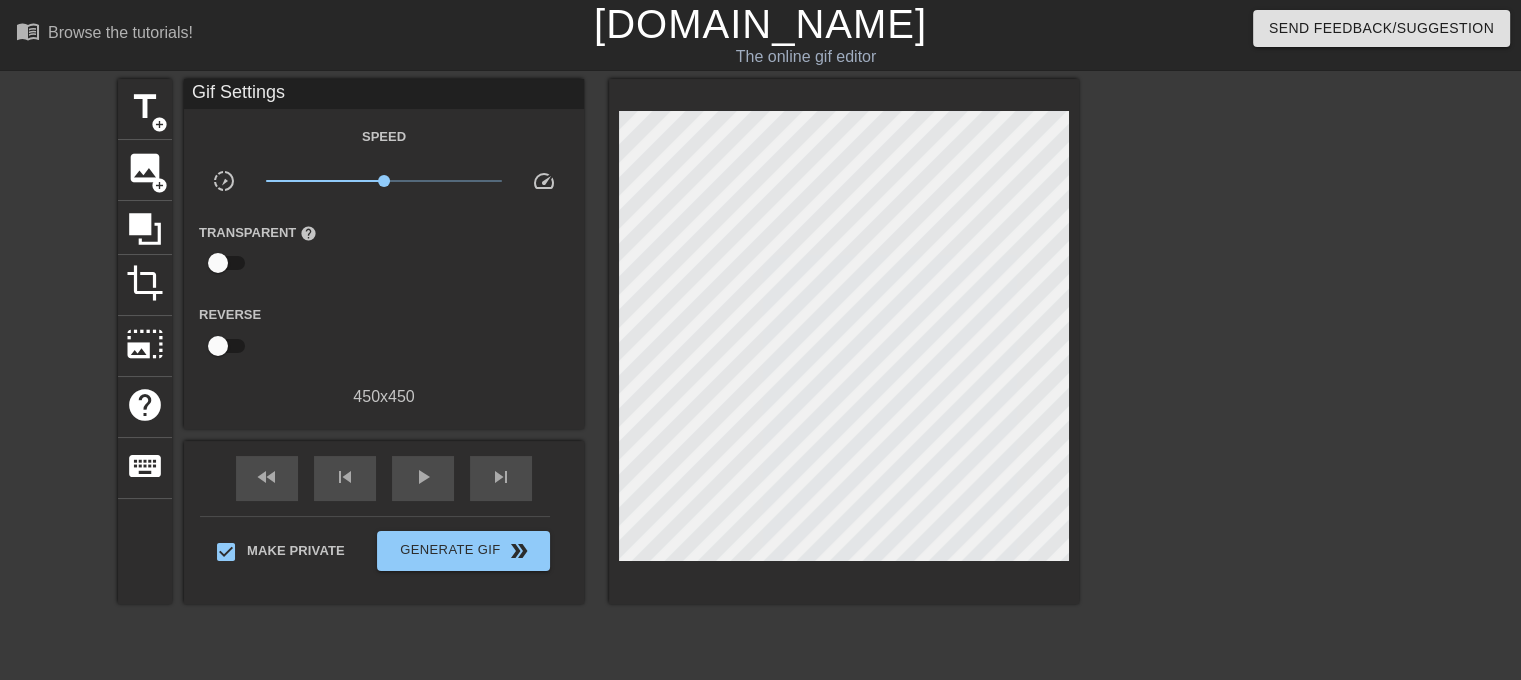 click at bounding box center (1253, 379) 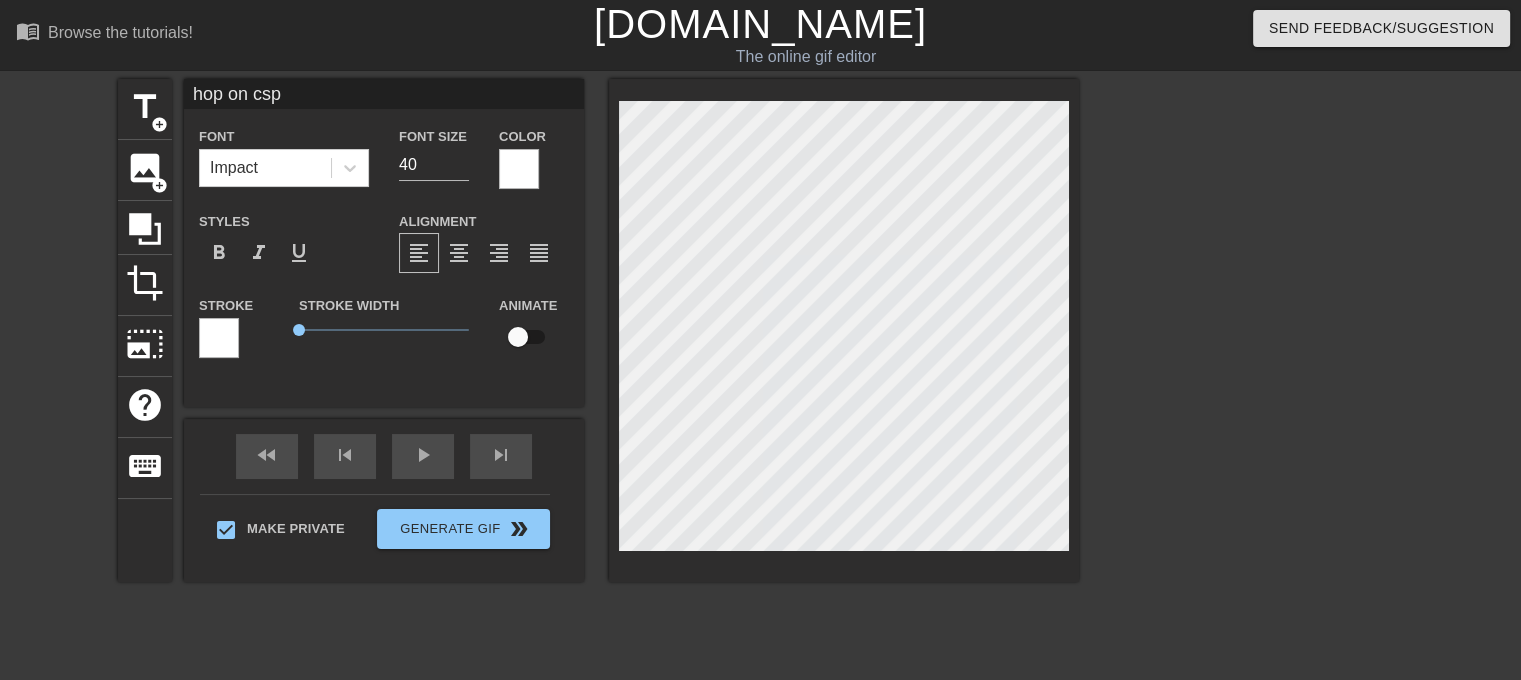 click at bounding box center (1253, 379) 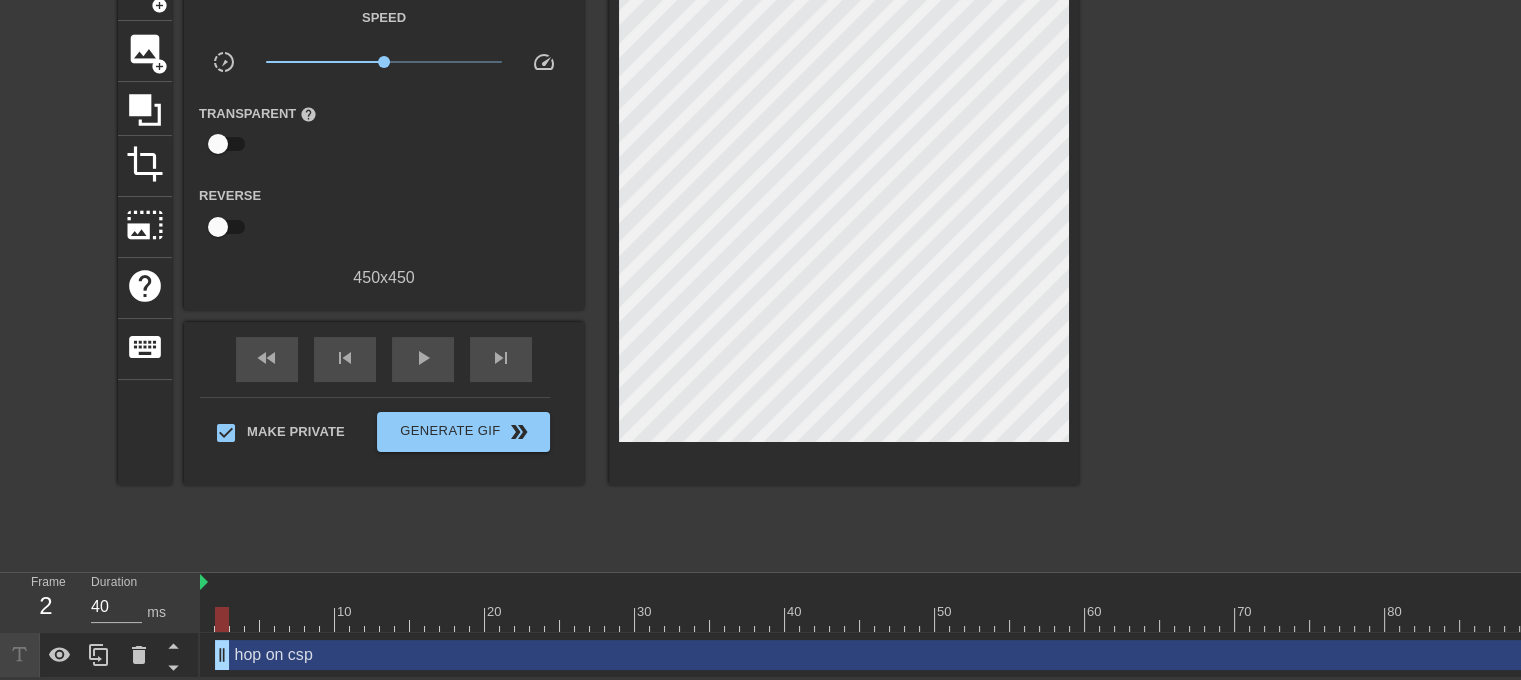 scroll, scrollTop: 132, scrollLeft: 0, axis: vertical 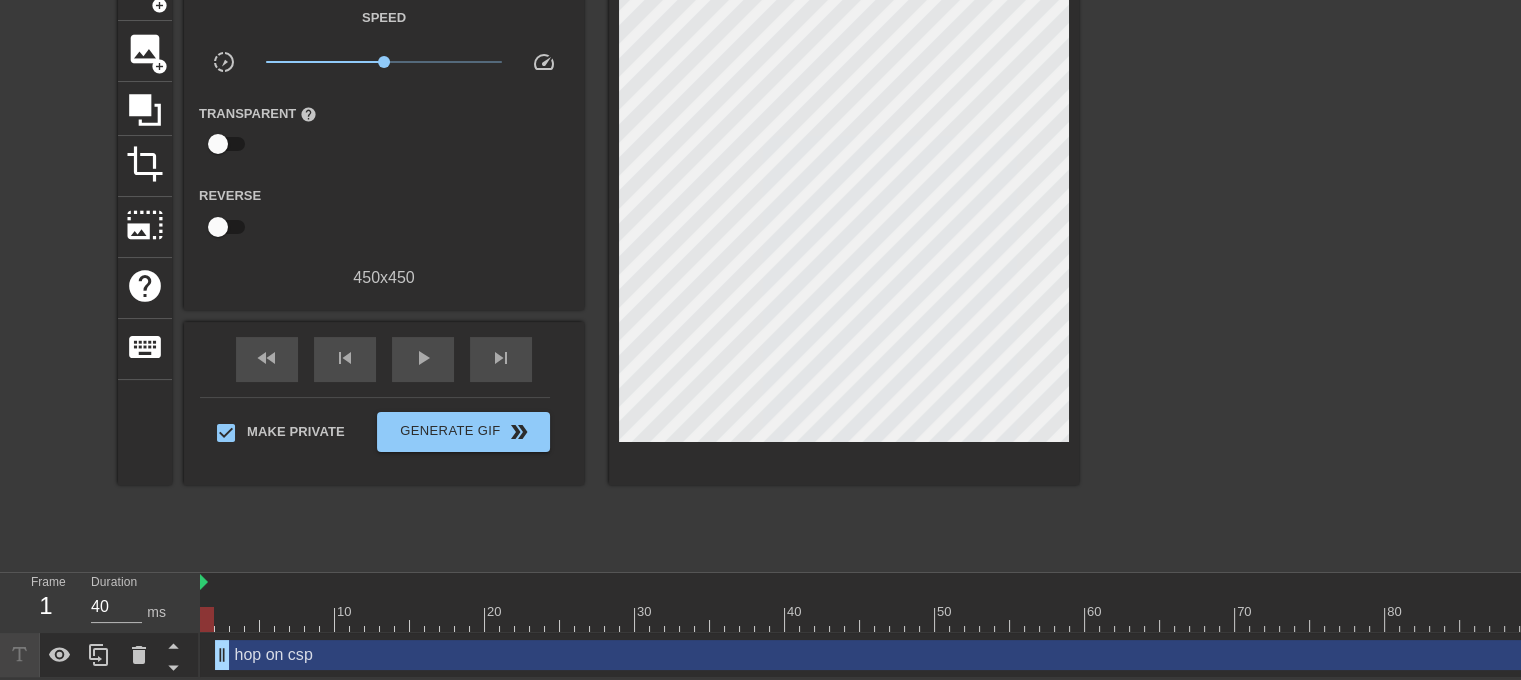 drag, startPoint x: 508, startPoint y: 604, endPoint x: 464, endPoint y: 492, distance: 120.33287 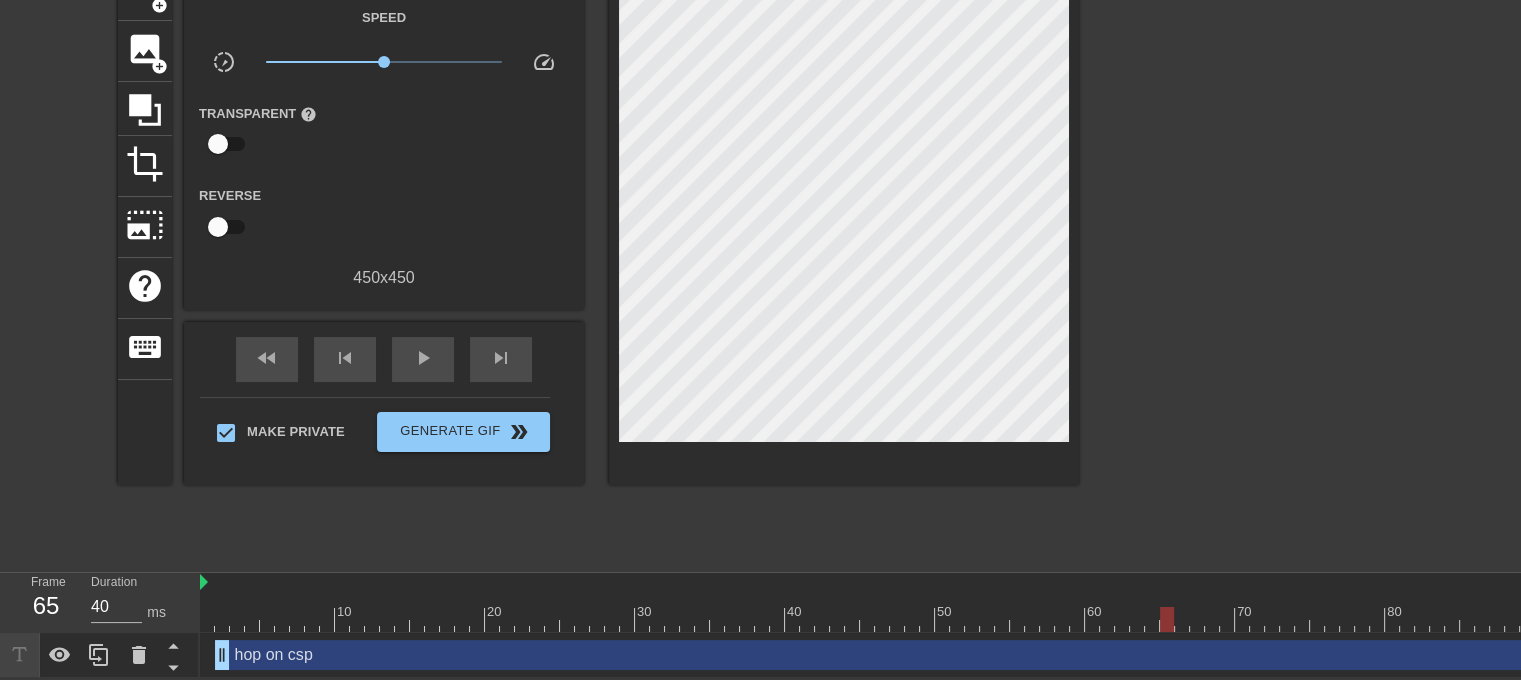 drag, startPoint x: 229, startPoint y: 601, endPoint x: 1205, endPoint y: 630, distance: 976.4307 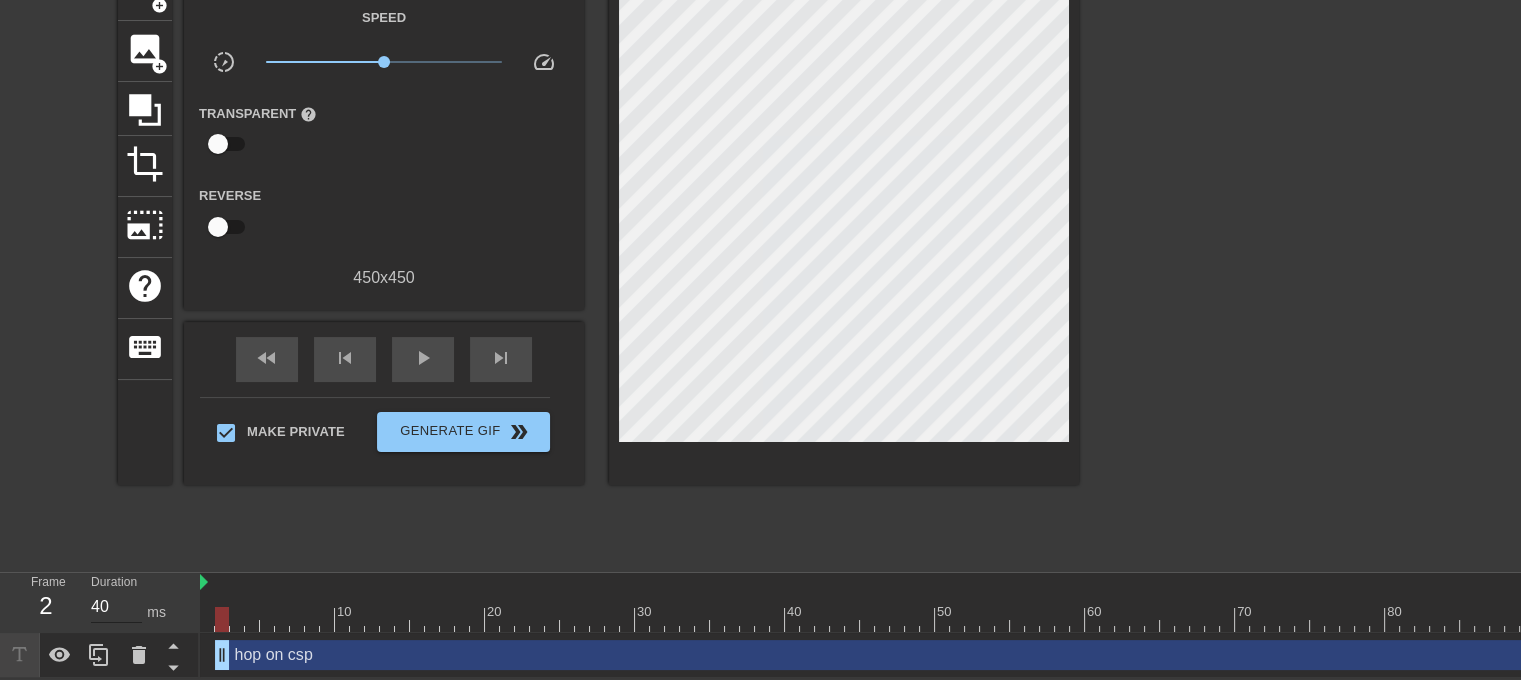 drag, startPoint x: 237, startPoint y: 605, endPoint x: 94, endPoint y: 582, distance: 144.83784 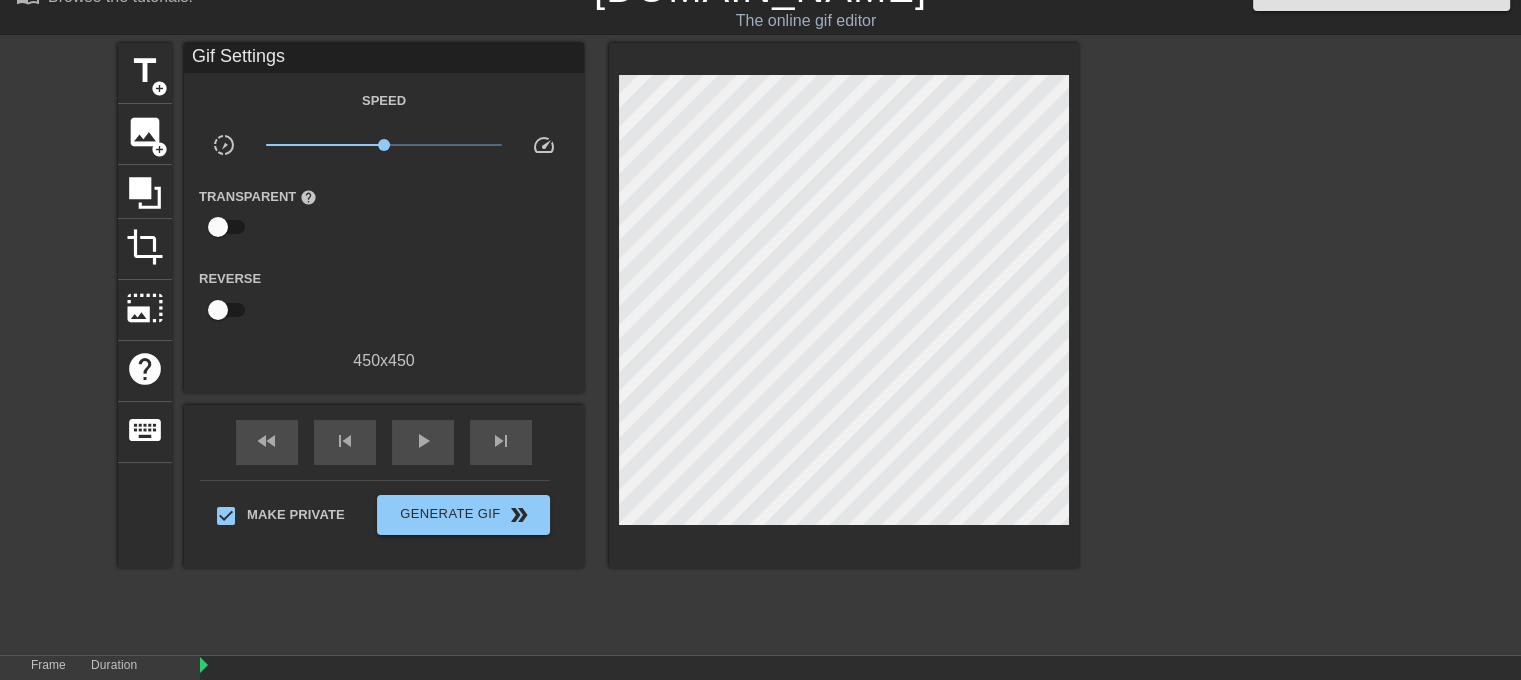 scroll, scrollTop: 132, scrollLeft: 0, axis: vertical 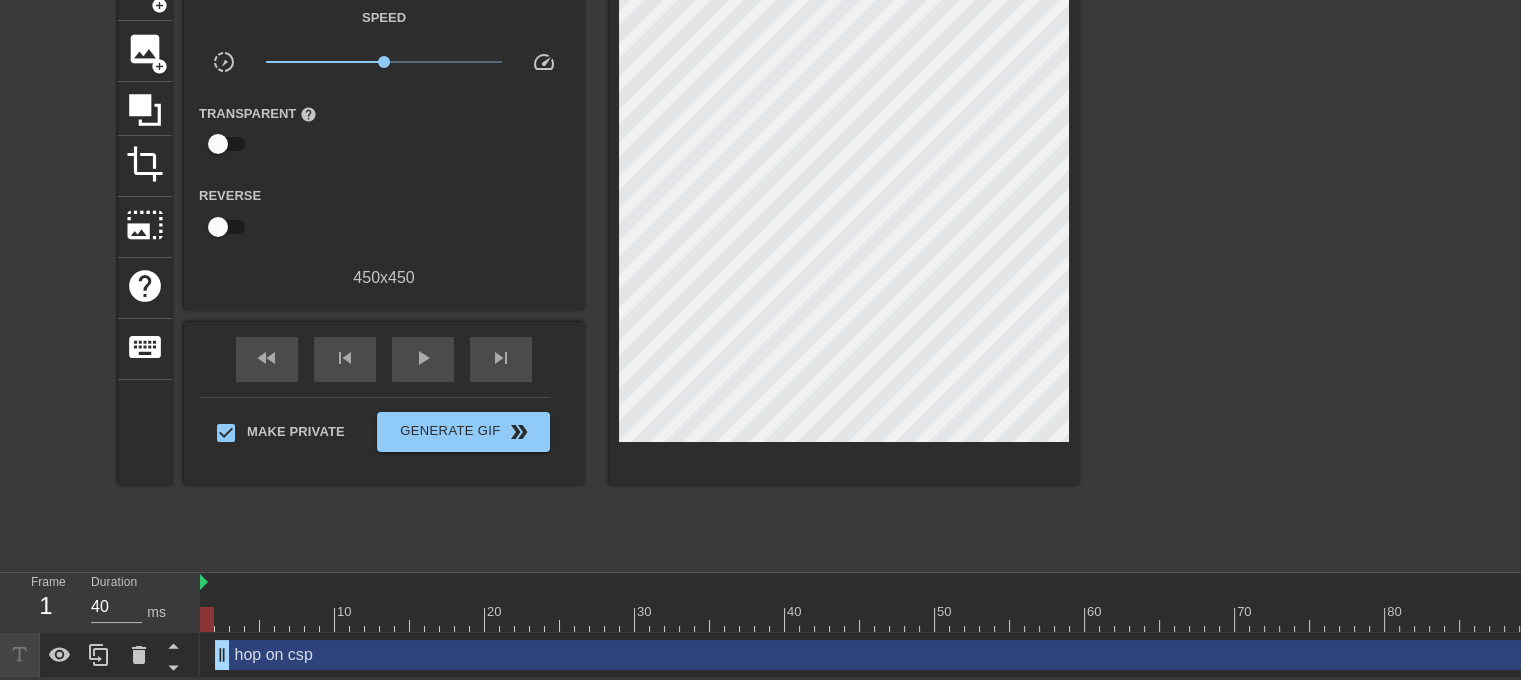 click on "hop on csp drag_handle drag_handle" at bounding box center [912, 655] 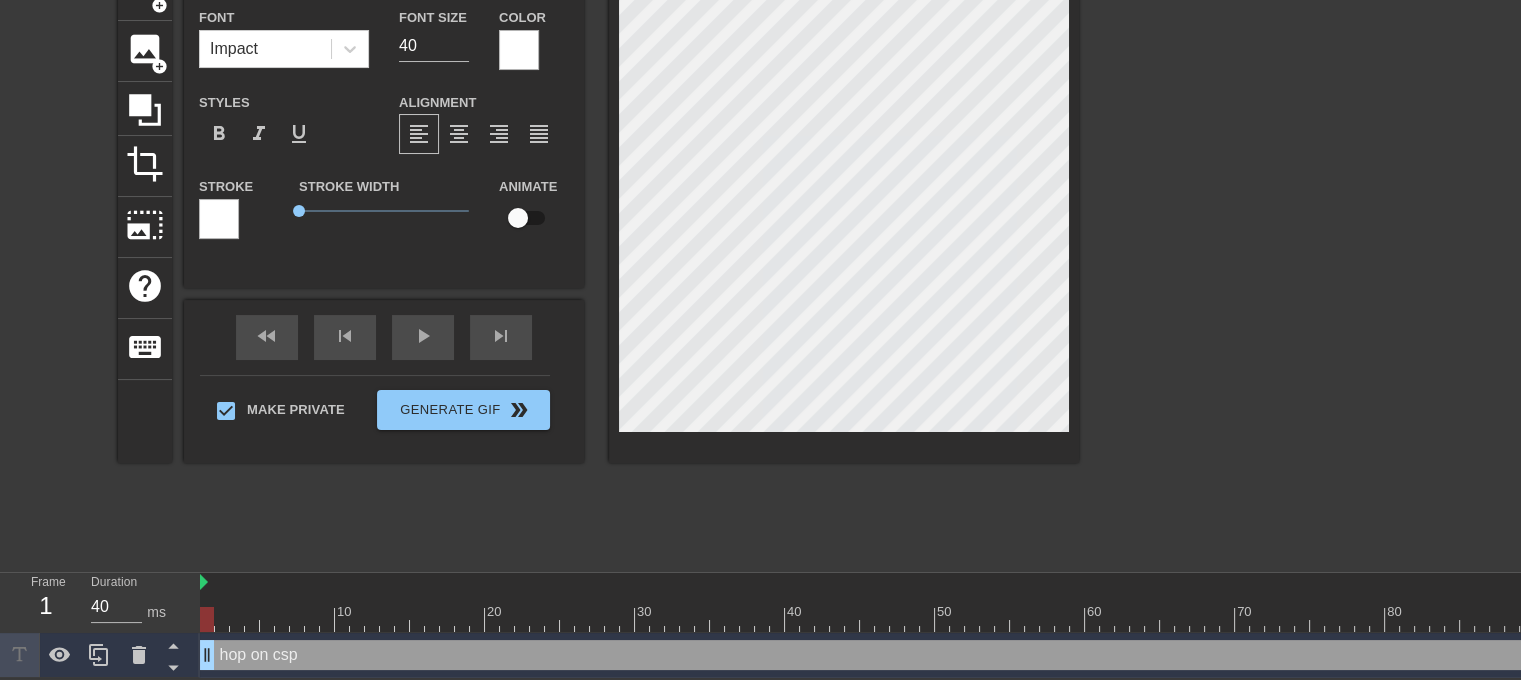 drag, startPoint x: 286, startPoint y: 649, endPoint x: 257, endPoint y: 647, distance: 29.068884 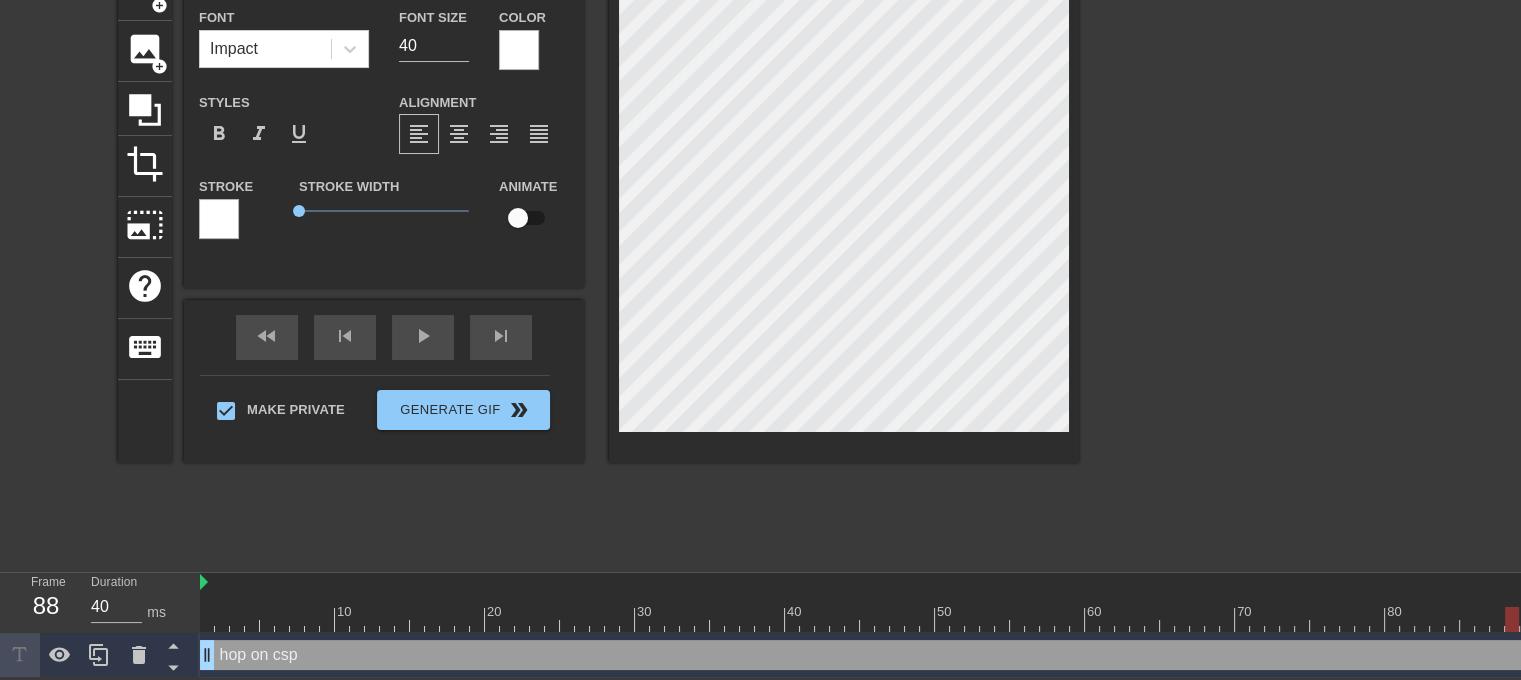 drag, startPoint x: 274, startPoint y: 598, endPoint x: 1496, endPoint y: 642, distance: 1222.7919 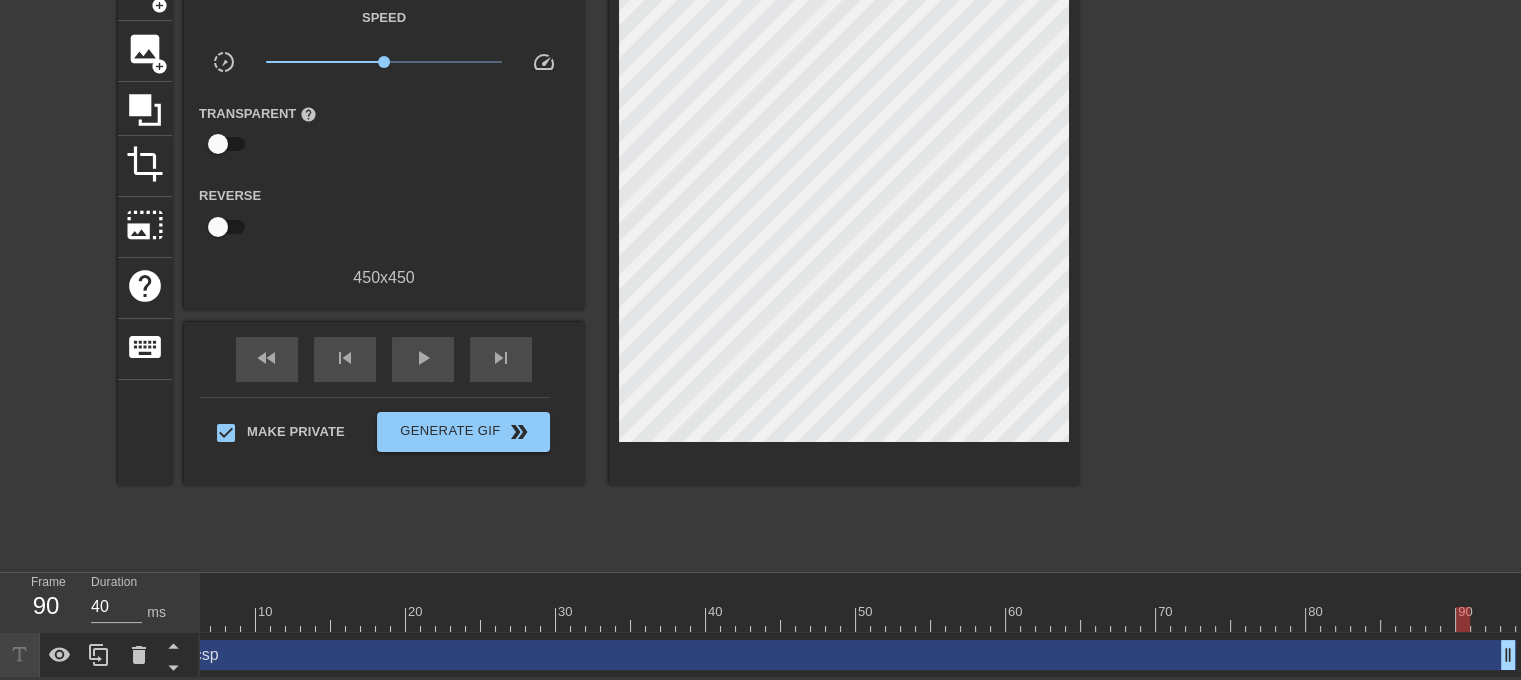 scroll, scrollTop: 0, scrollLeft: 0, axis: both 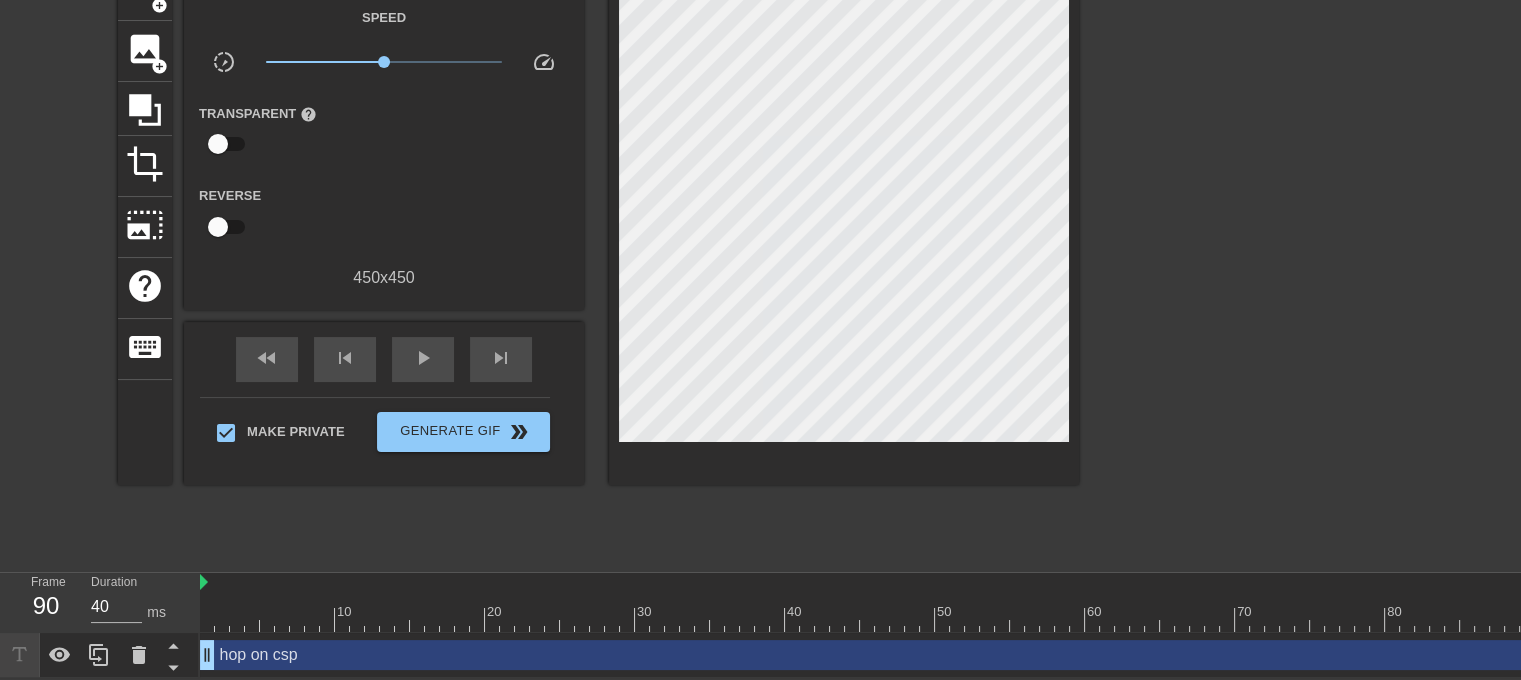 click at bounding box center (357, 605) 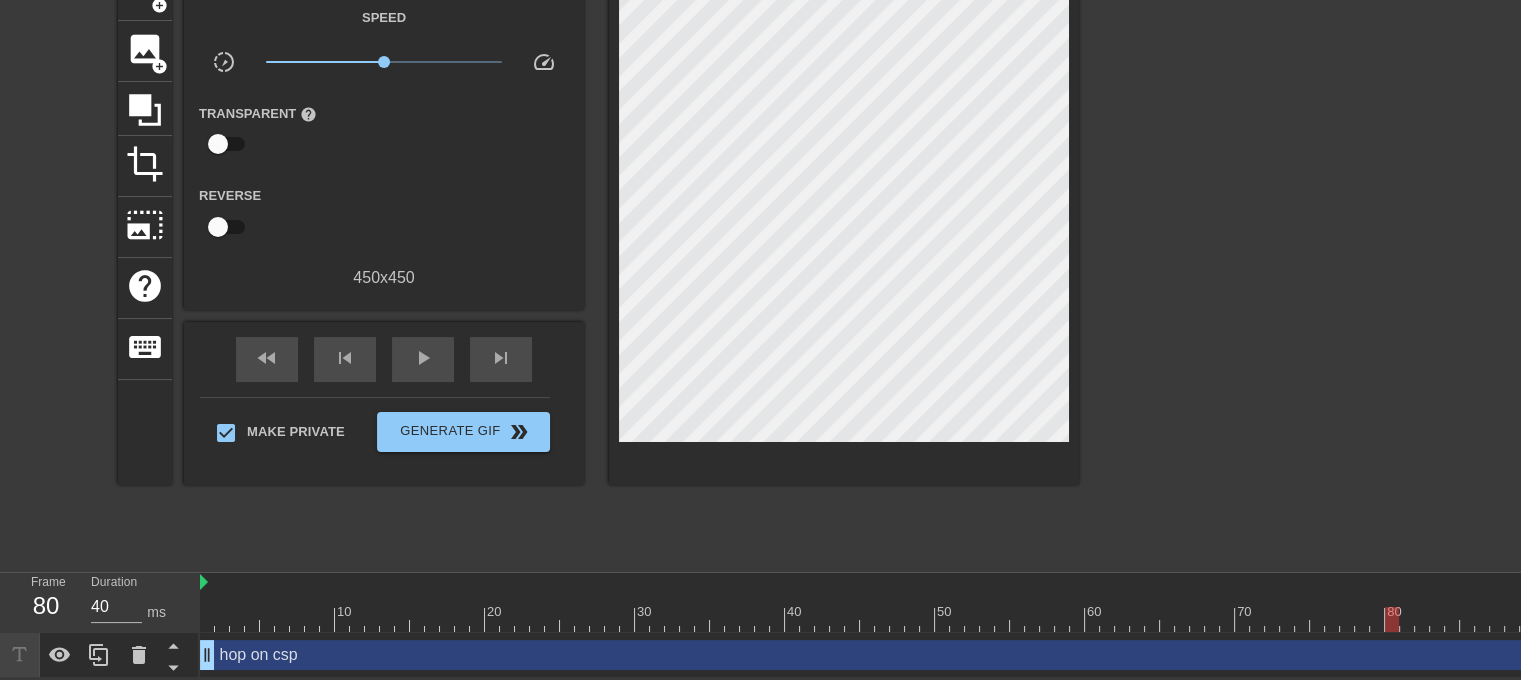 drag, startPoint x: 300, startPoint y: 581, endPoint x: 1535, endPoint y: 598, distance: 1235.117 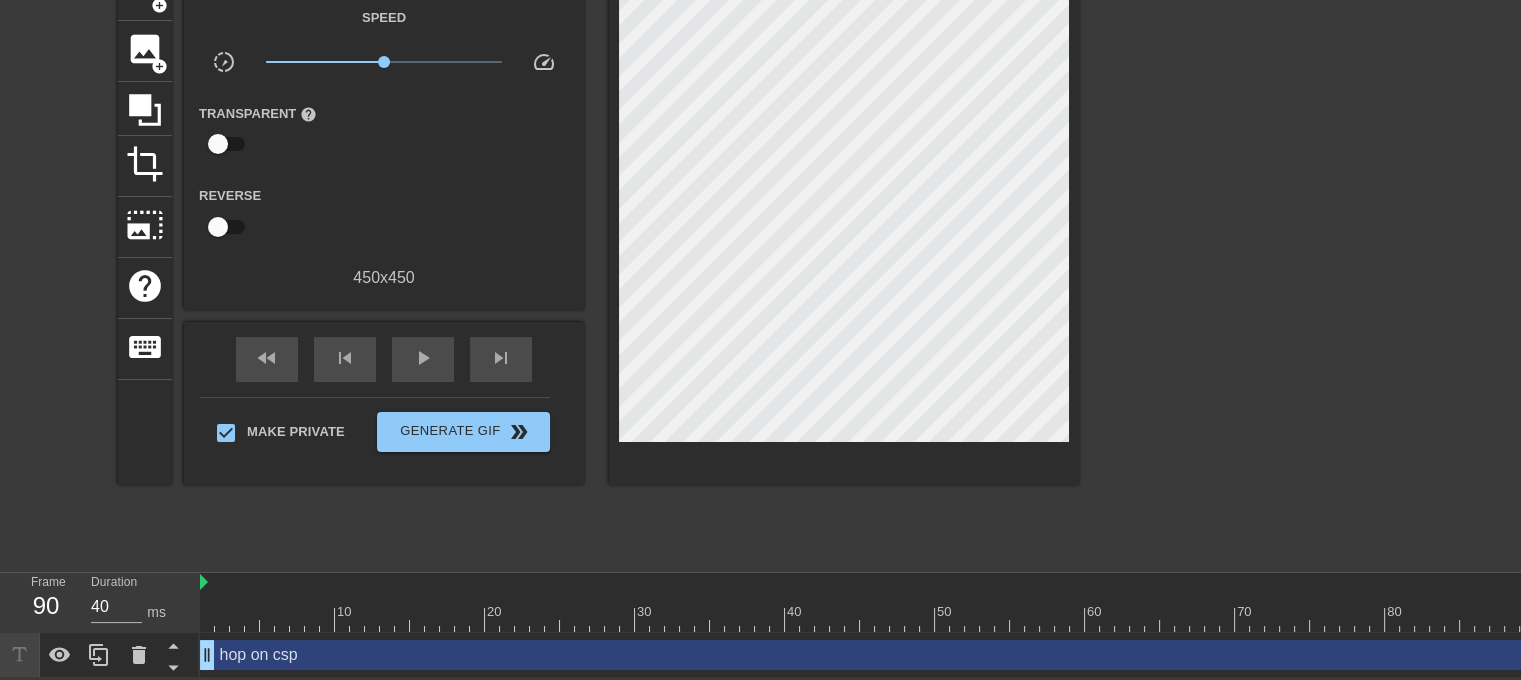scroll, scrollTop: 0, scrollLeft: 79, axis: horizontal 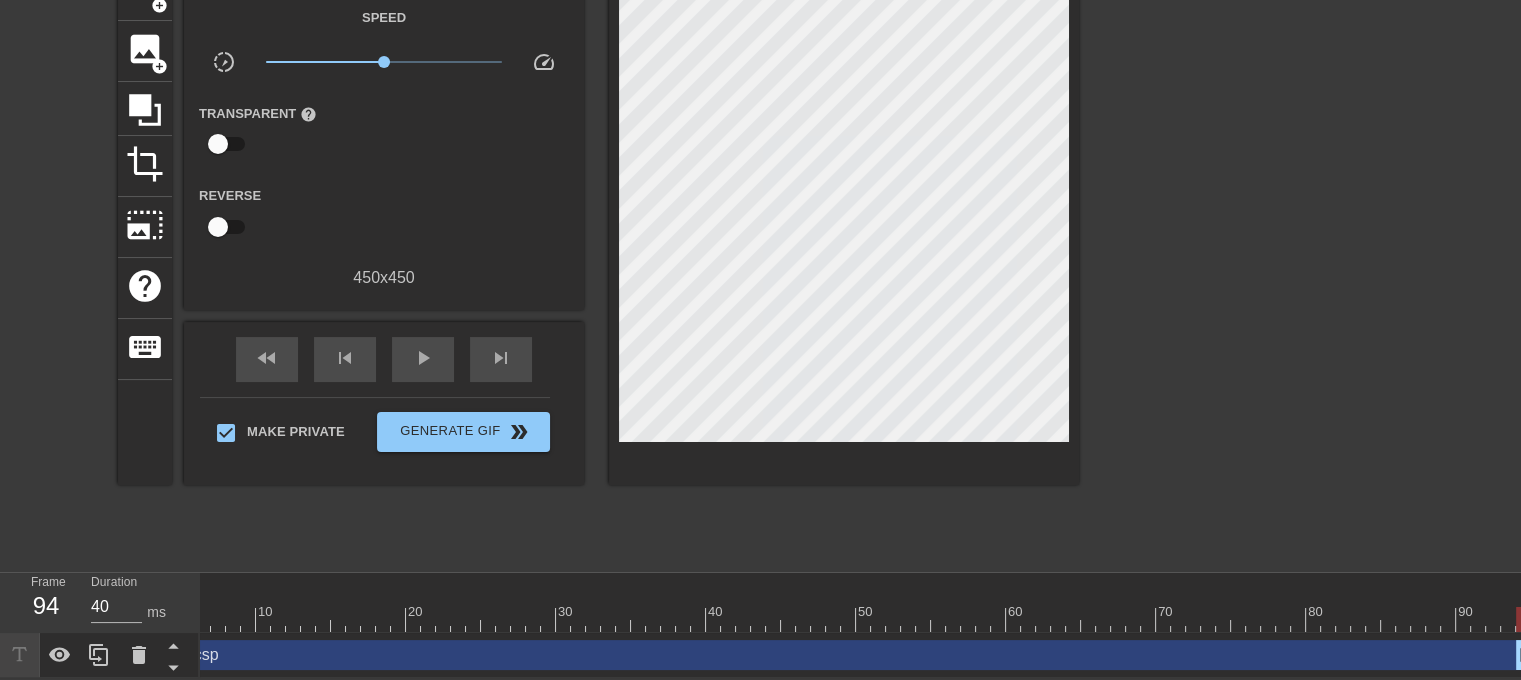 drag, startPoint x: 1506, startPoint y: 635, endPoint x: 1535, endPoint y: 637, distance: 29.068884 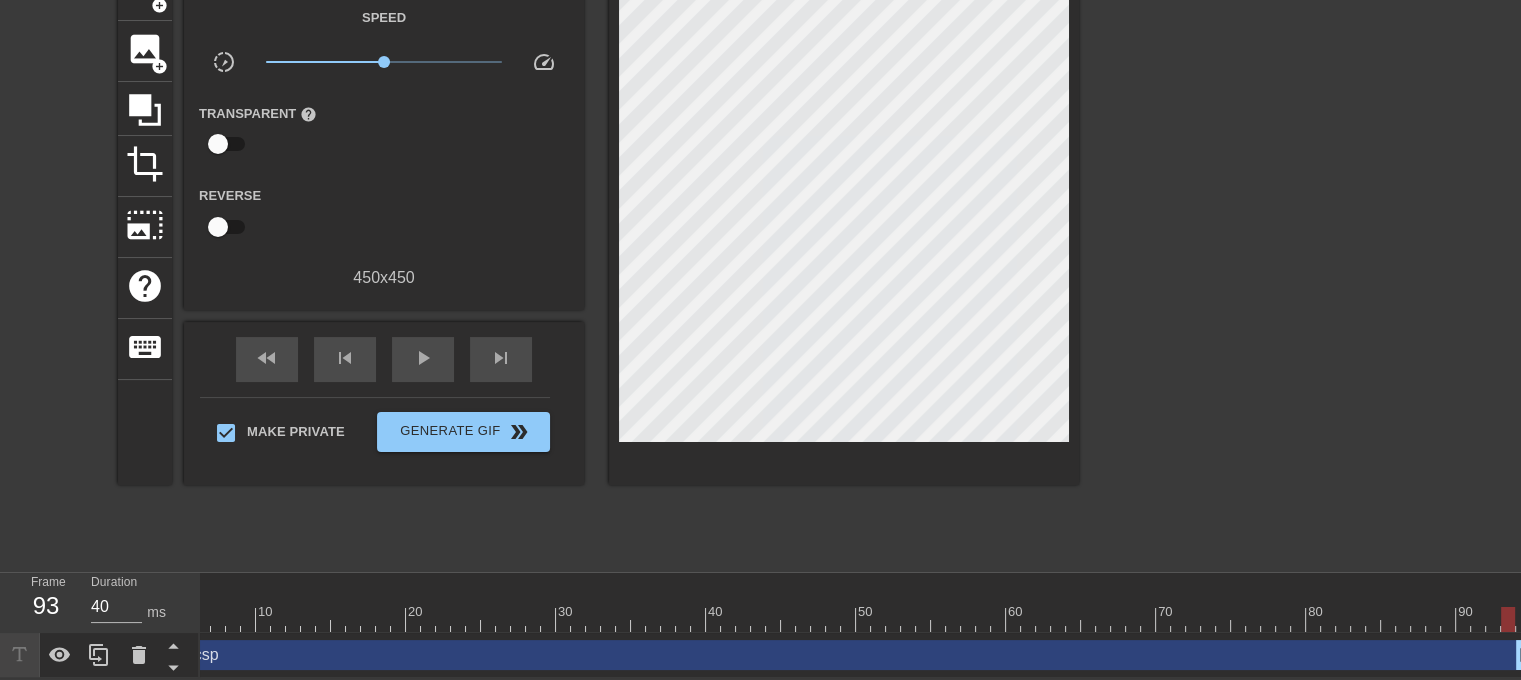 click at bounding box center [826, 619] 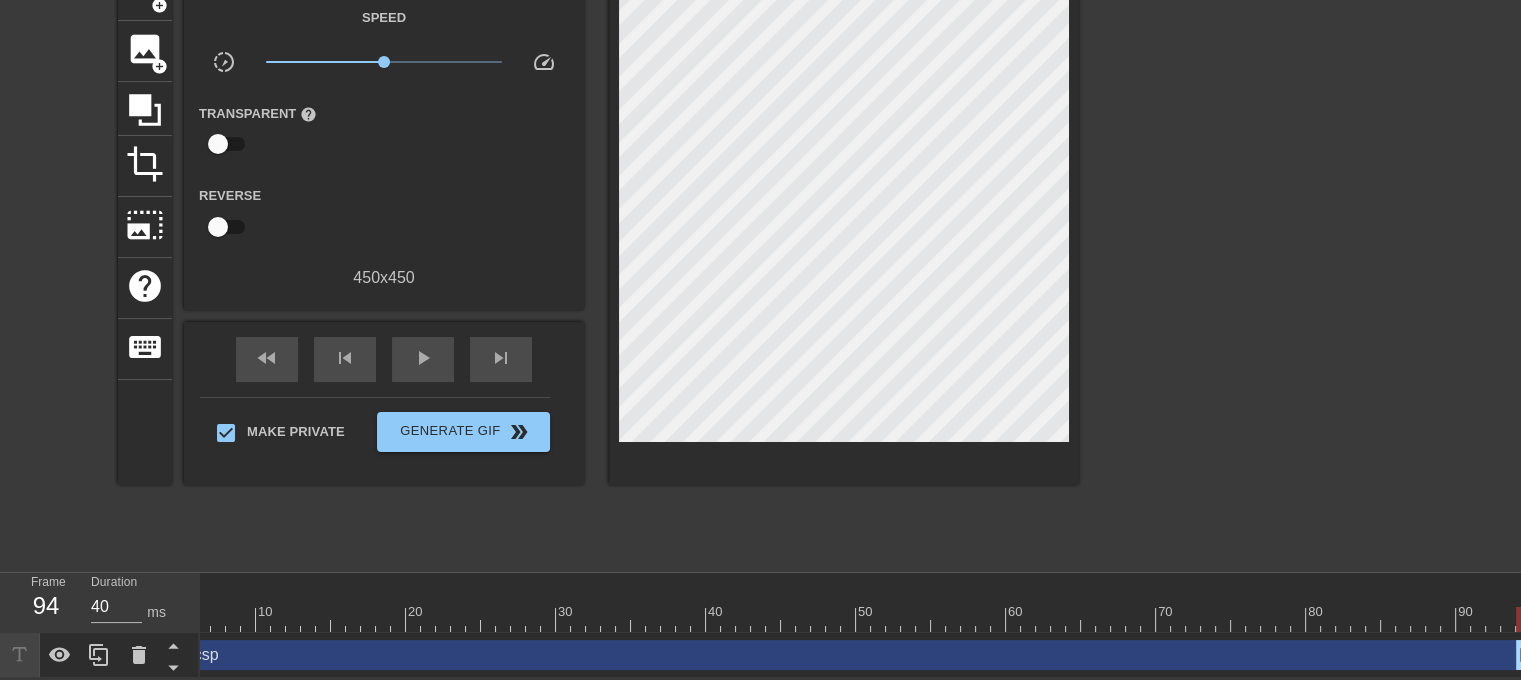 click at bounding box center [826, 619] 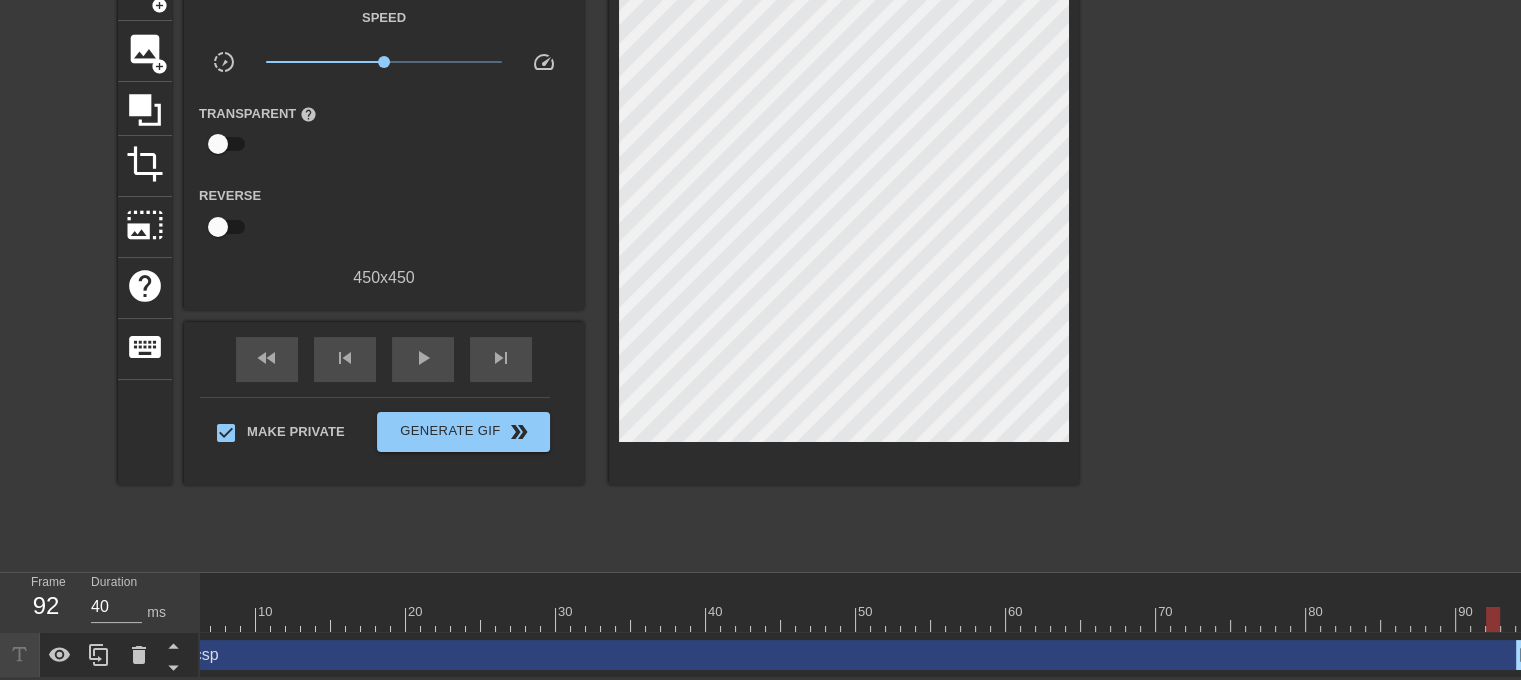 click at bounding box center (826, 619) 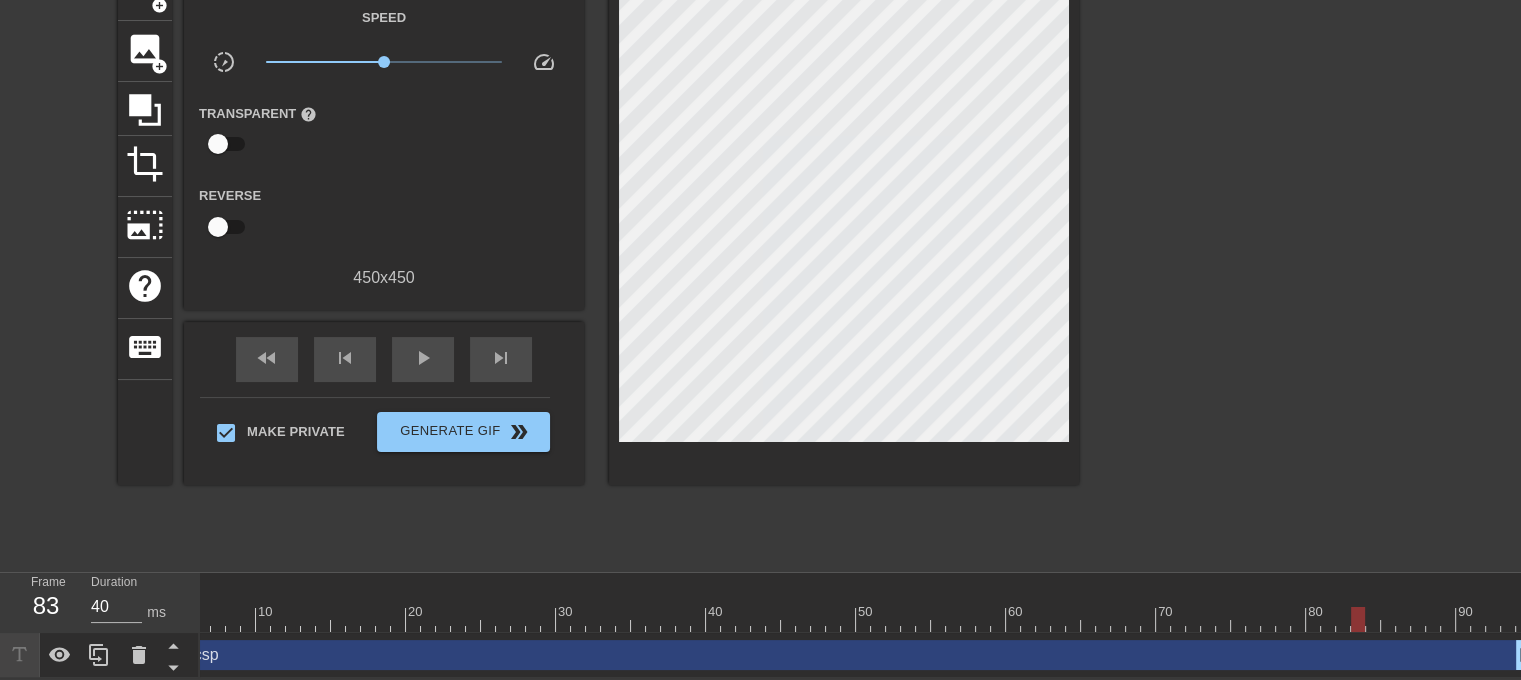 click at bounding box center [826, 619] 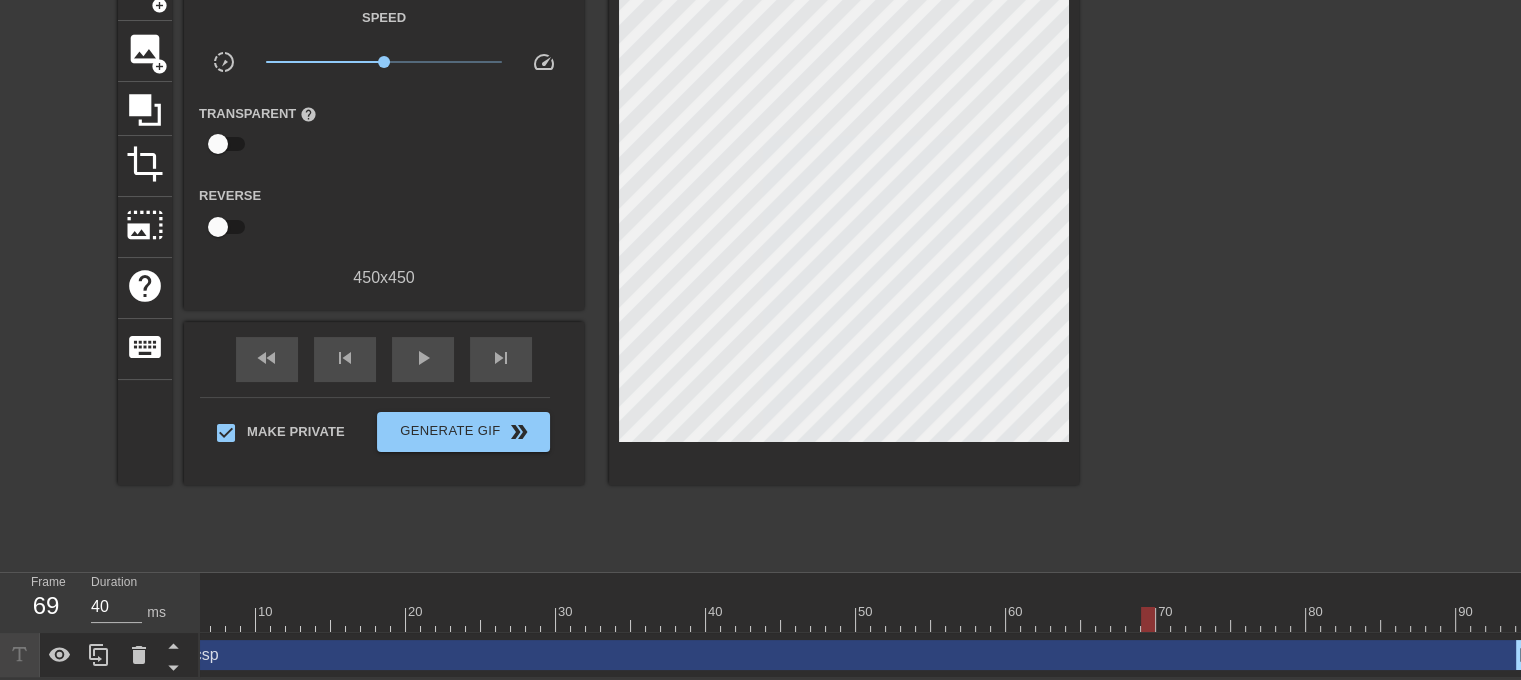 drag, startPoint x: 930, startPoint y: 609, endPoint x: 916, endPoint y: 609, distance: 14 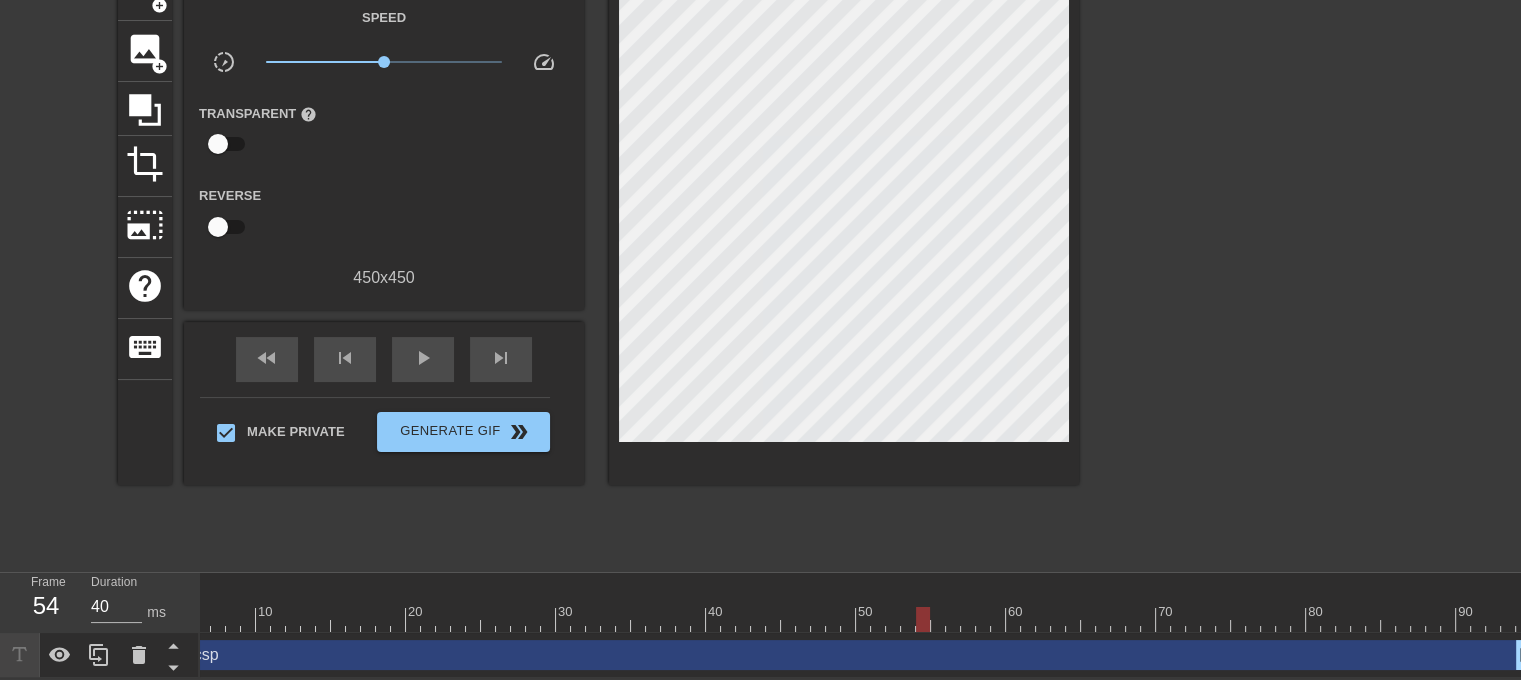 click at bounding box center [826, 619] 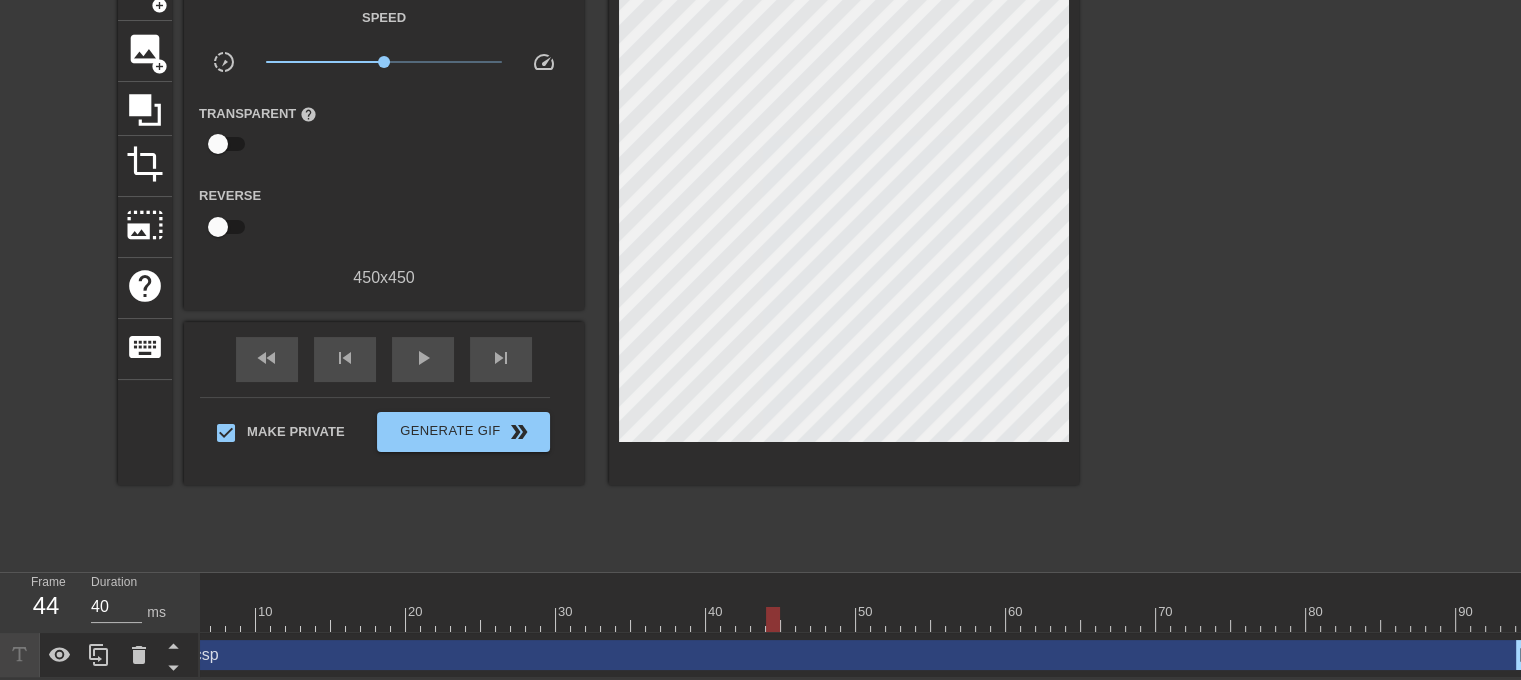 scroll, scrollTop: 0, scrollLeft: 0, axis: both 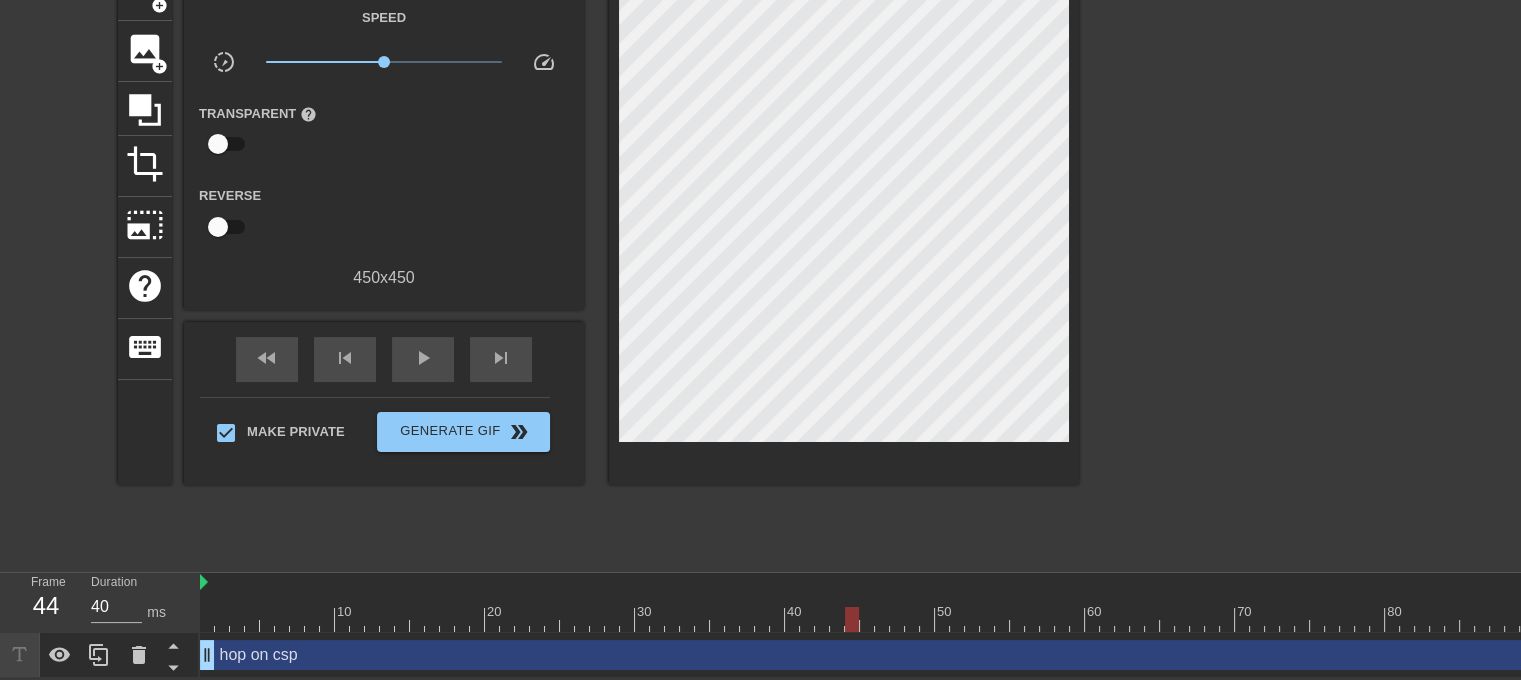 click at bounding box center (905, 619) 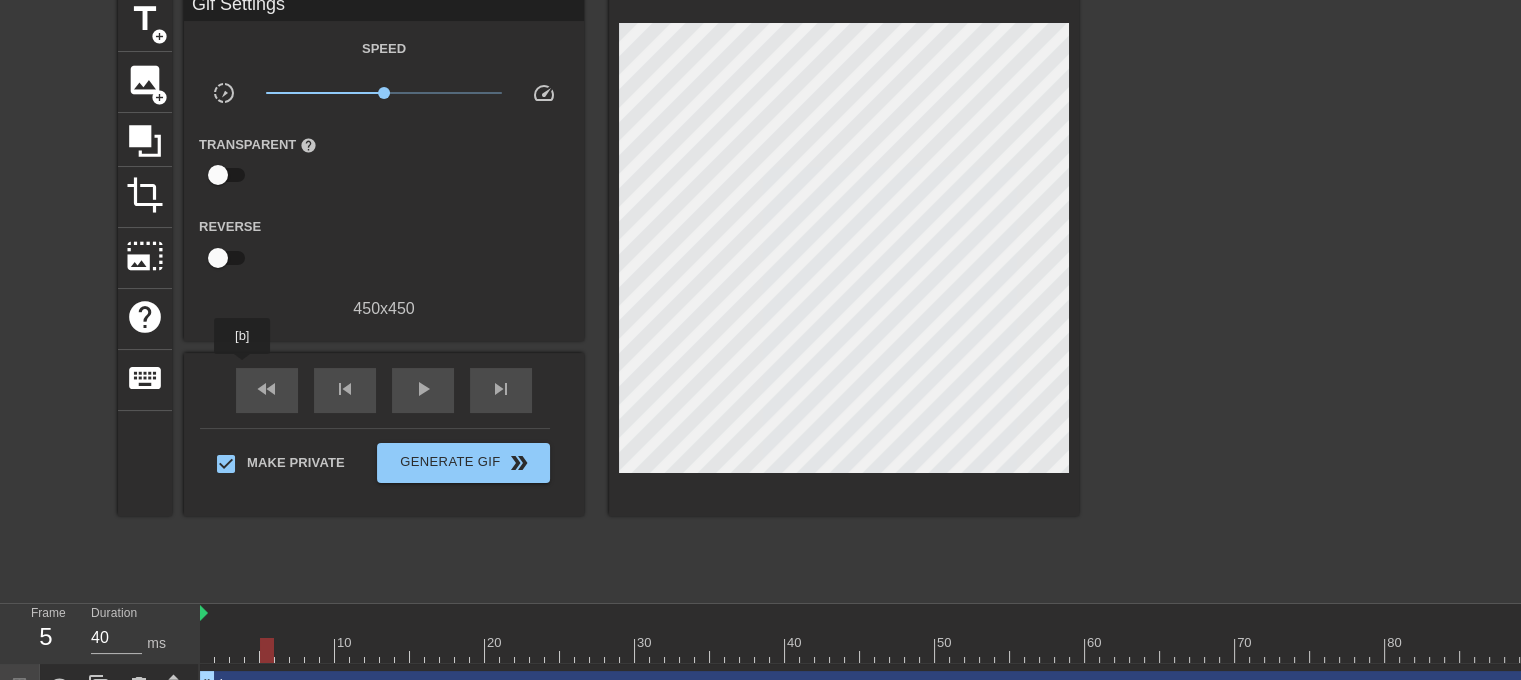 scroll, scrollTop: 0, scrollLeft: 0, axis: both 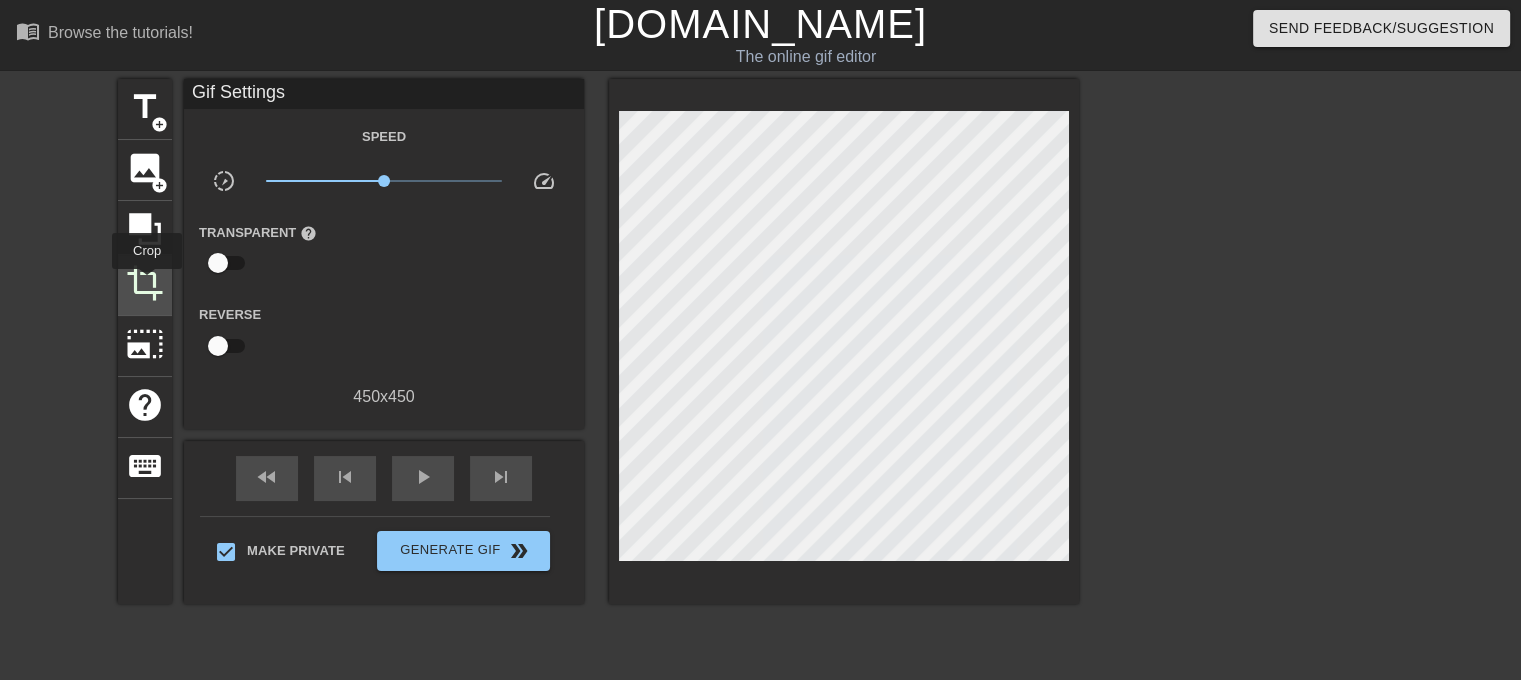 click on "crop" at bounding box center [145, 283] 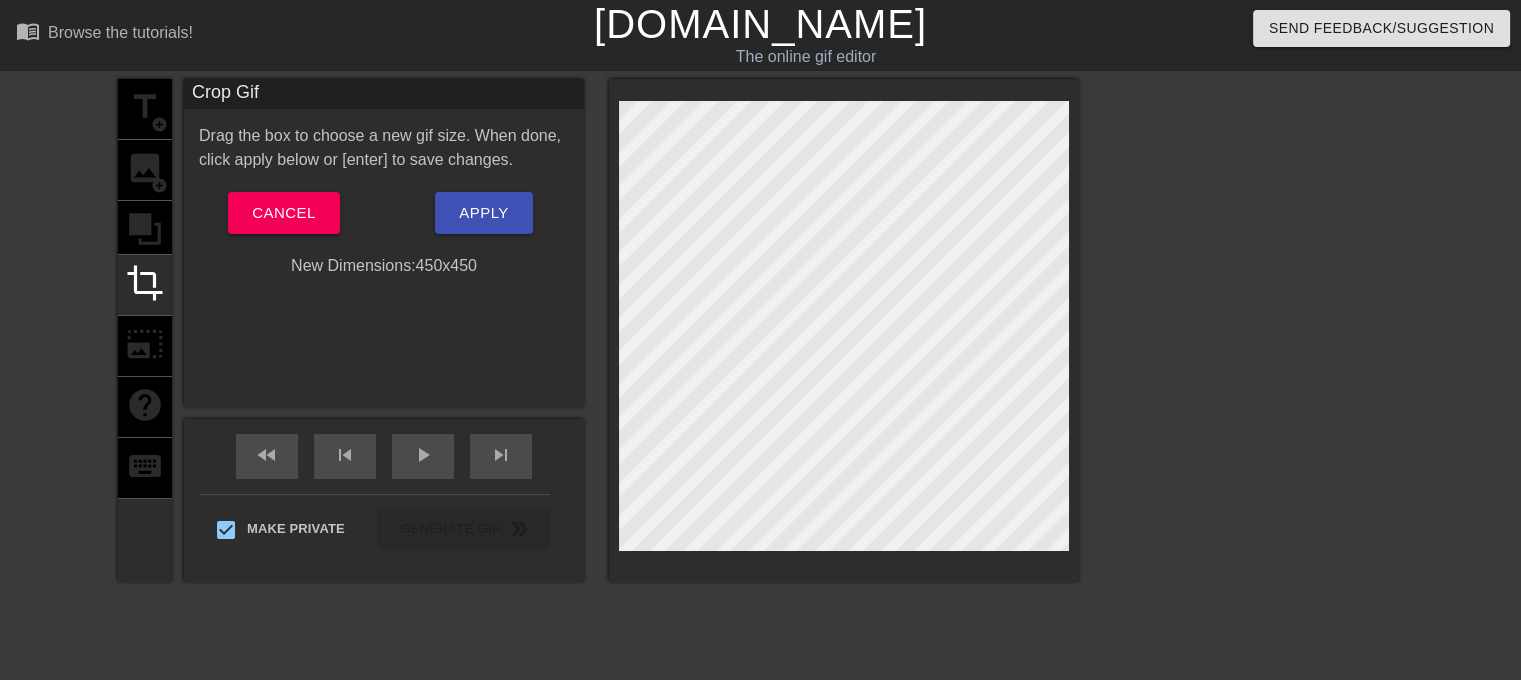 click at bounding box center (1253, 379) 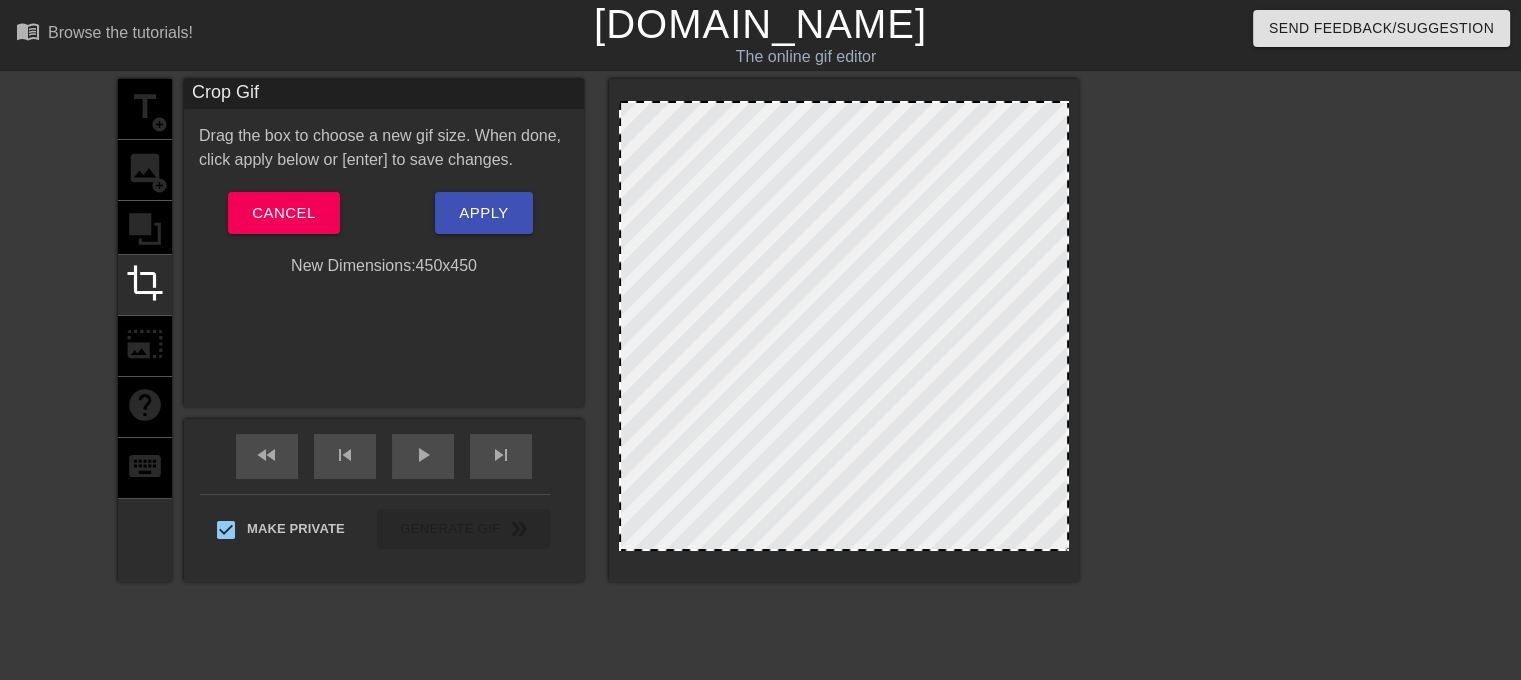 click on "title add_circle image add_circle crop photo_size_select_large help keyboard" at bounding box center (145, 330) 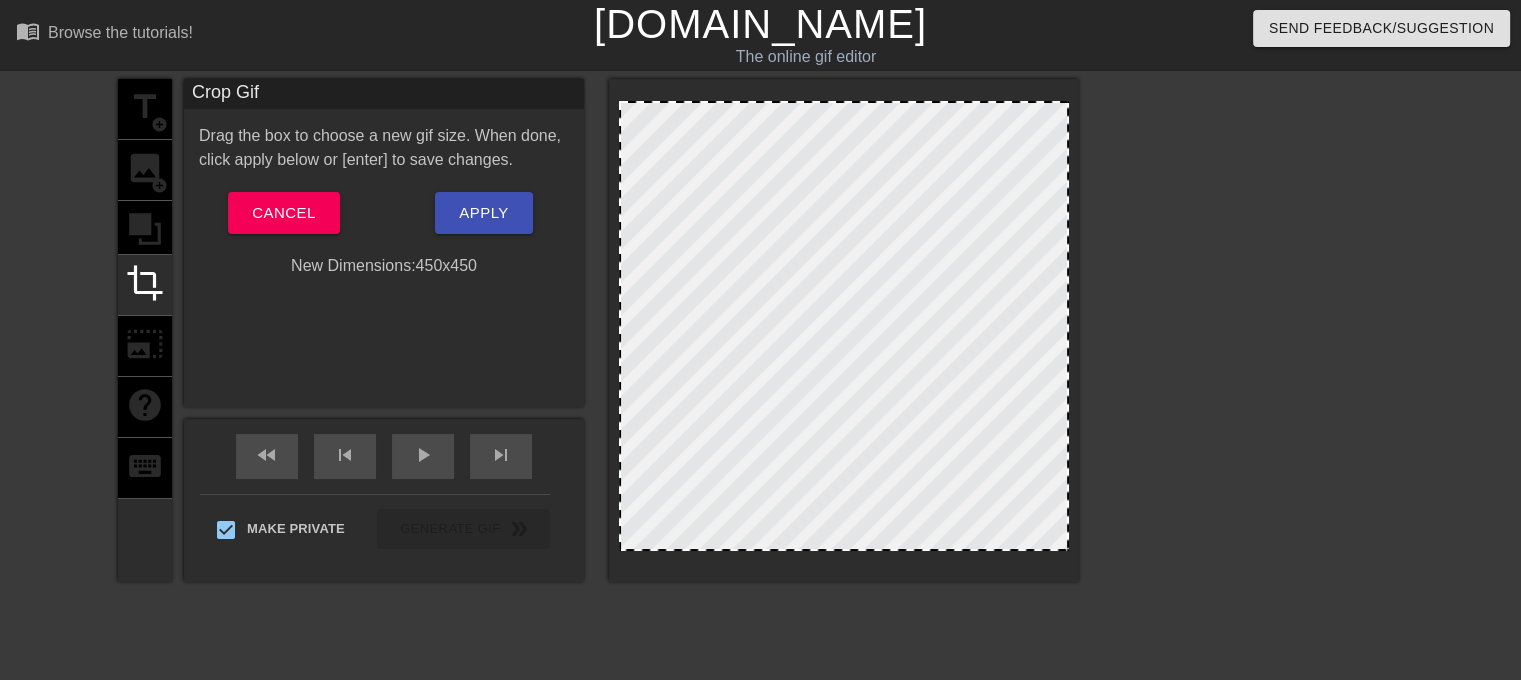click on "title add_circle image add_circle crop photo_size_select_large help keyboard" at bounding box center (145, 330) 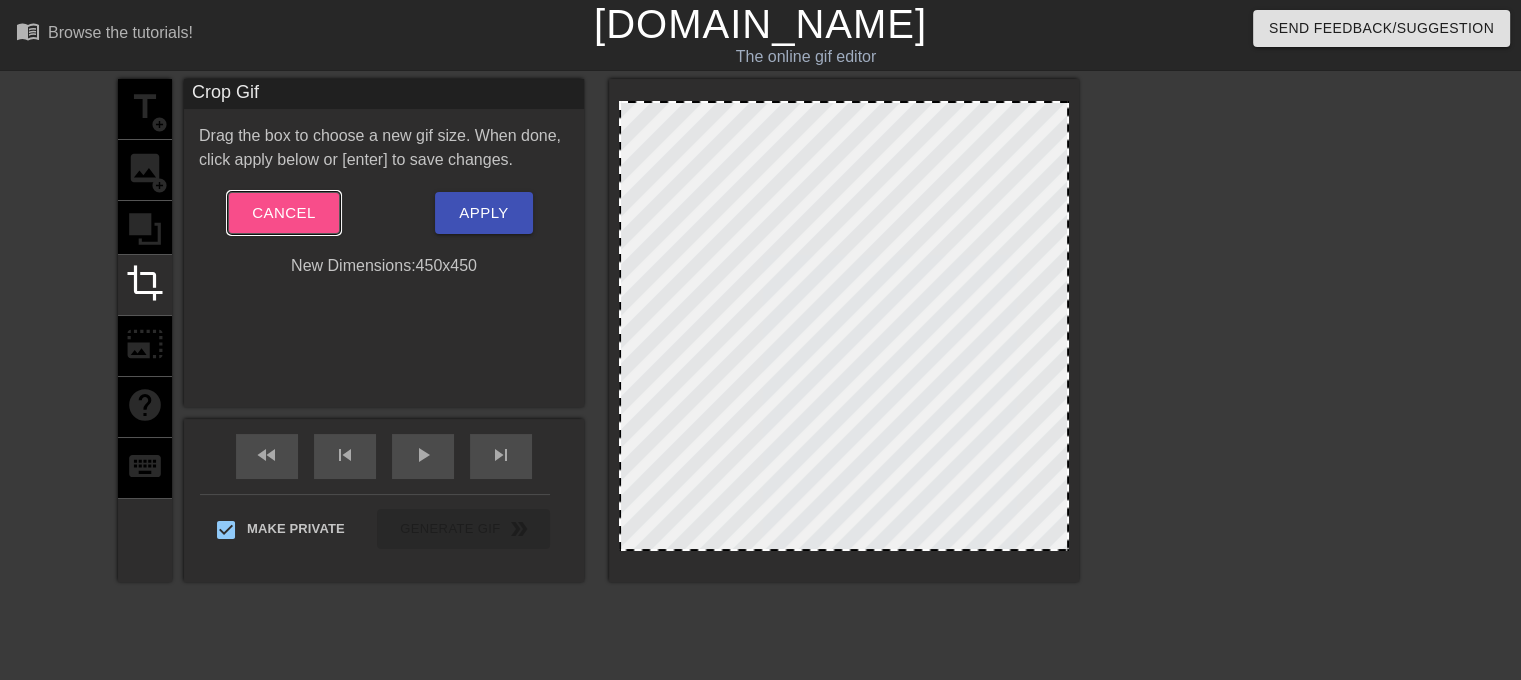 click on "Cancel" at bounding box center [283, 213] 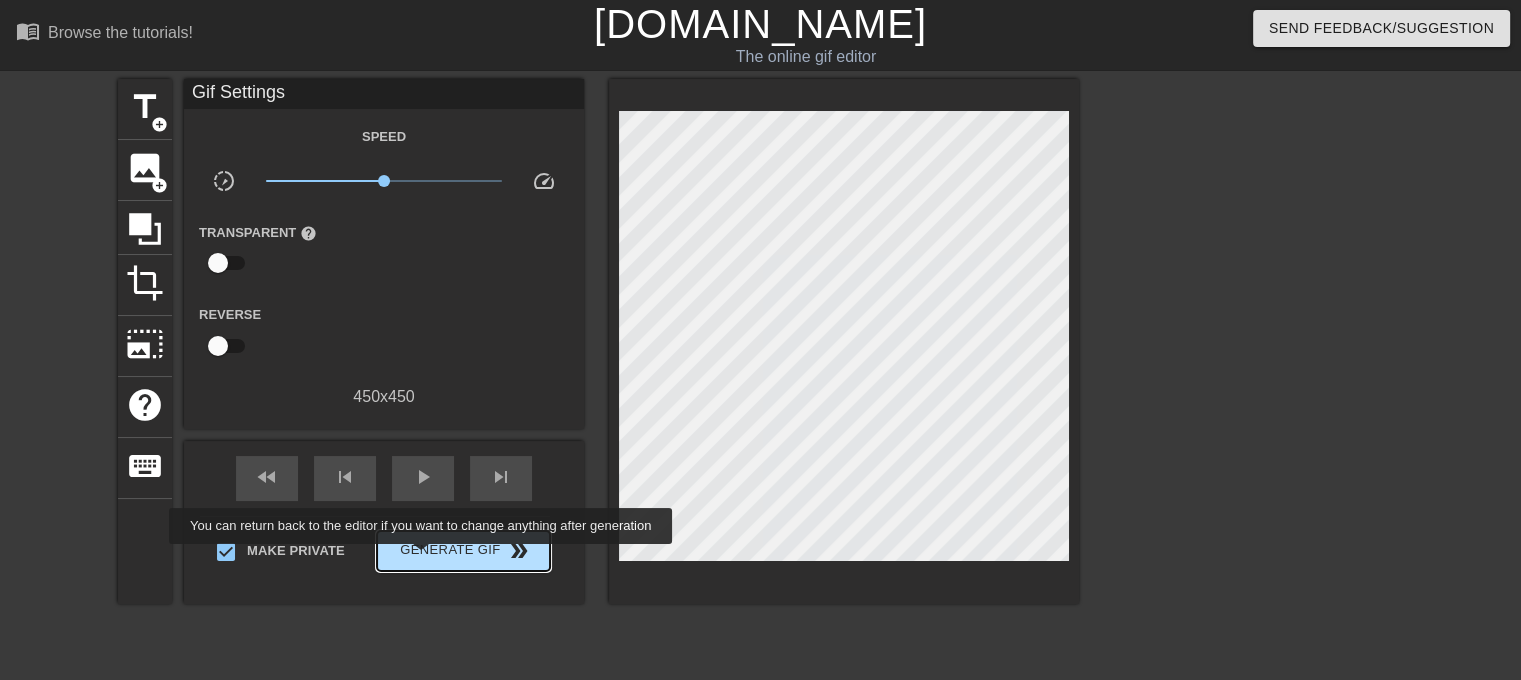 click on "Generate Gif double_arrow" at bounding box center [463, 551] 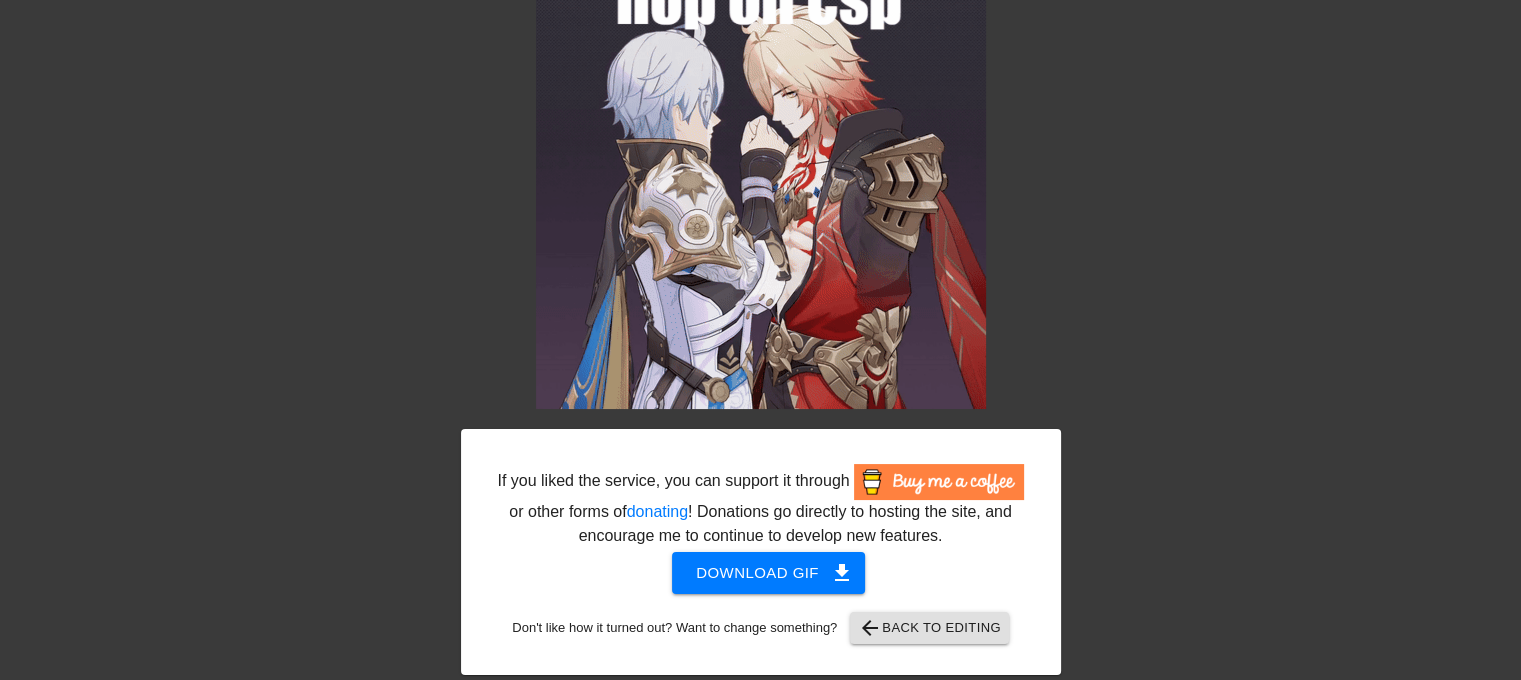 scroll, scrollTop: 124, scrollLeft: 0, axis: vertical 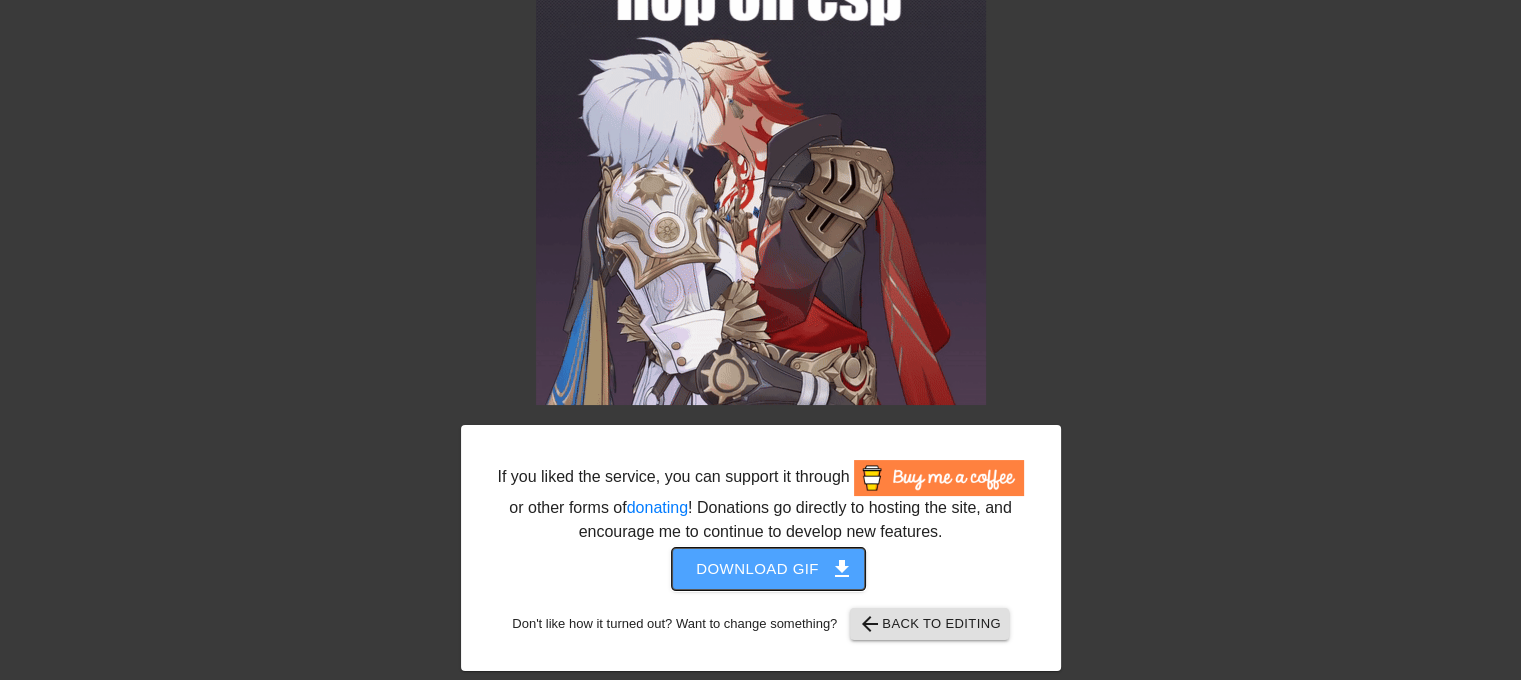 click on "get_app" at bounding box center (842, 569) 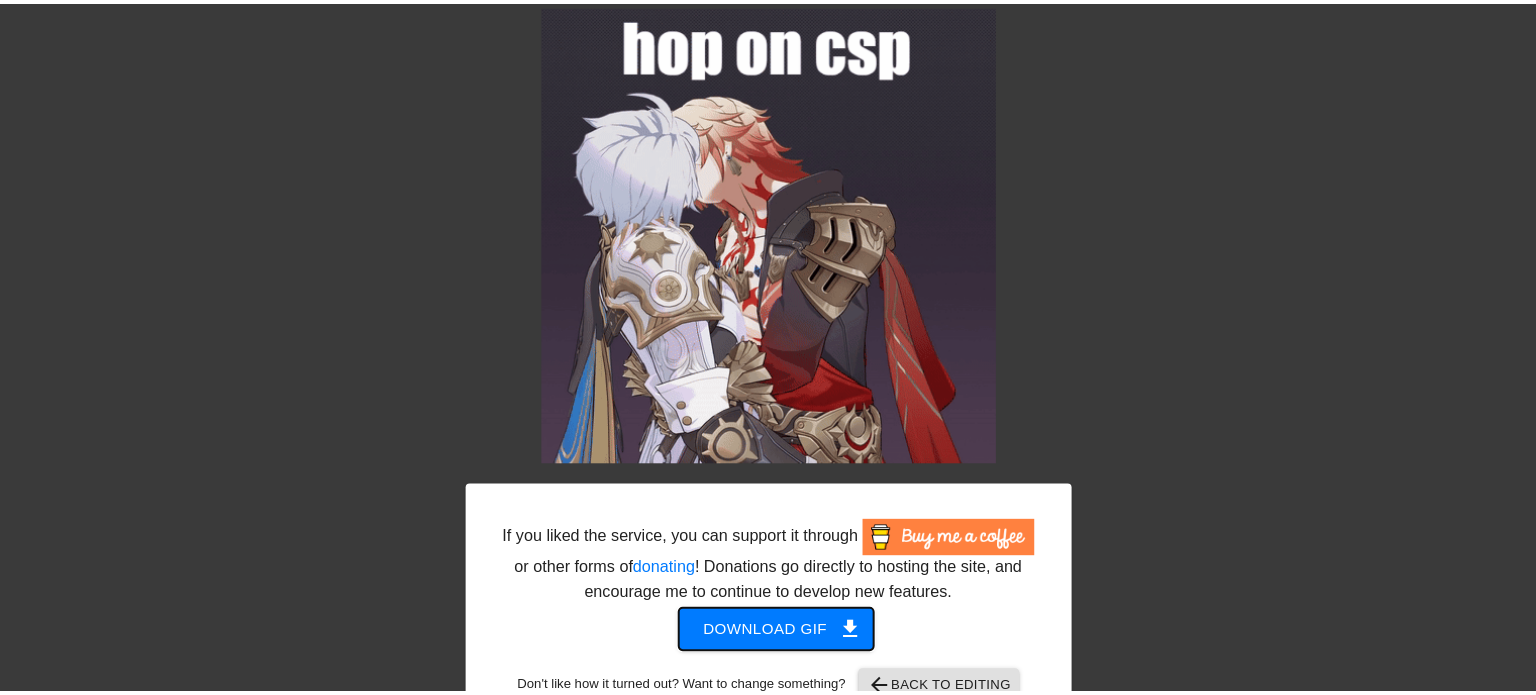 scroll, scrollTop: 0, scrollLeft: 0, axis: both 